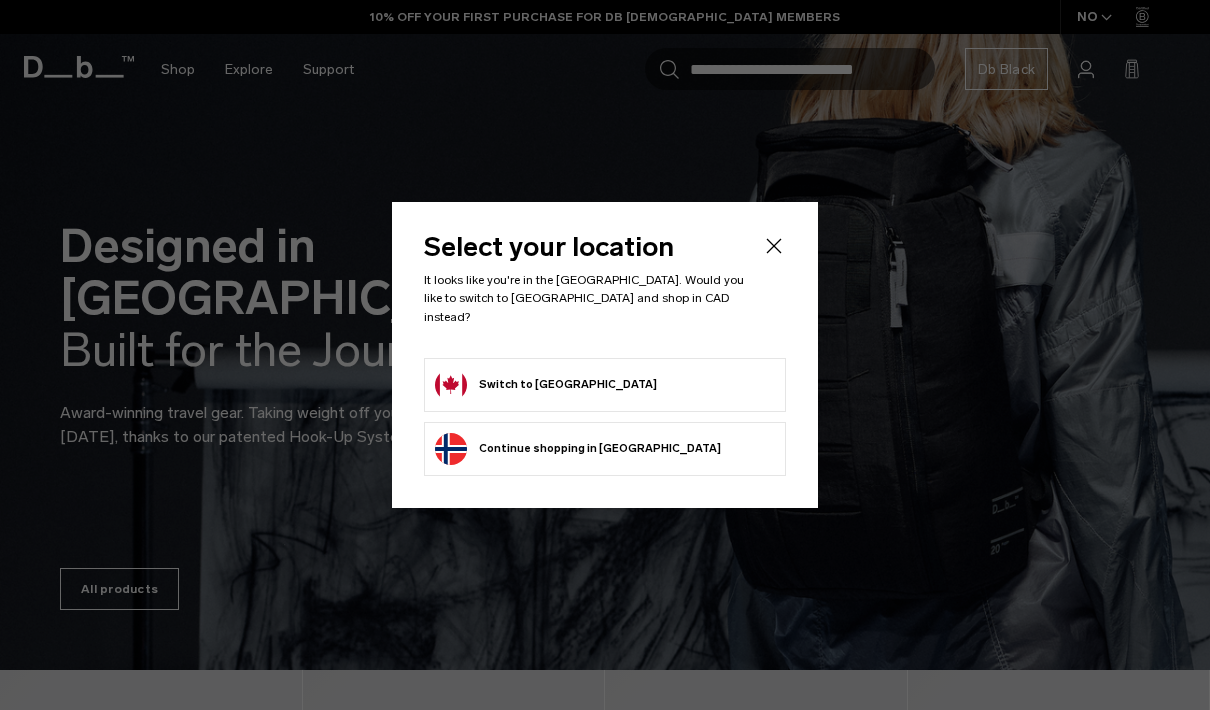 scroll, scrollTop: 0, scrollLeft: 0, axis: both 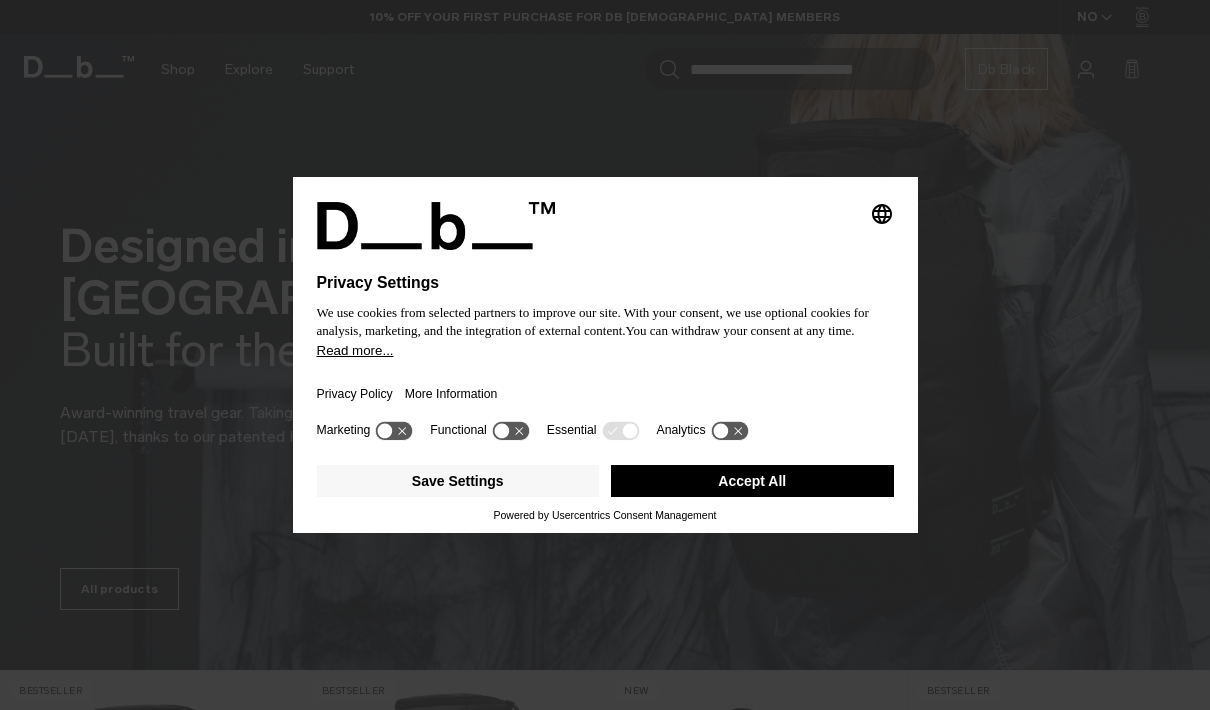 click on "Accept All" at bounding box center (752, 481) 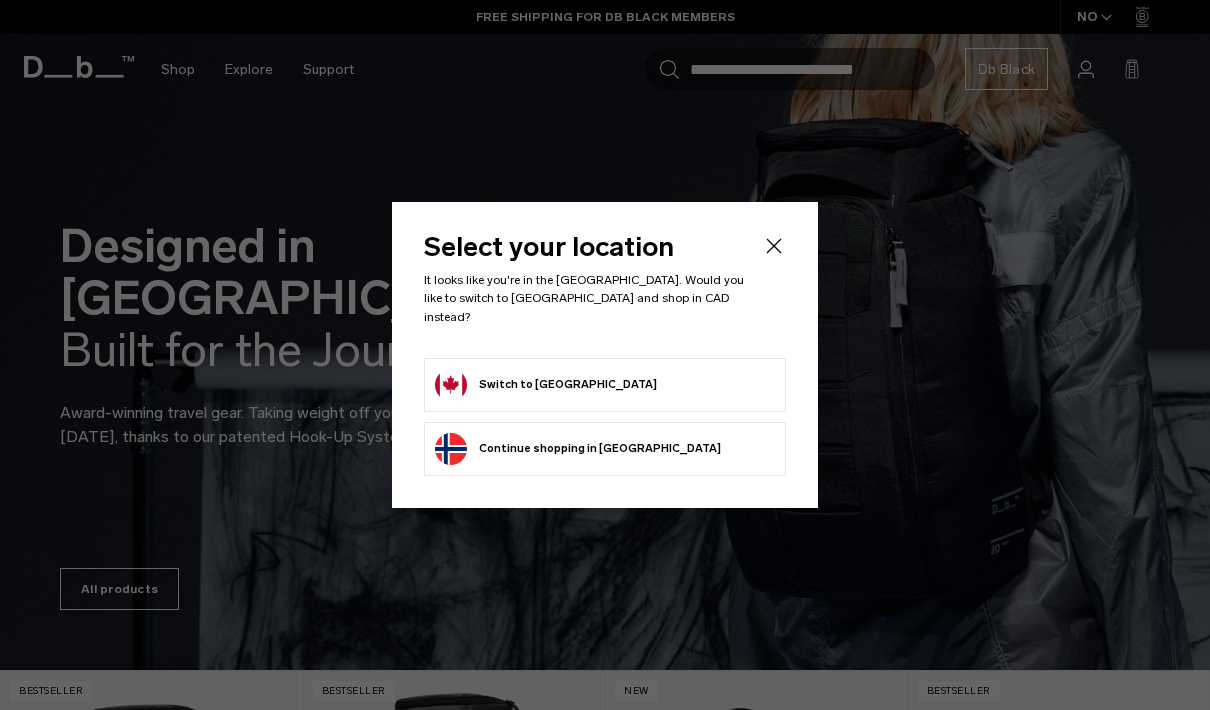 click on "Continue browsing Norway store
Continue shopping in Norway" 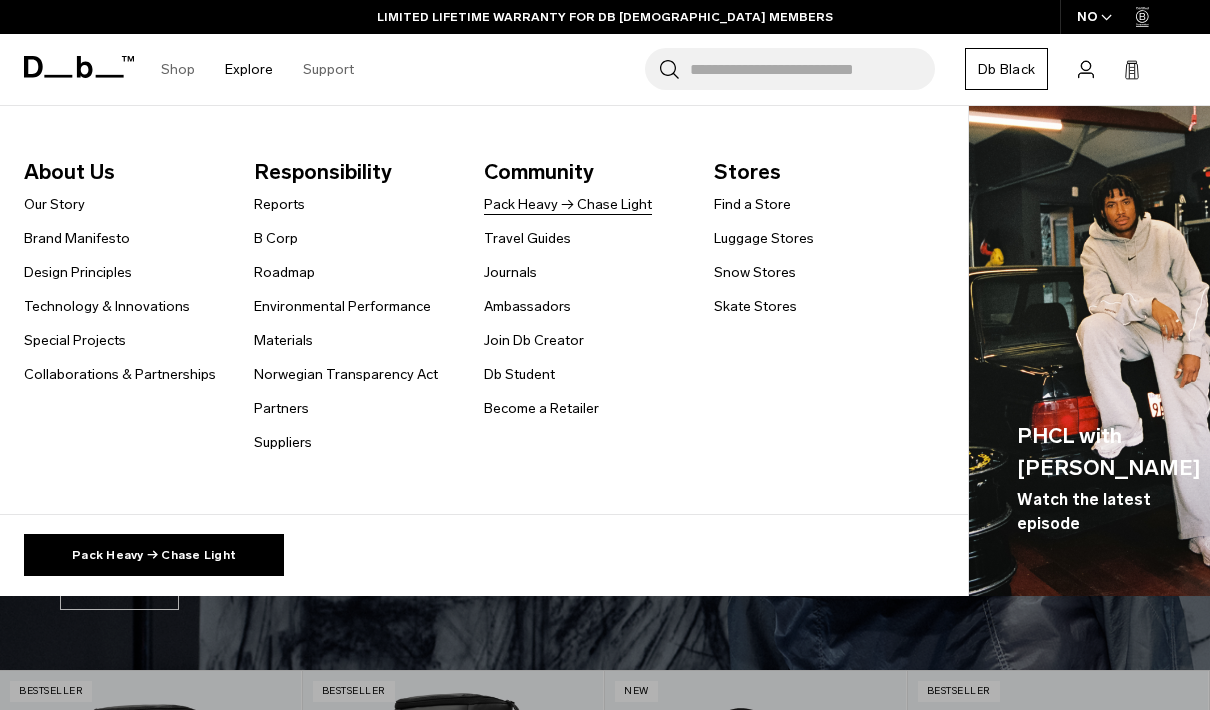 click on "Pack Heavy → Chase Light" at bounding box center [568, 204] 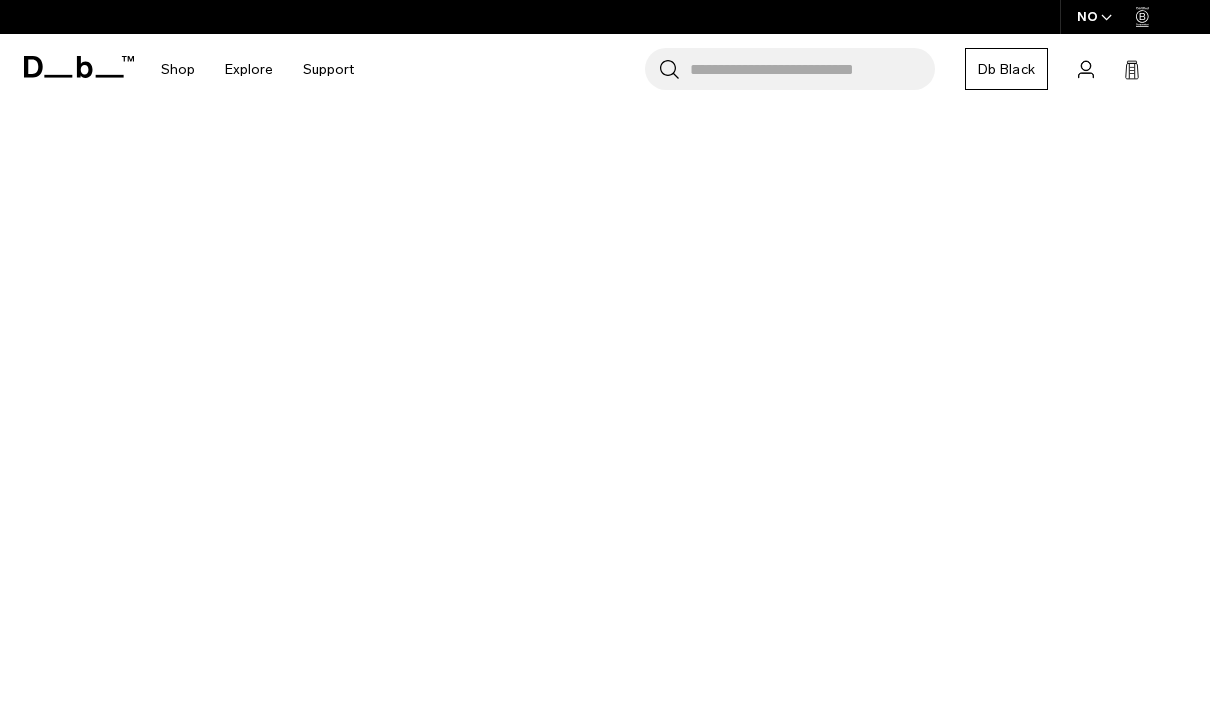 scroll, scrollTop: 0, scrollLeft: 0, axis: both 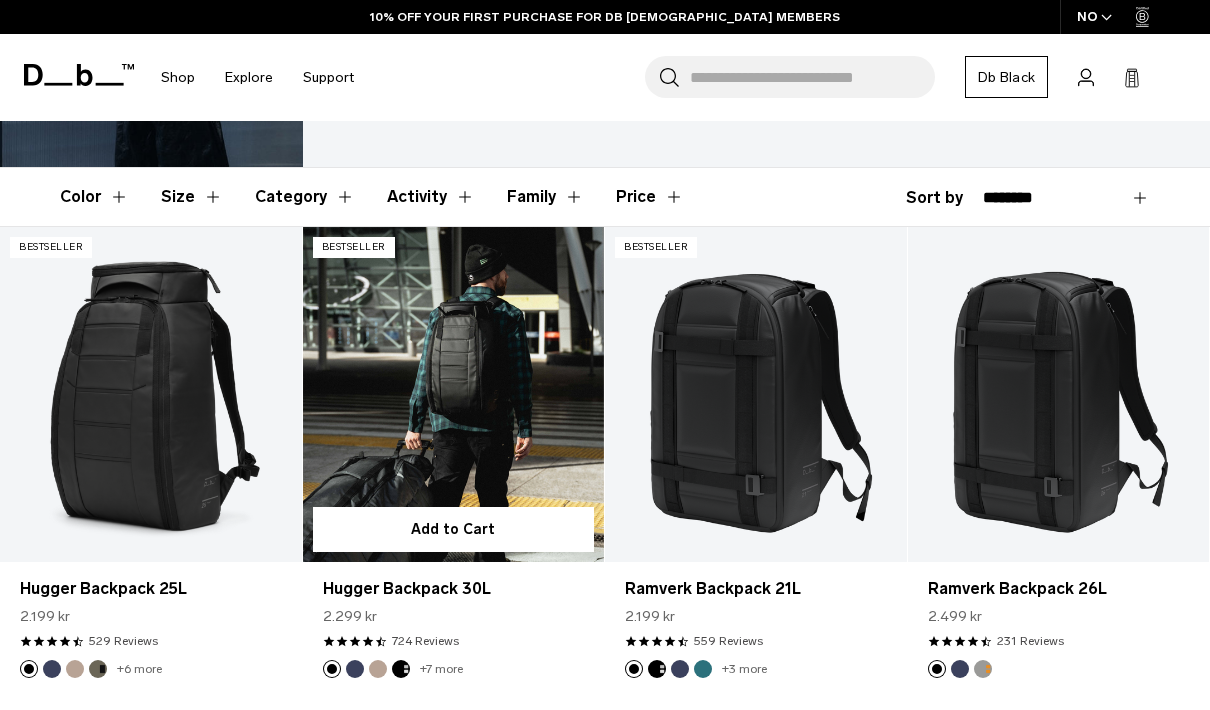 click at bounding box center (454, 394) 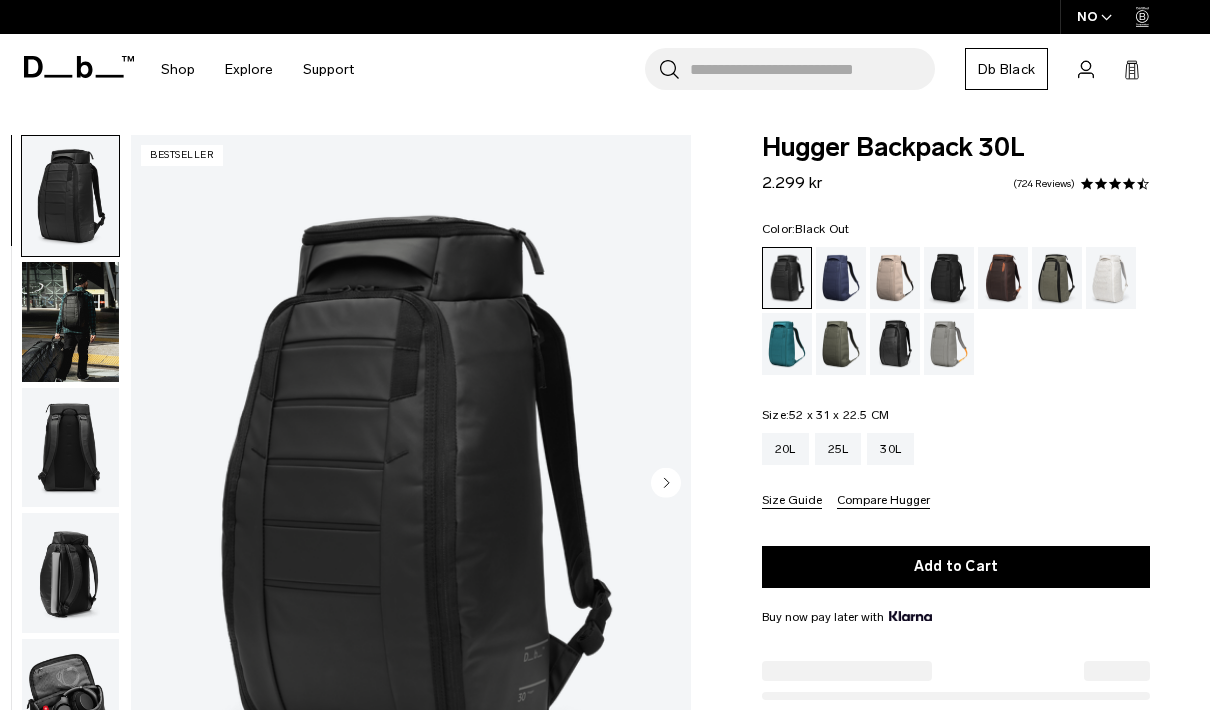 scroll, scrollTop: 0, scrollLeft: 0, axis: both 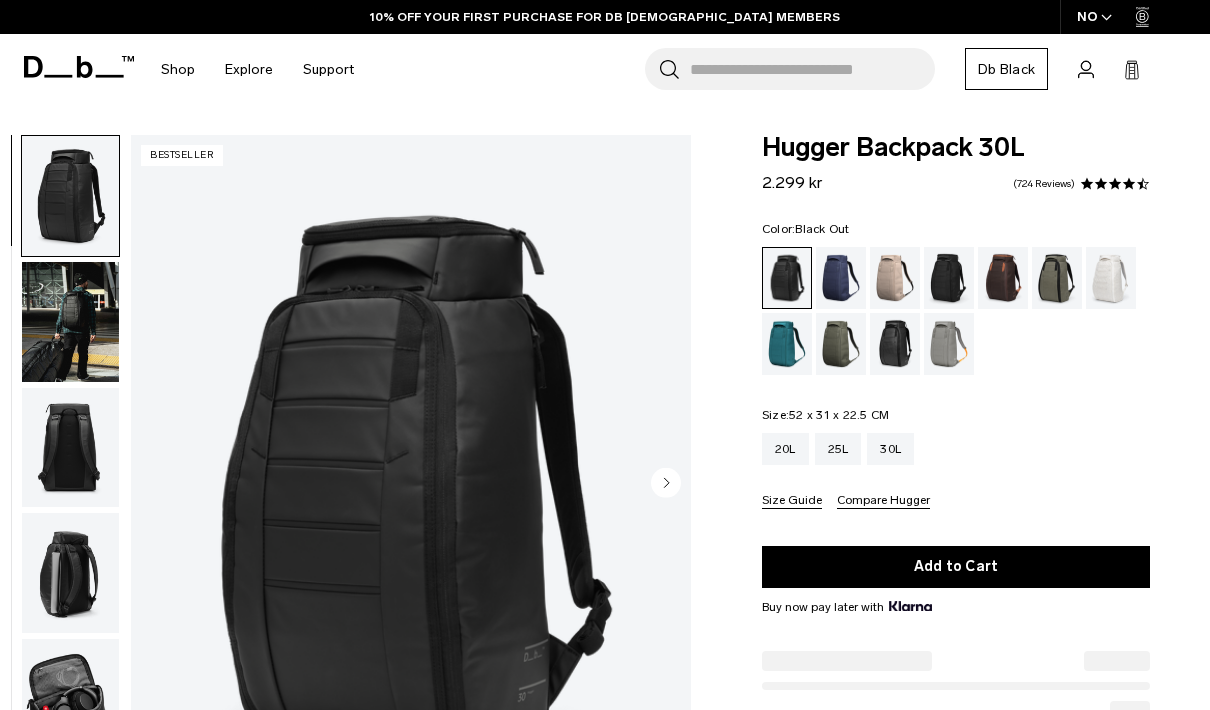 click 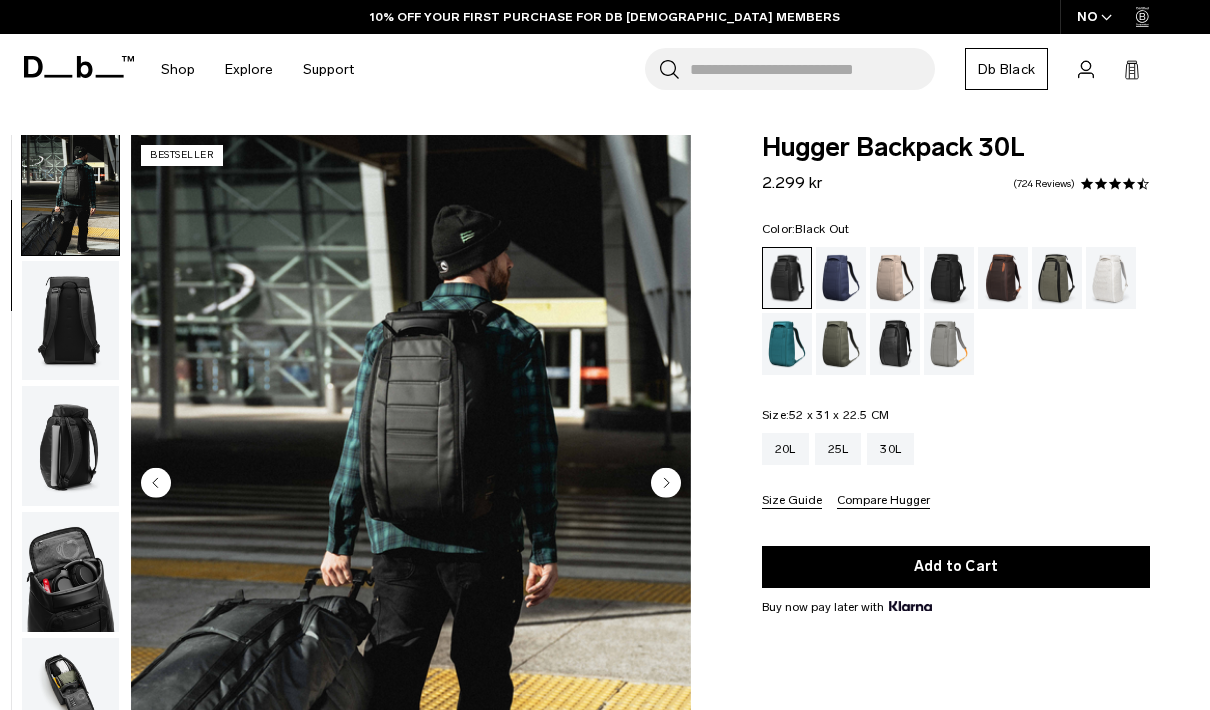 click 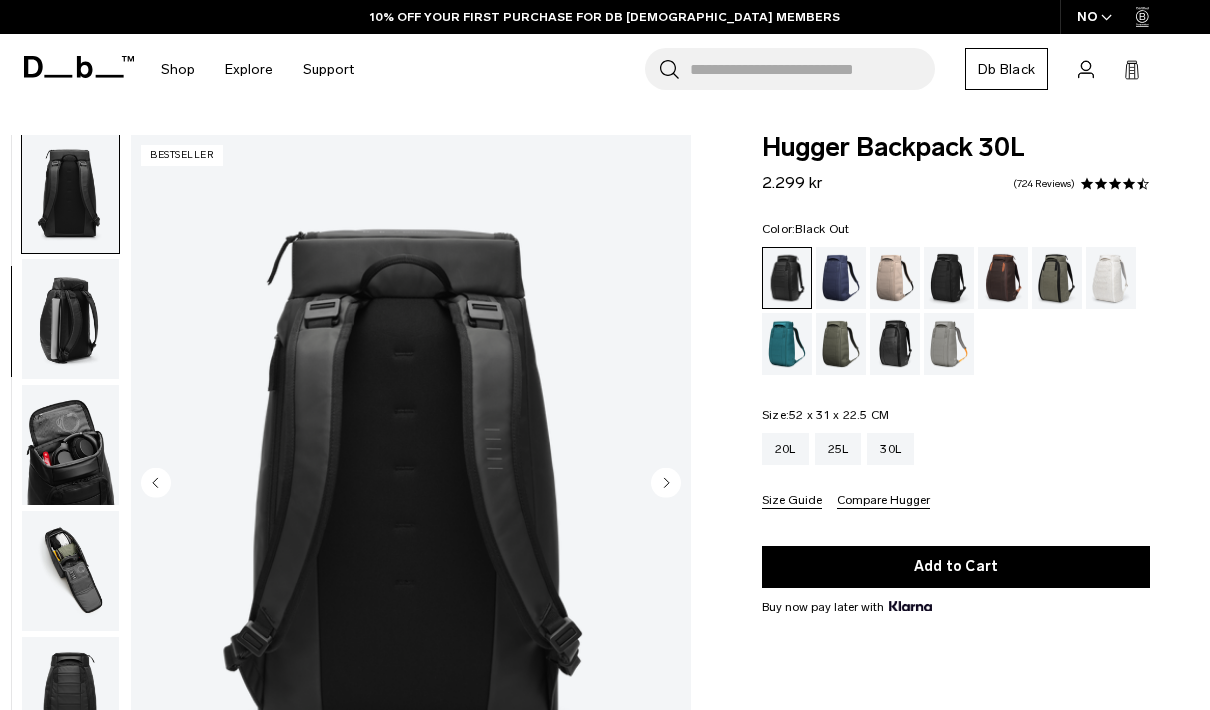 click 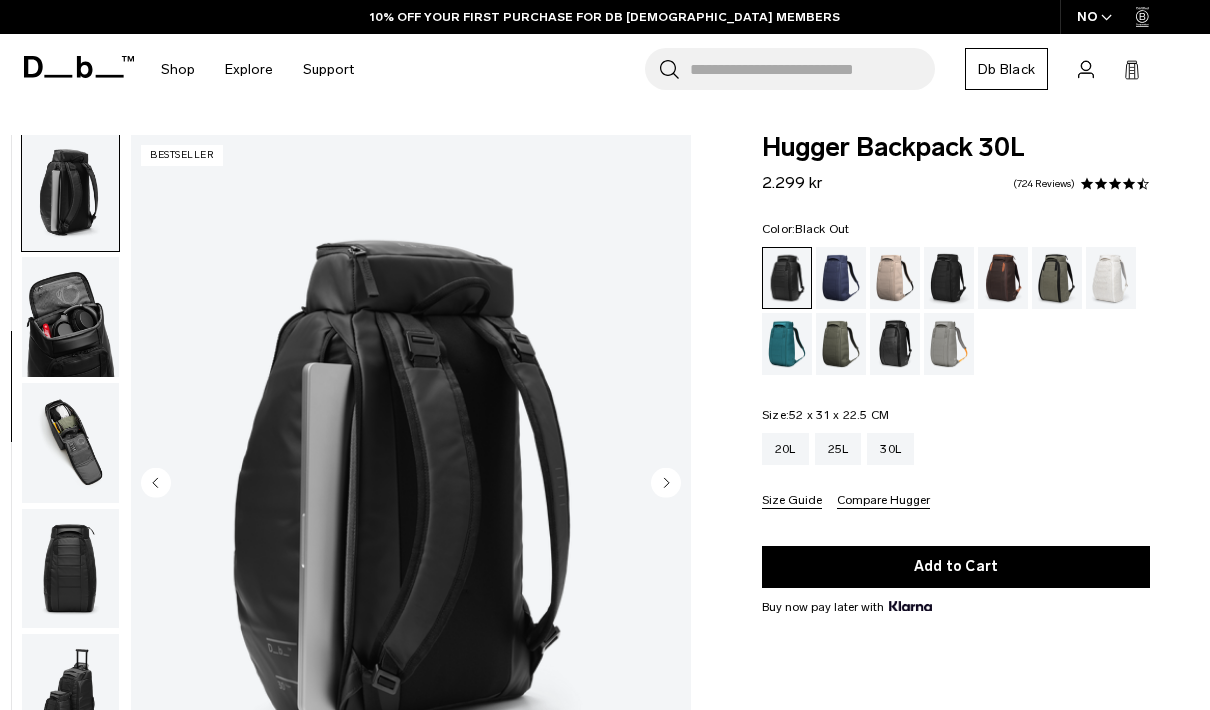 click 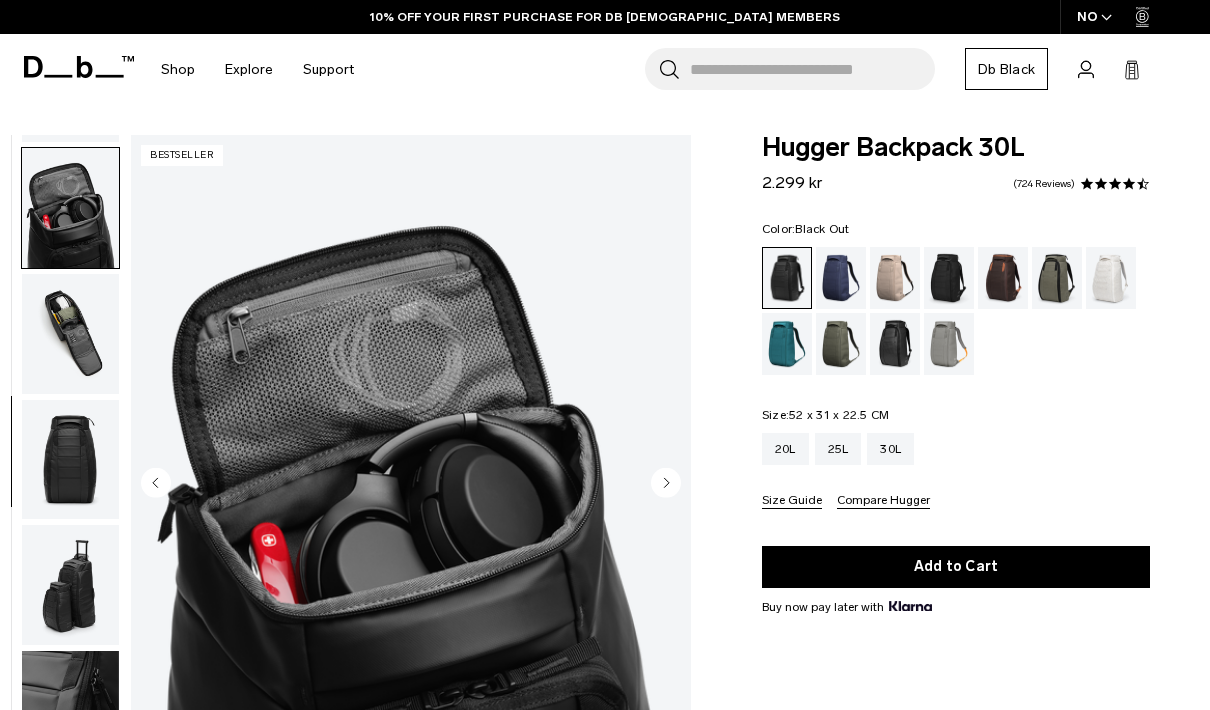 scroll, scrollTop: 509, scrollLeft: 0, axis: vertical 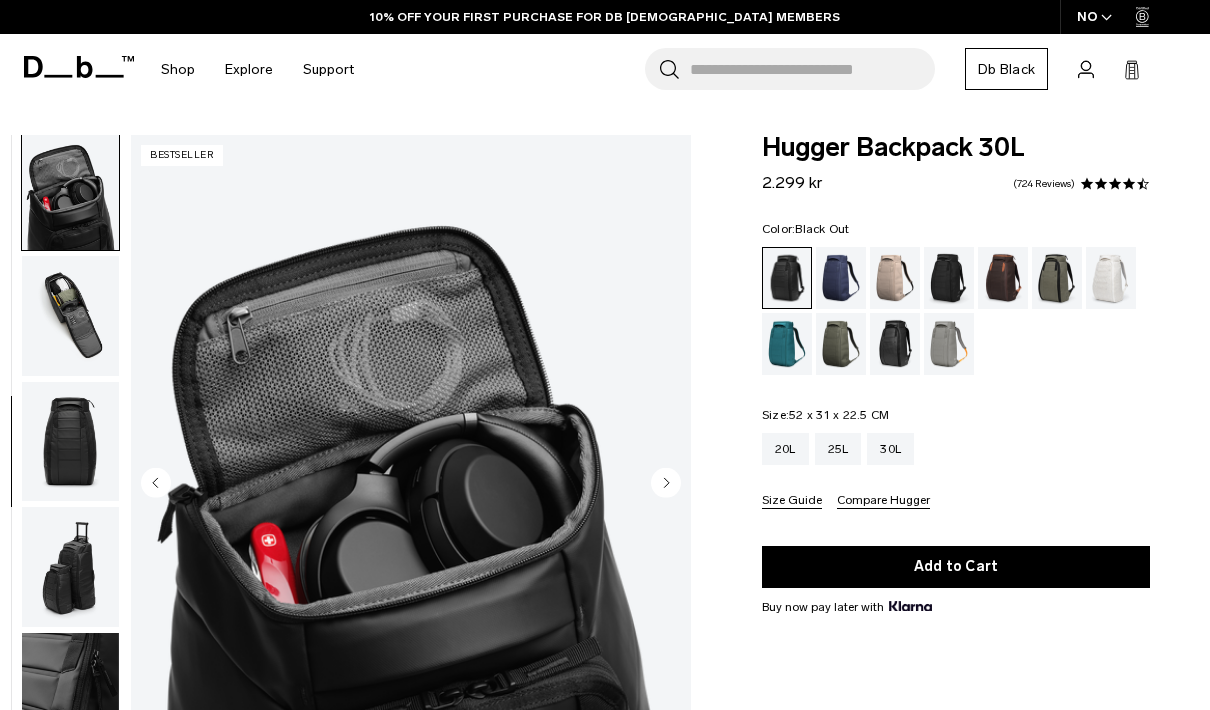 click 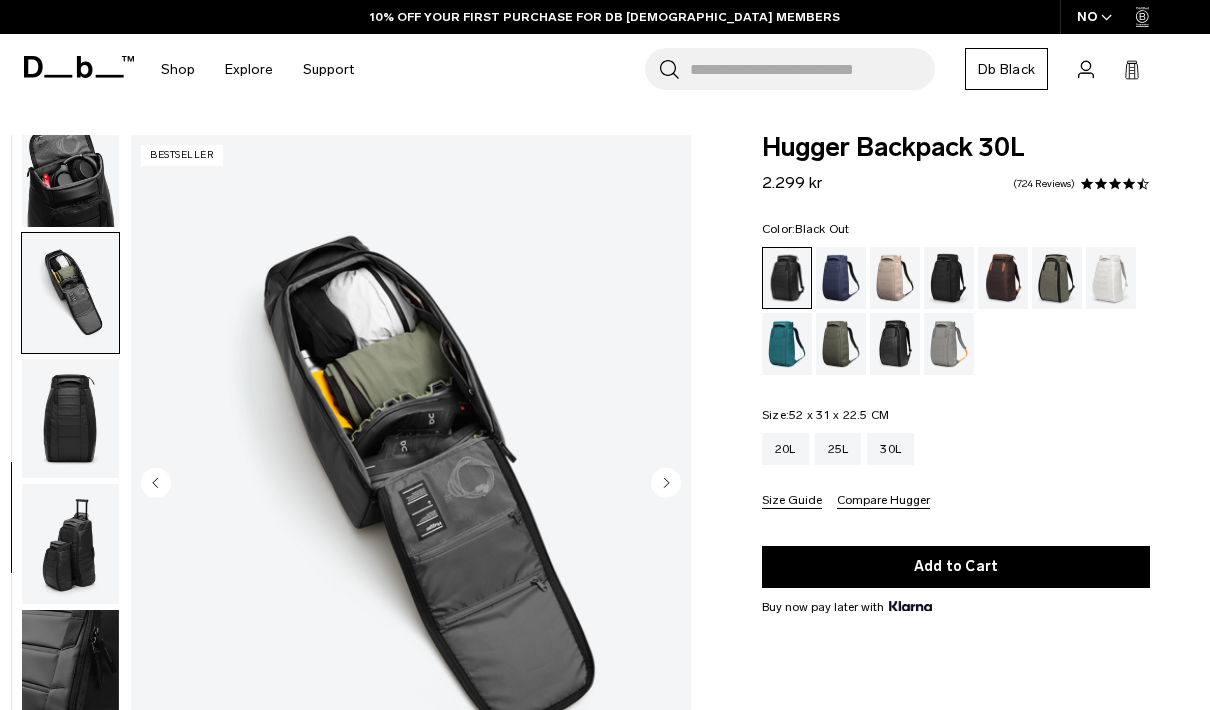 scroll, scrollTop: 569, scrollLeft: 0, axis: vertical 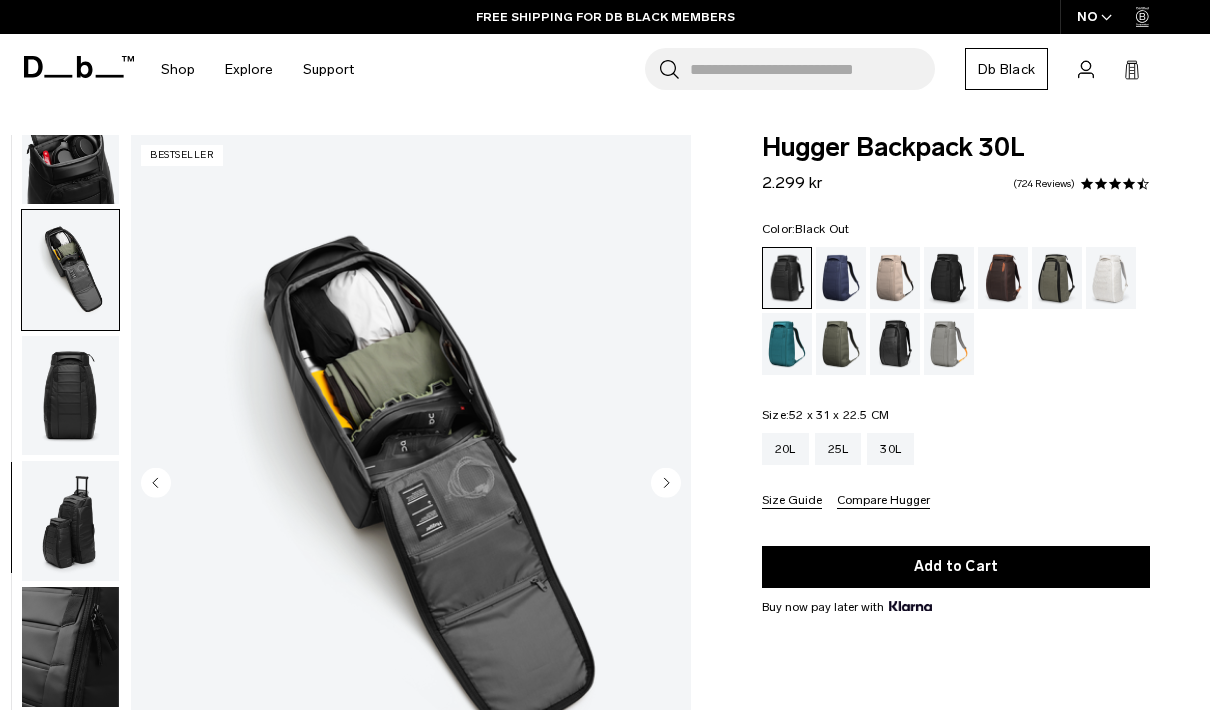 click 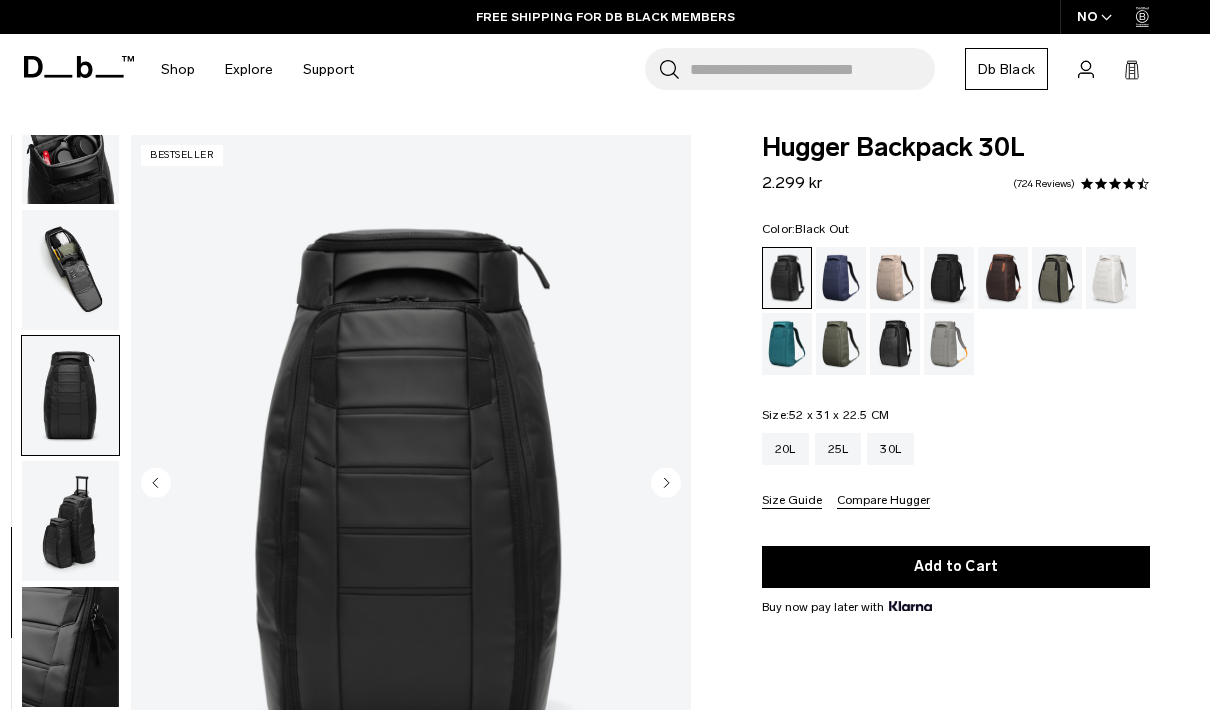 click 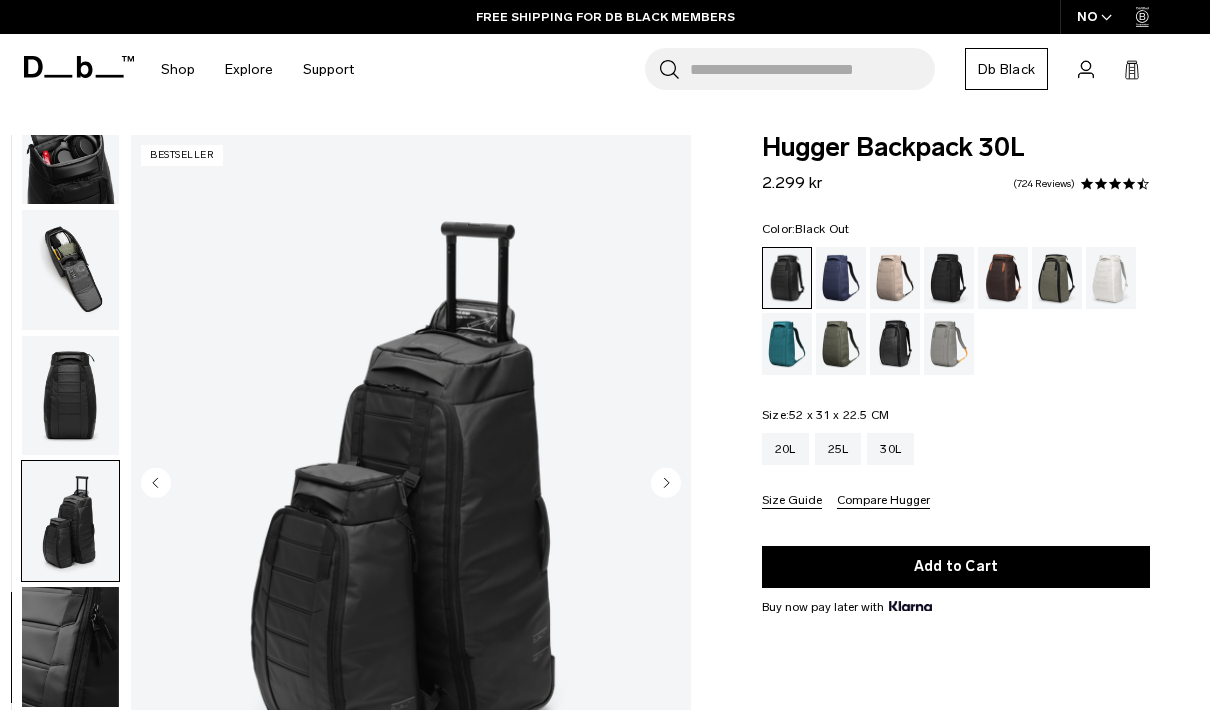click 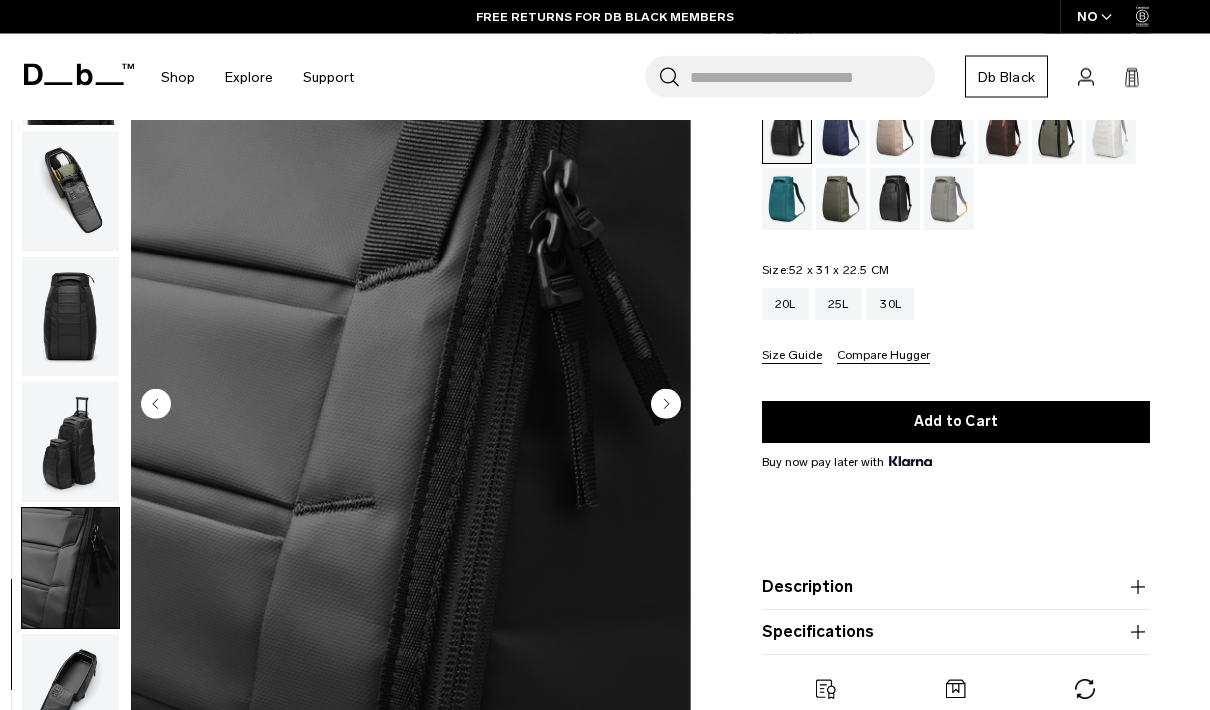 scroll, scrollTop: 175, scrollLeft: 0, axis: vertical 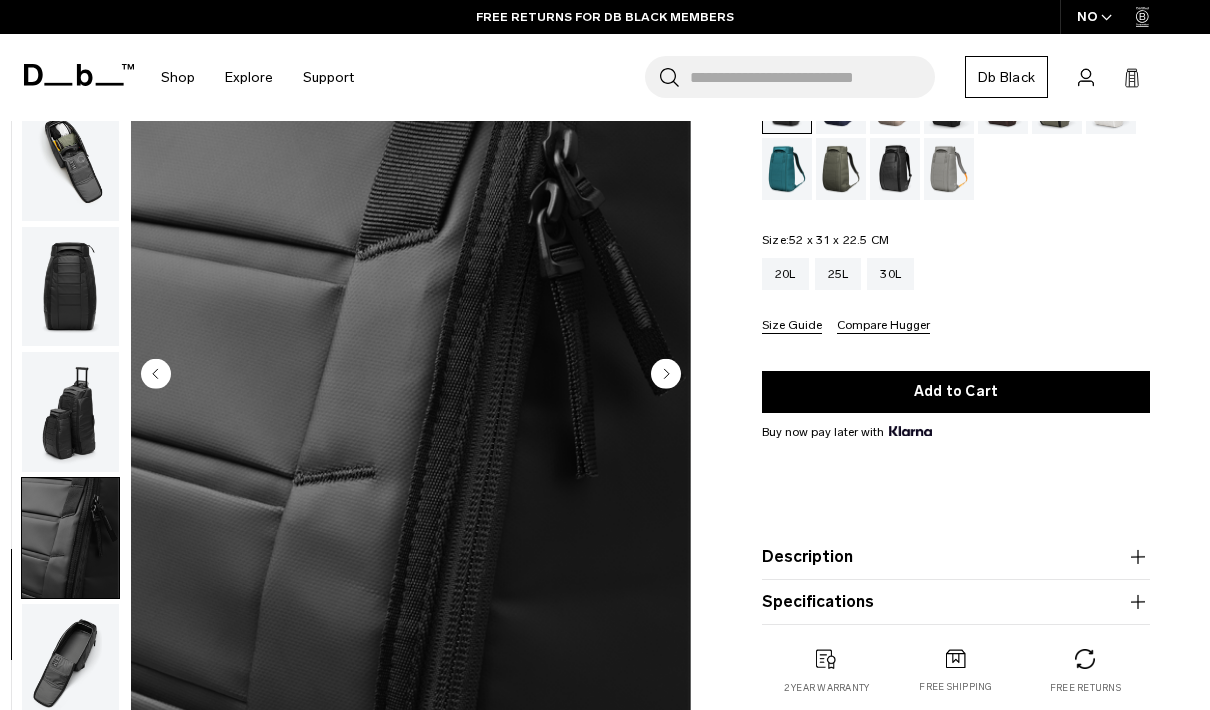 click on "Description" at bounding box center (956, 557) 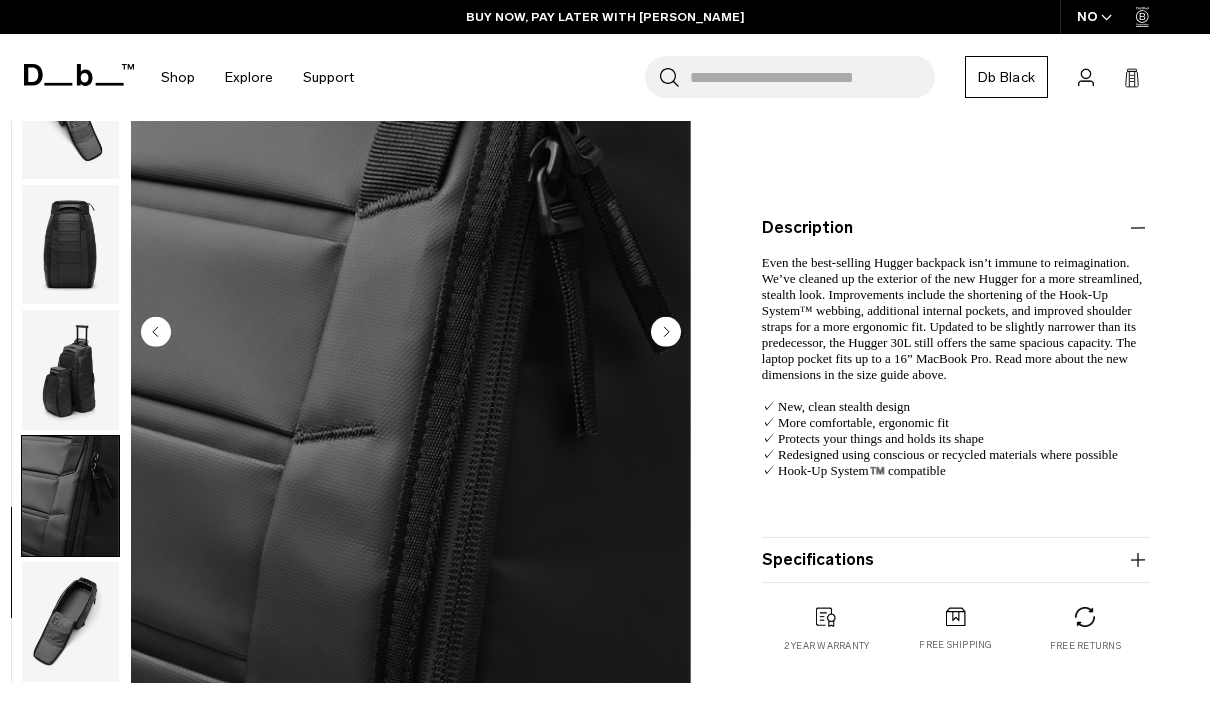 scroll, scrollTop: 517, scrollLeft: 0, axis: vertical 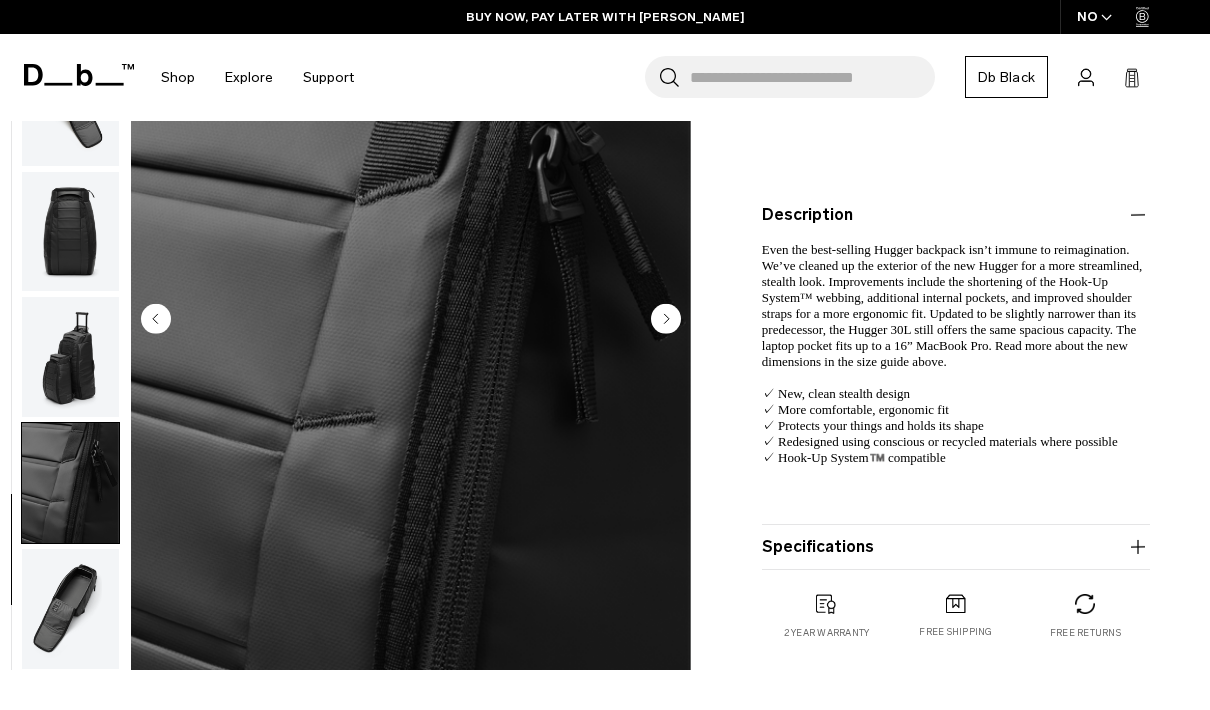 click on "Specifications" at bounding box center [956, 547] 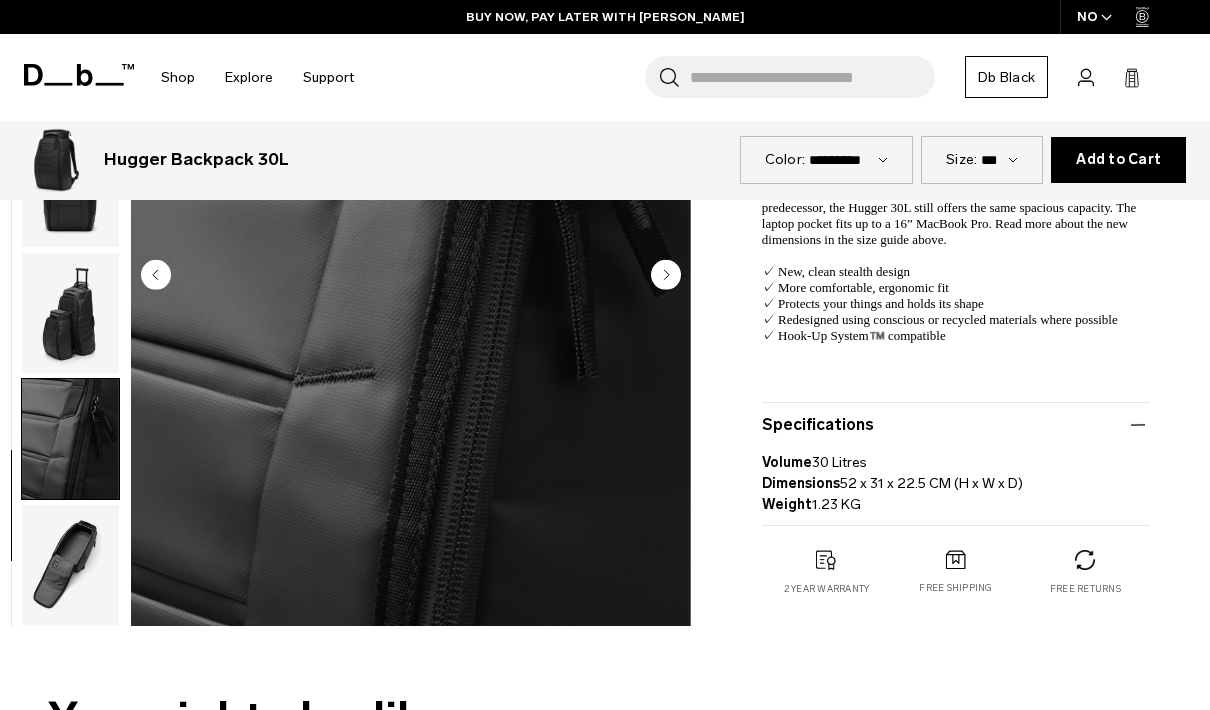 scroll, scrollTop: 776, scrollLeft: 0, axis: vertical 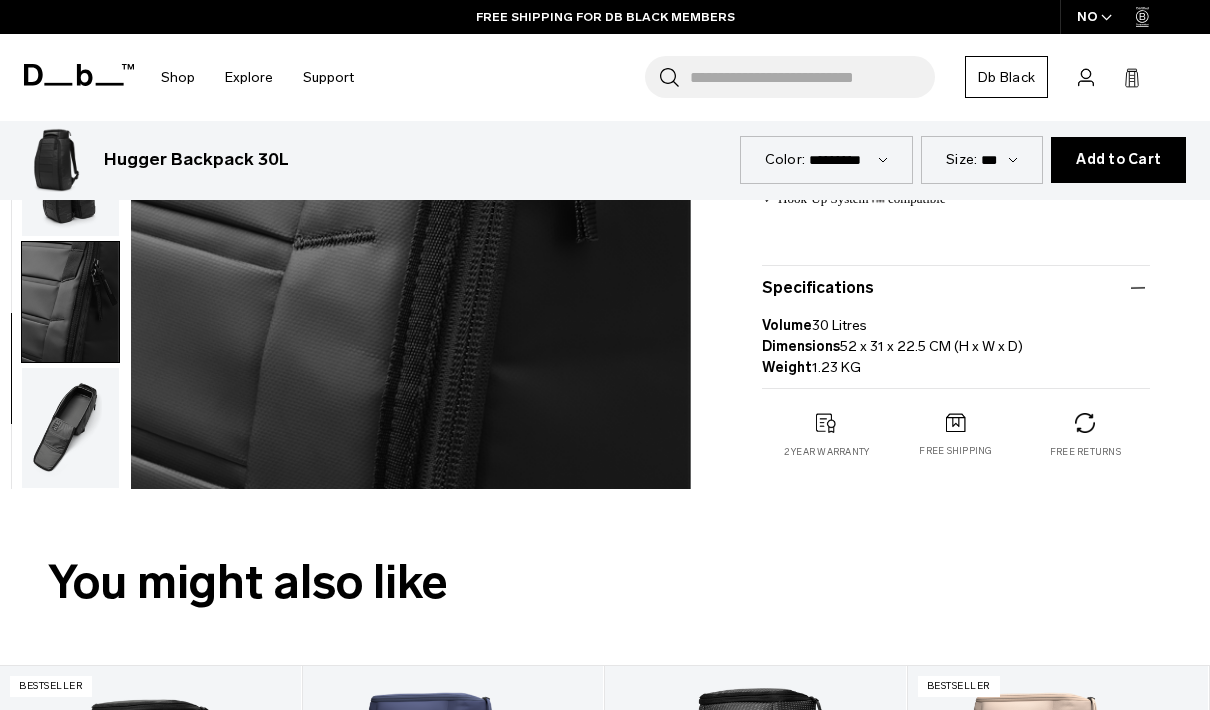click on "**********" at bounding box center [605, 3159] 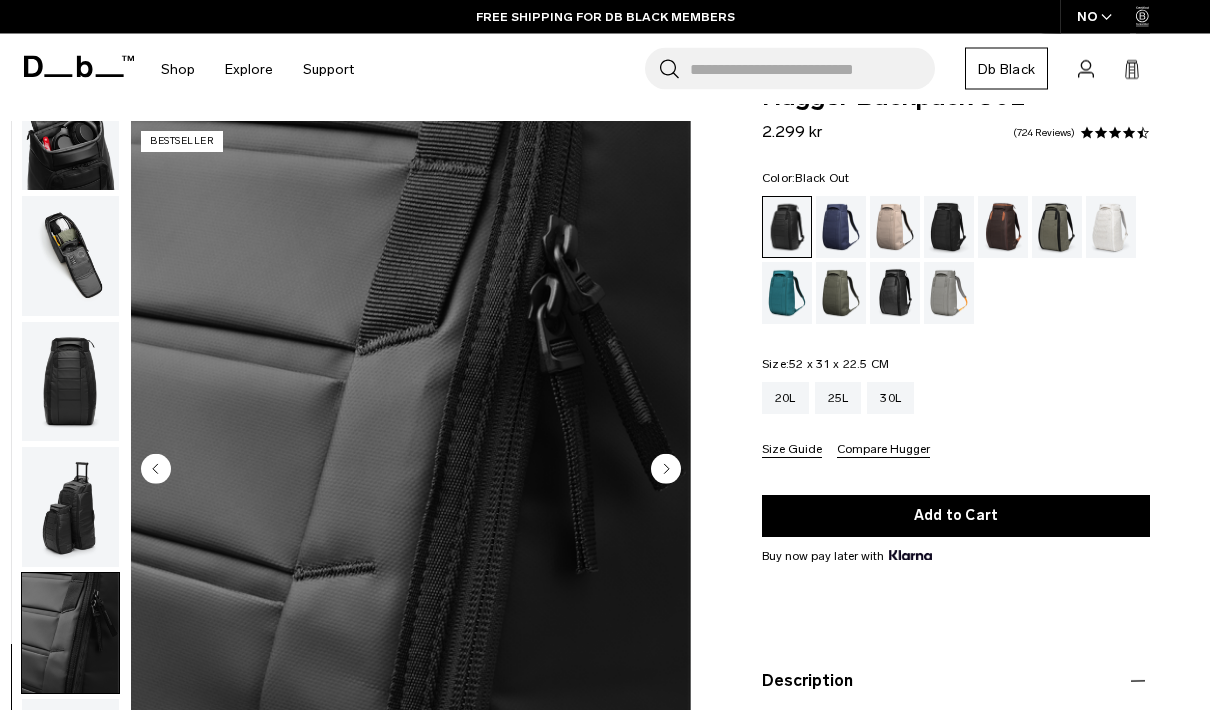 scroll, scrollTop: 0, scrollLeft: 0, axis: both 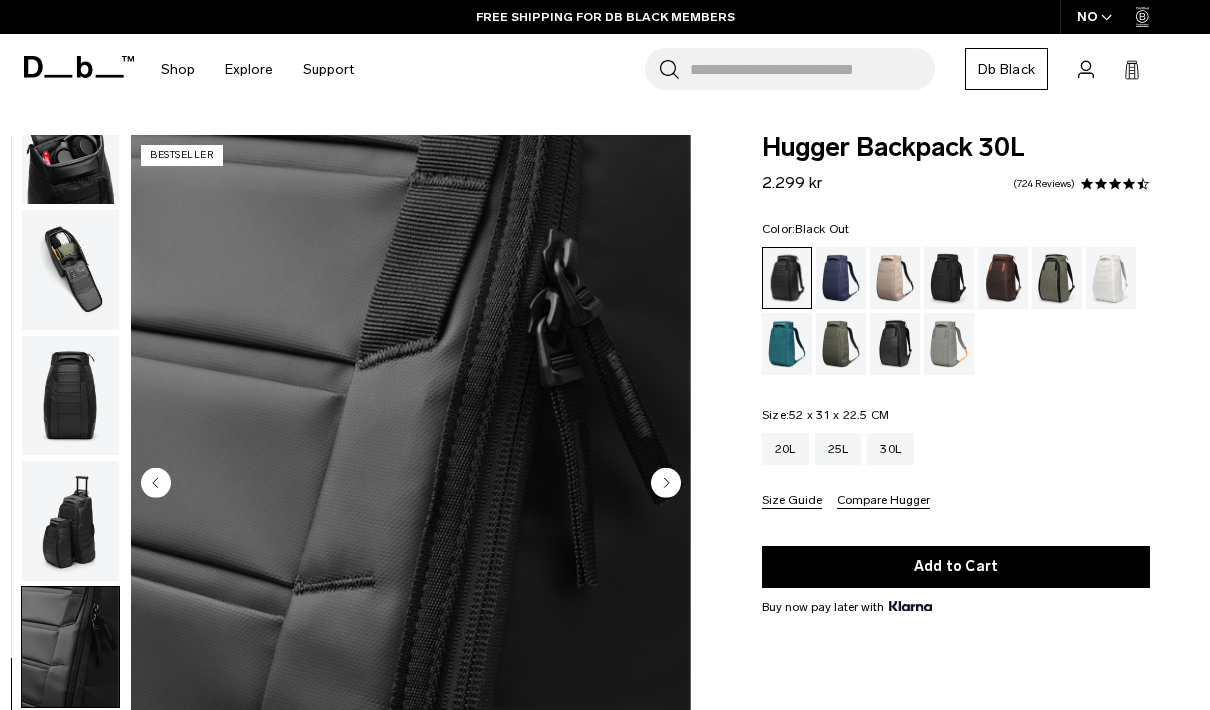 click at bounding box center [70, 270] 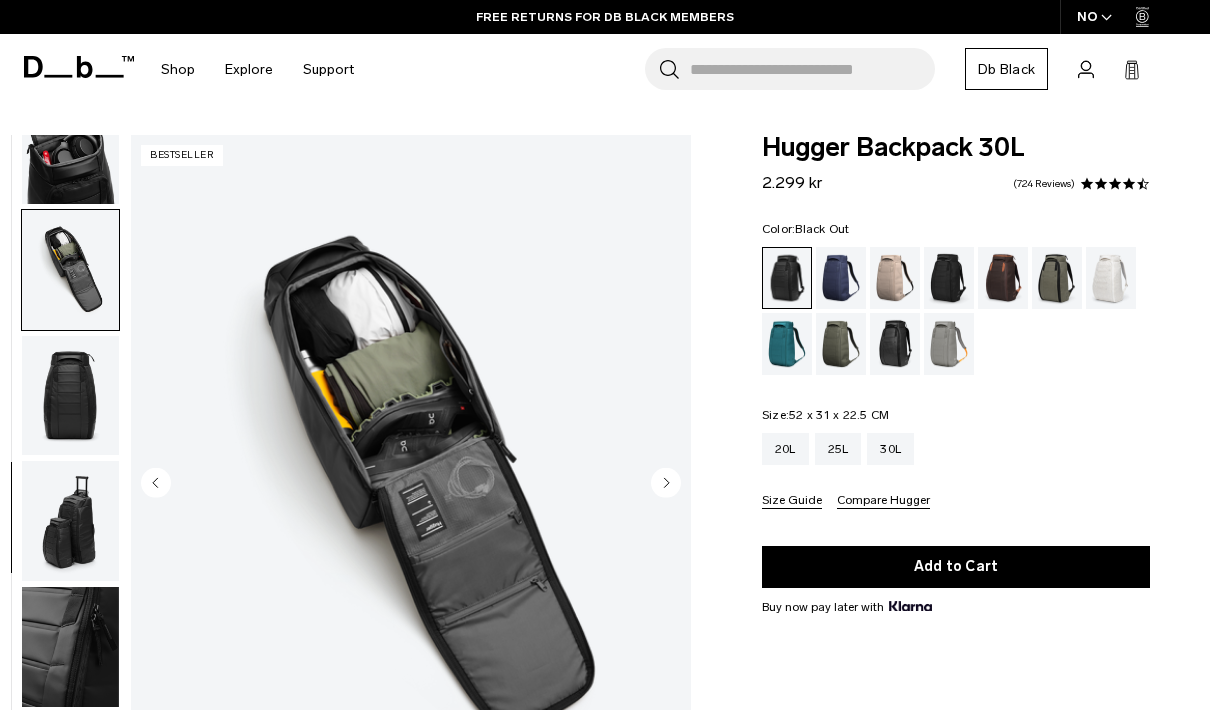 scroll, scrollTop: 84, scrollLeft: 0, axis: vertical 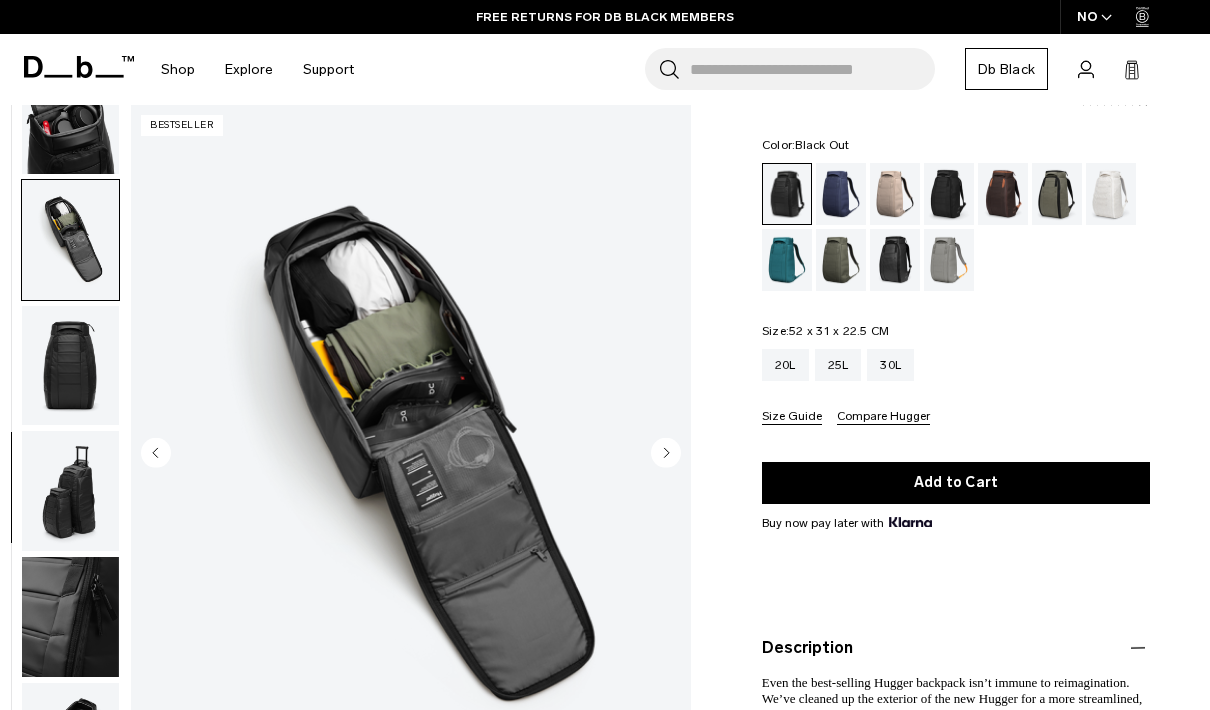 click at bounding box center (70, 491) 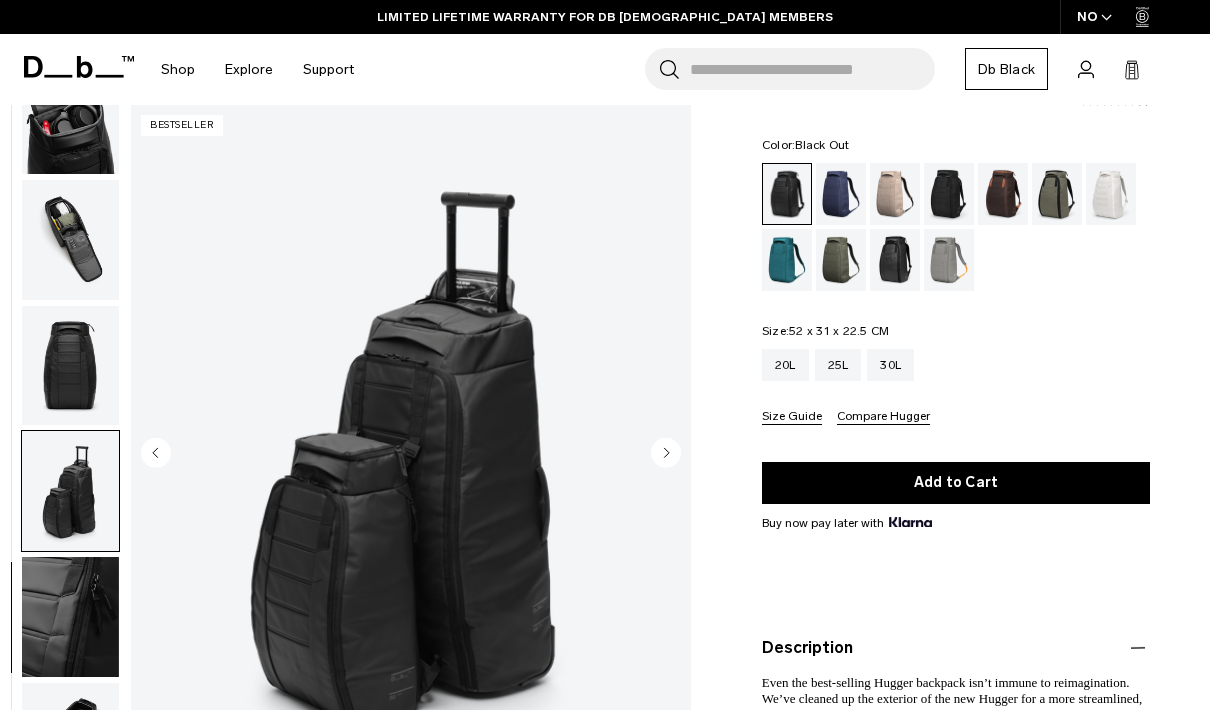 click 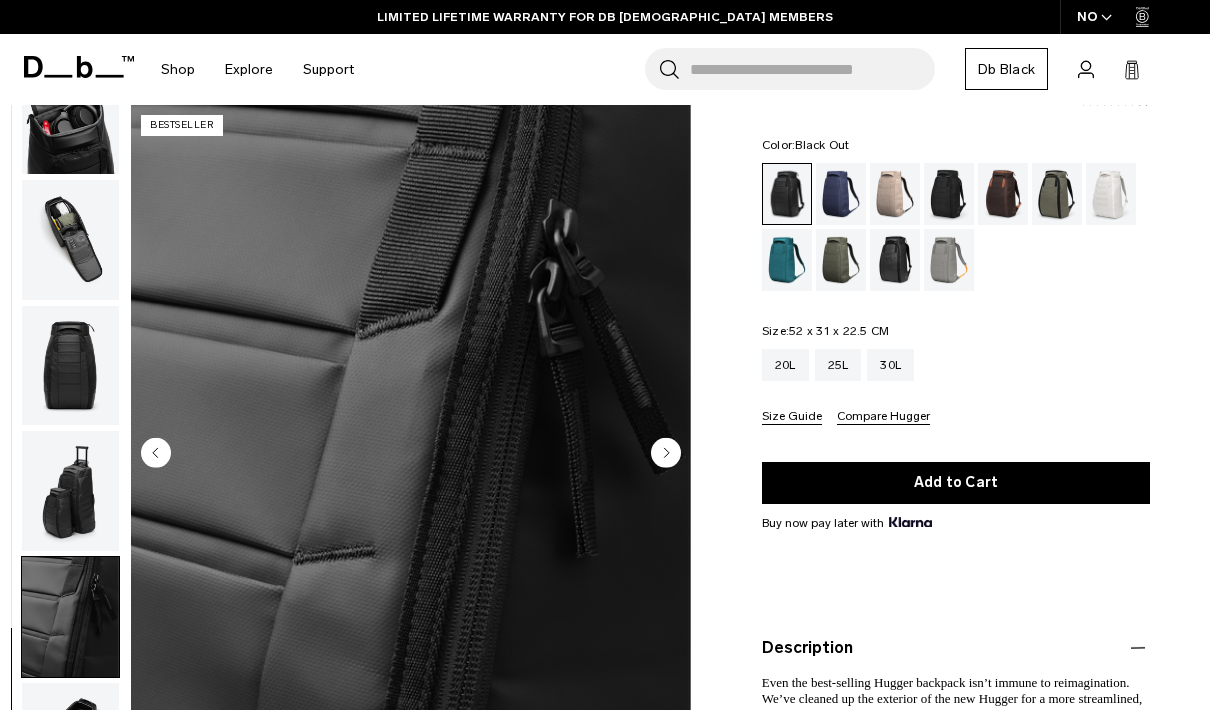 click 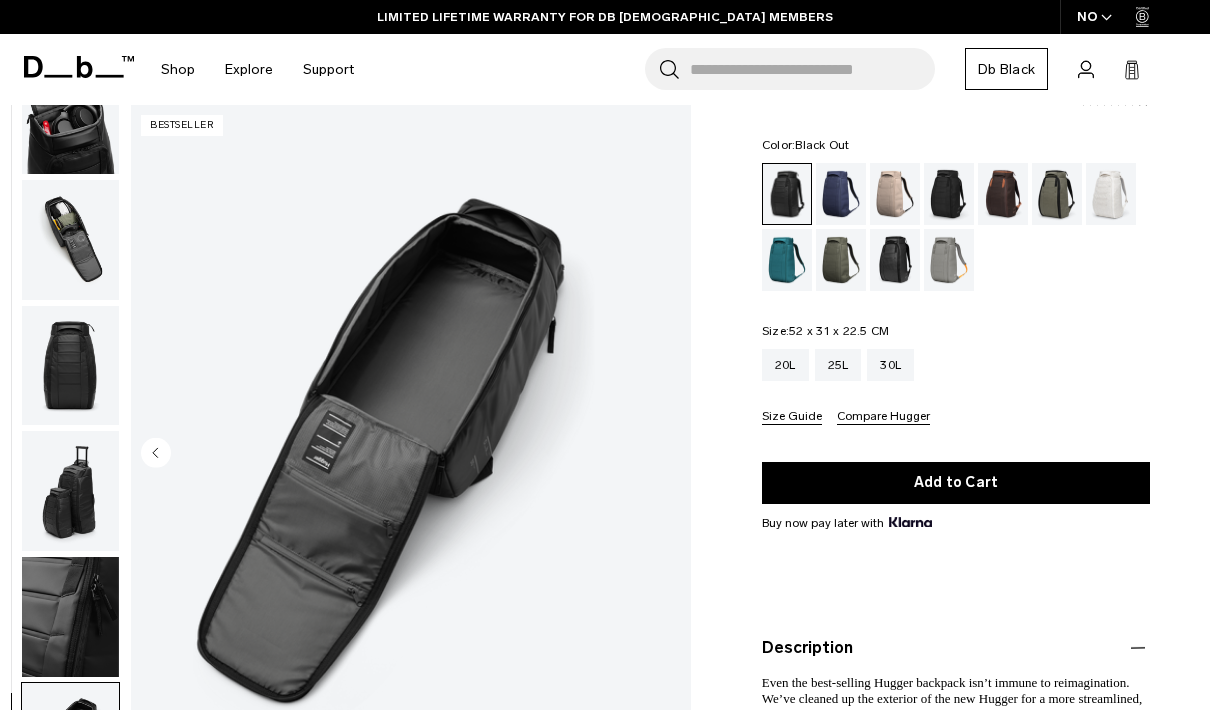 click at bounding box center (411, 454) 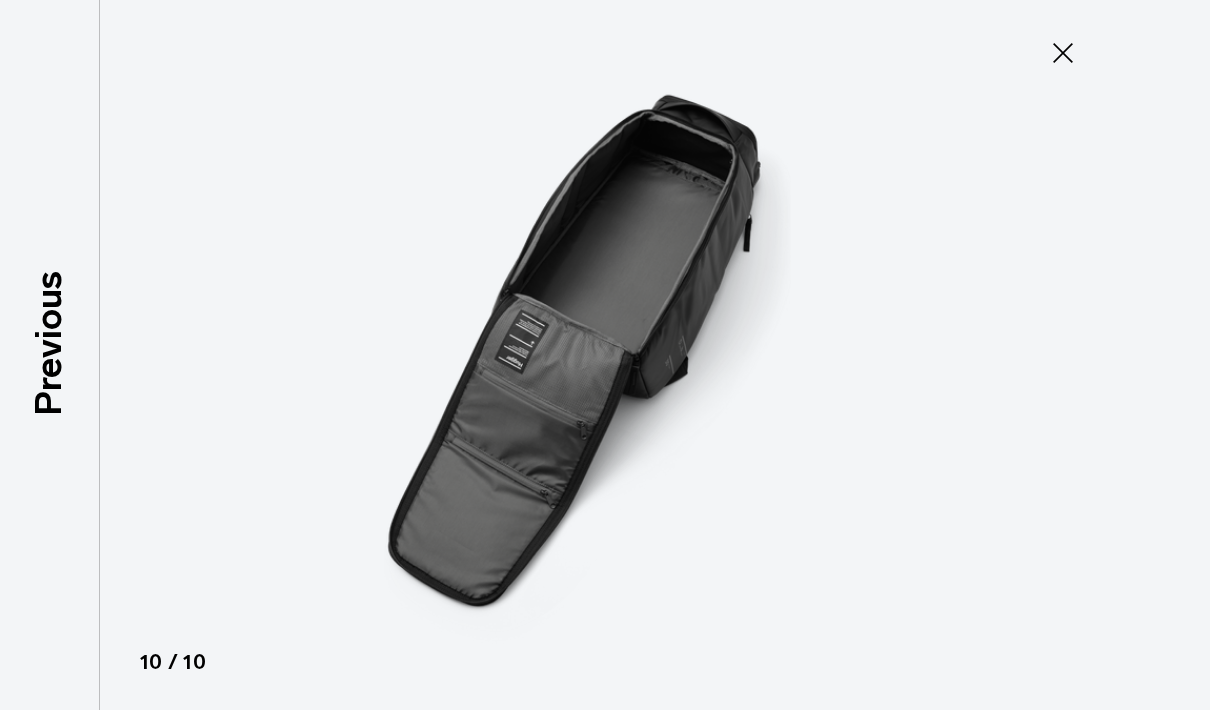 scroll, scrollTop: 0, scrollLeft: 0, axis: both 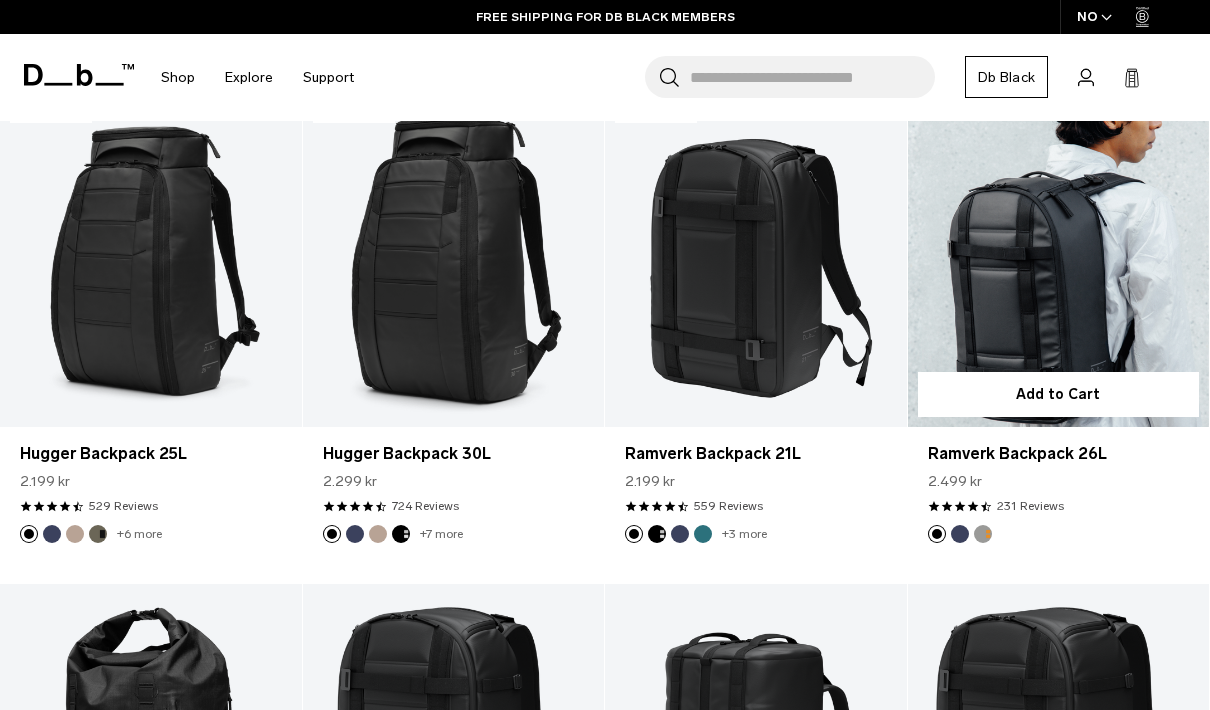 click at bounding box center (1059, 259) 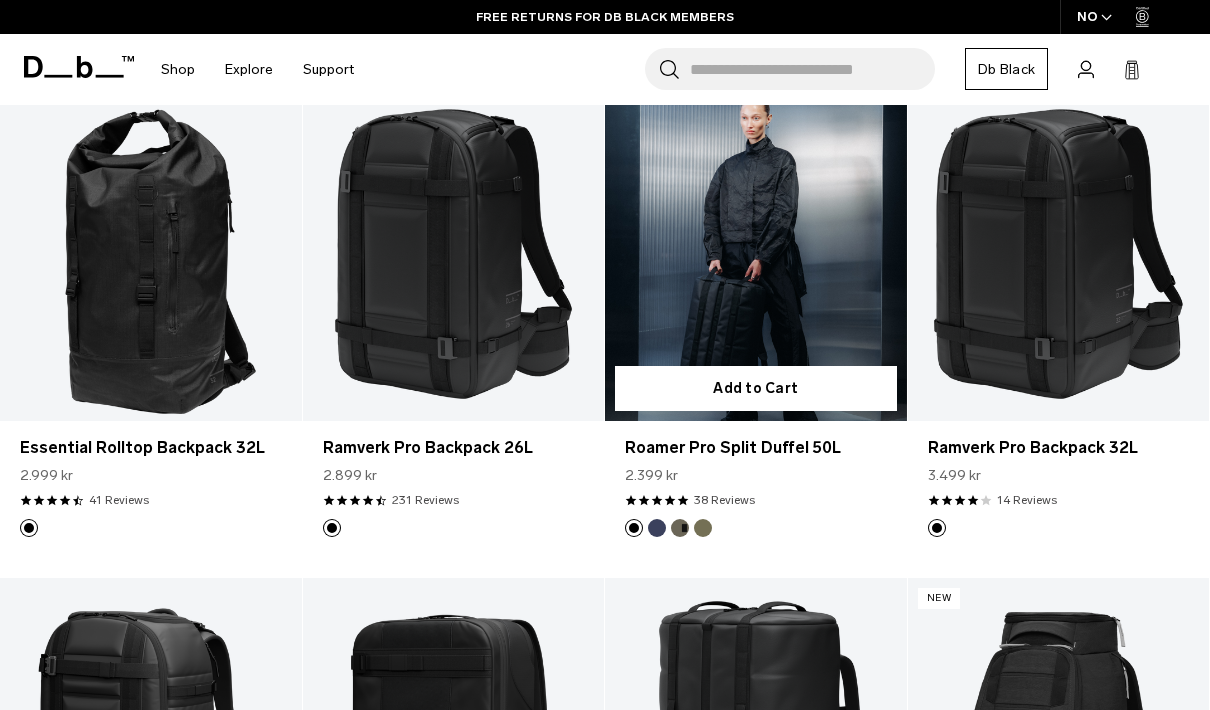 scroll, scrollTop: 872, scrollLeft: 0, axis: vertical 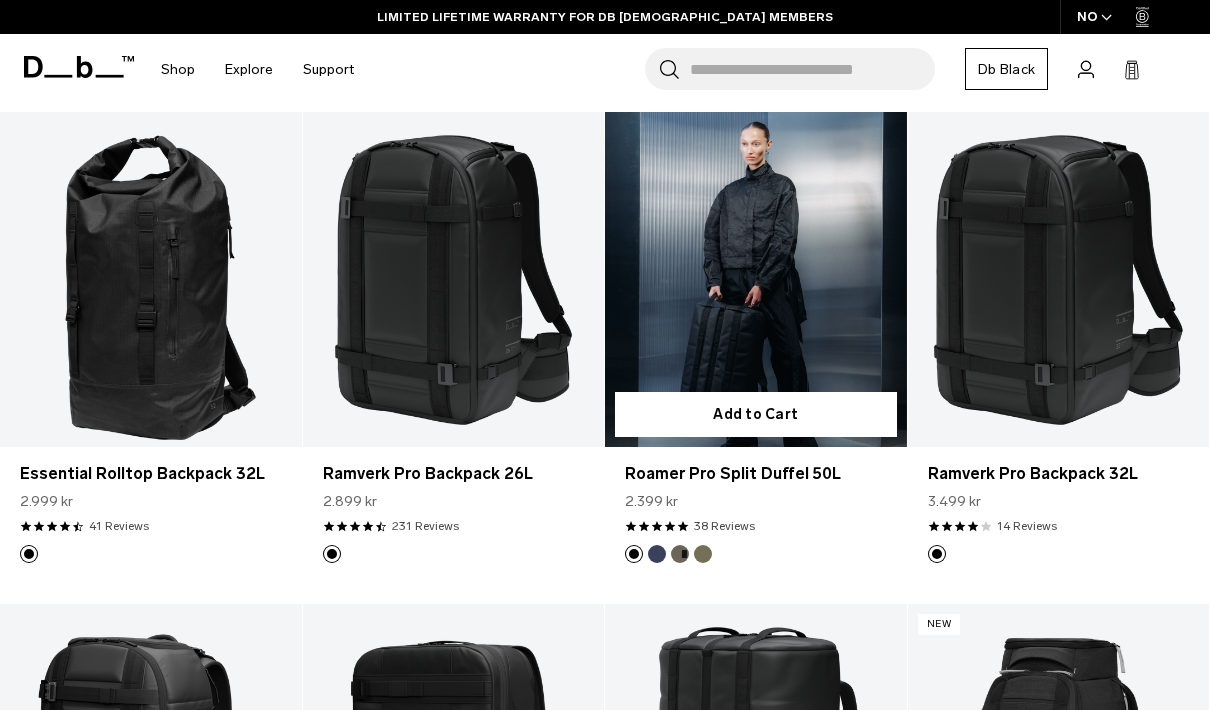 click at bounding box center [756, 279] 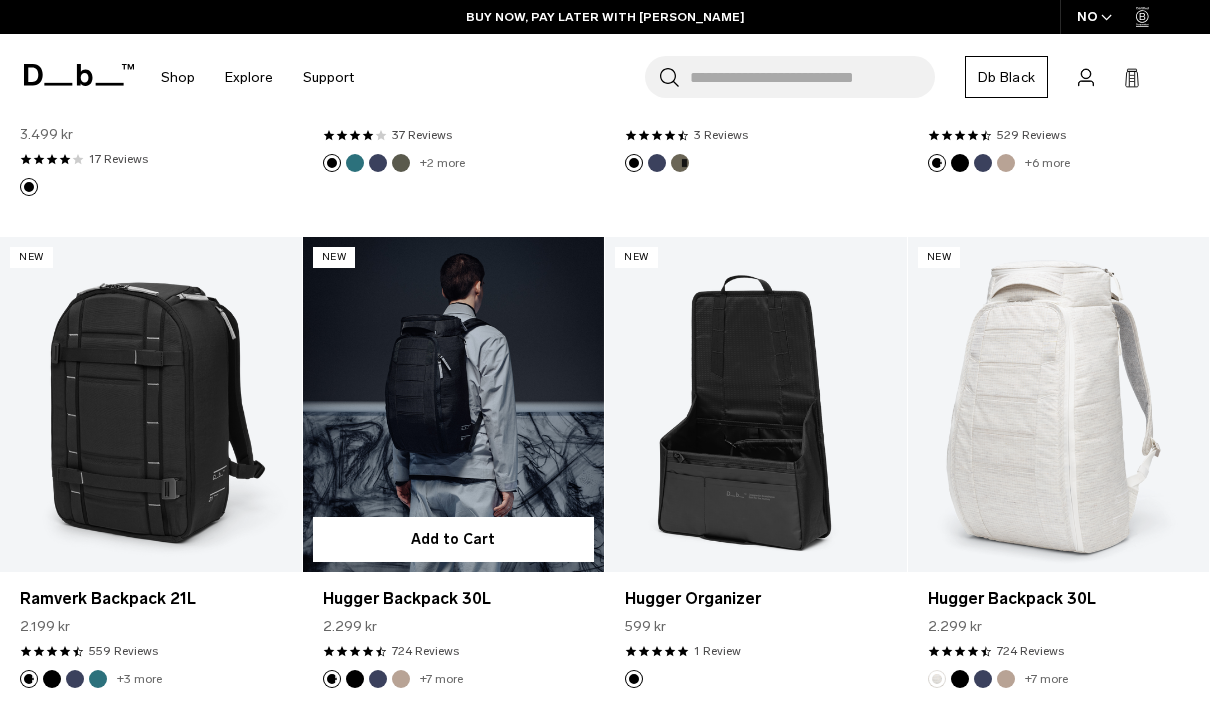 scroll, scrollTop: 1767, scrollLeft: 0, axis: vertical 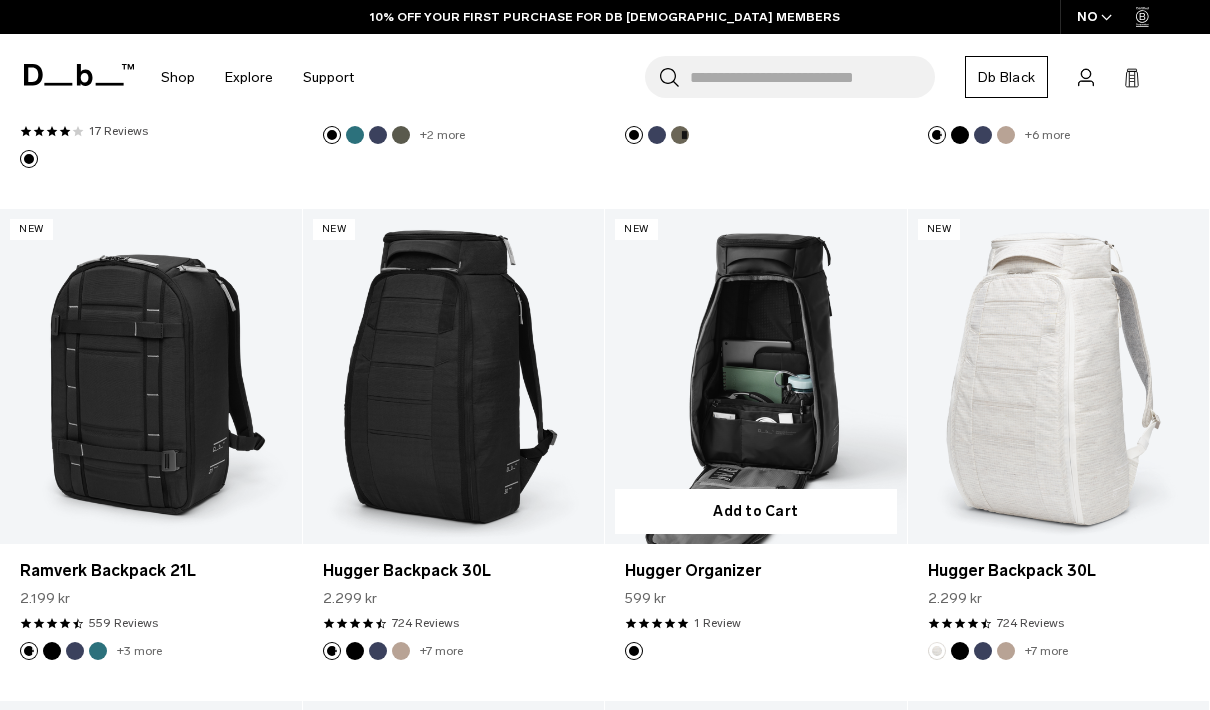 click at bounding box center [756, 376] 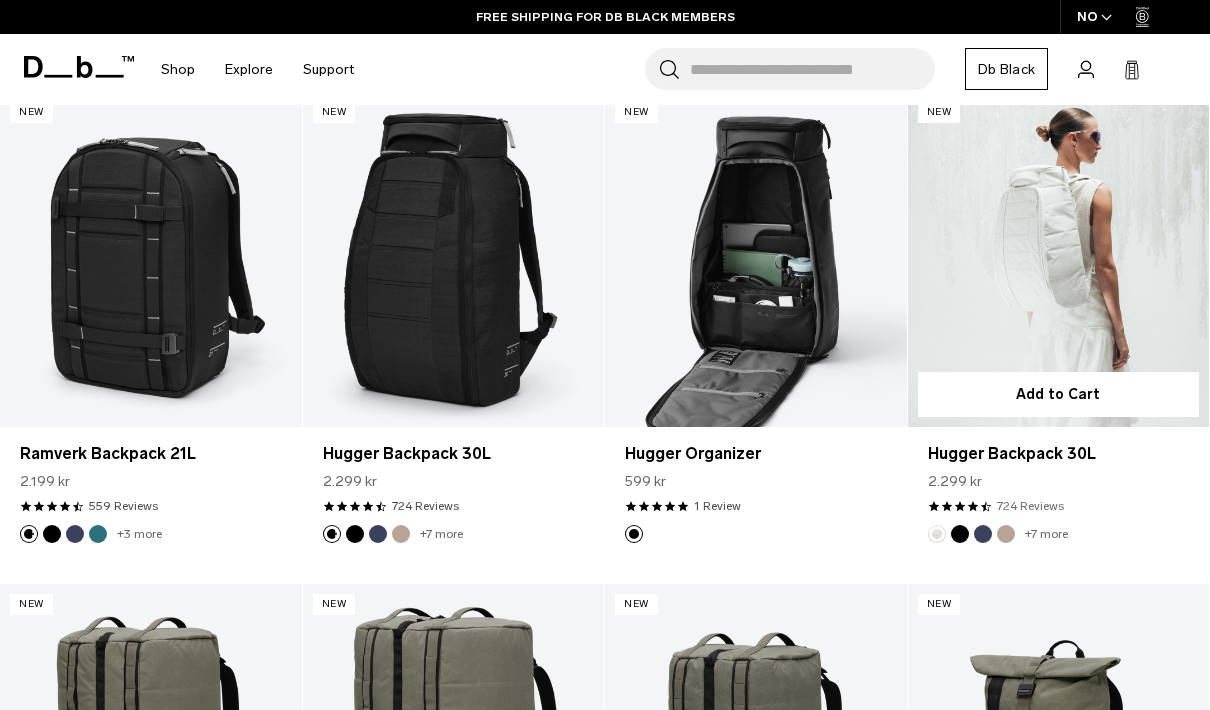 scroll, scrollTop: 1919, scrollLeft: 0, axis: vertical 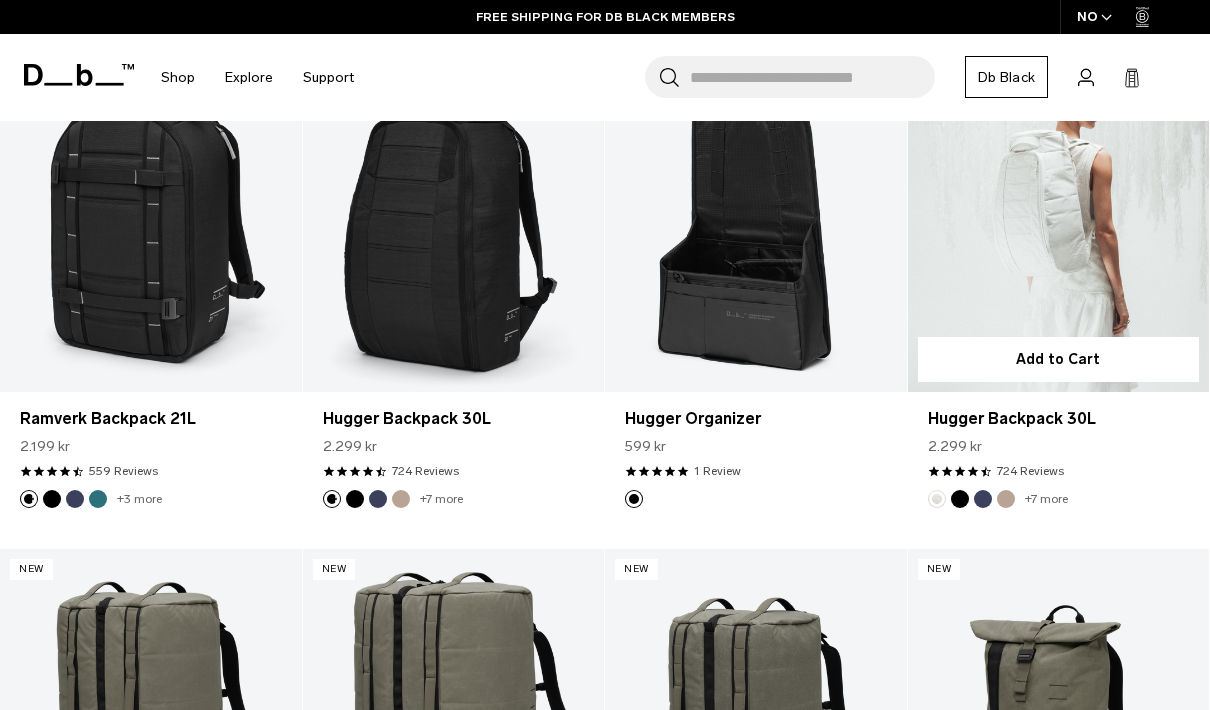 click at bounding box center [1059, 224] 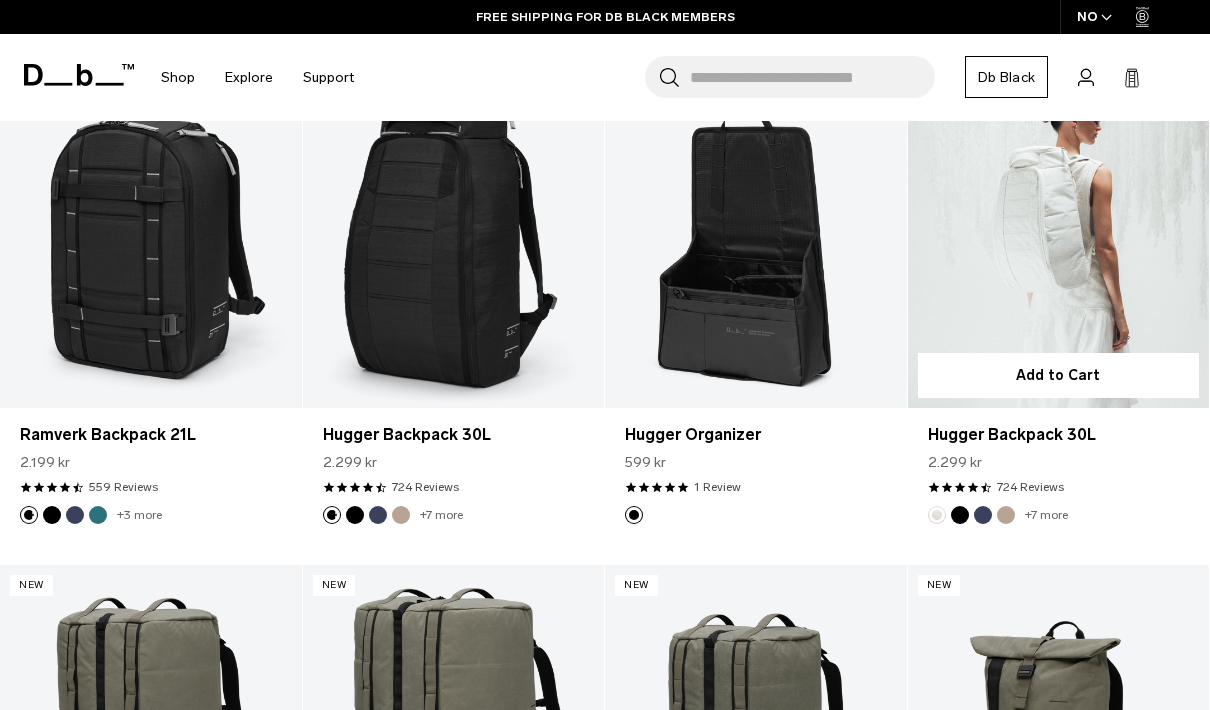 scroll, scrollTop: 1999, scrollLeft: 0, axis: vertical 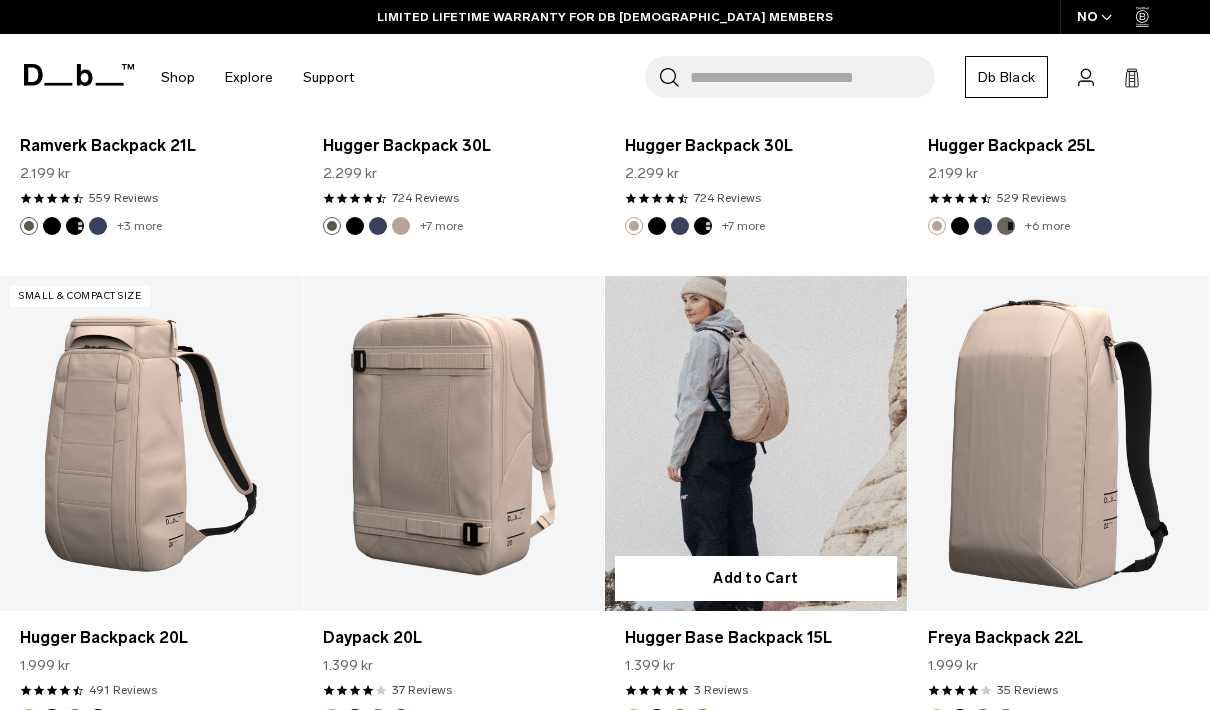 click at bounding box center (756, 443) 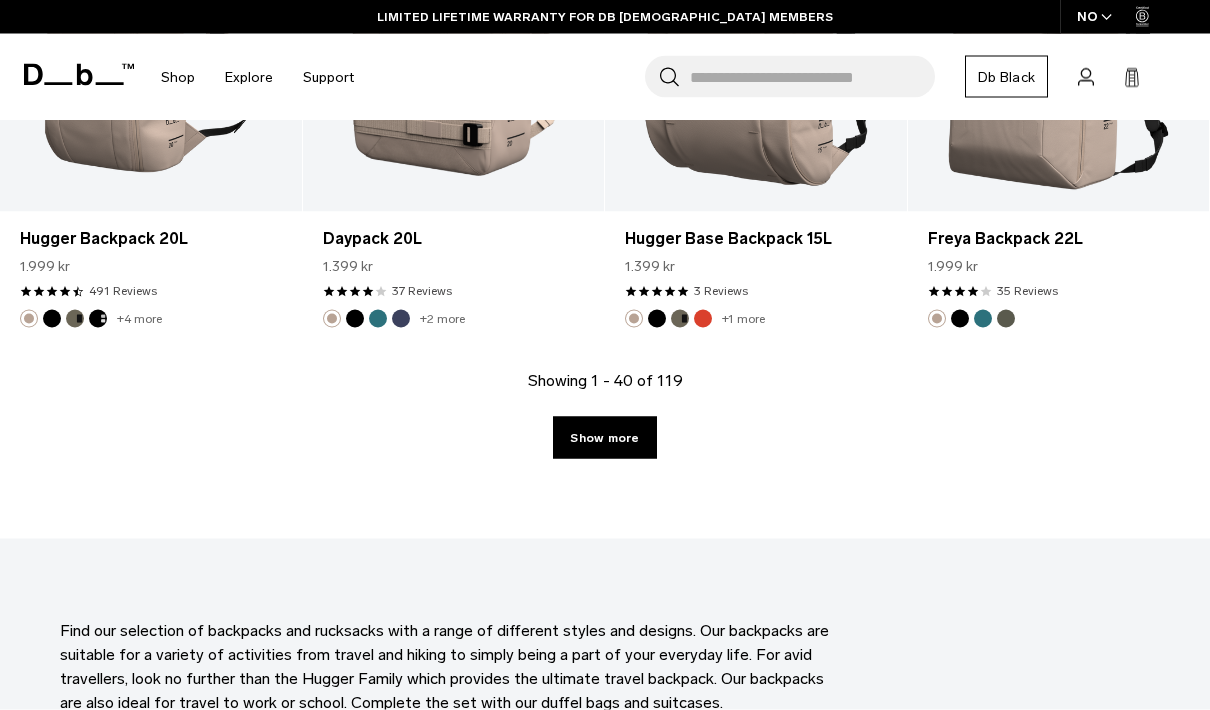 scroll, scrollTop: 5191, scrollLeft: 0, axis: vertical 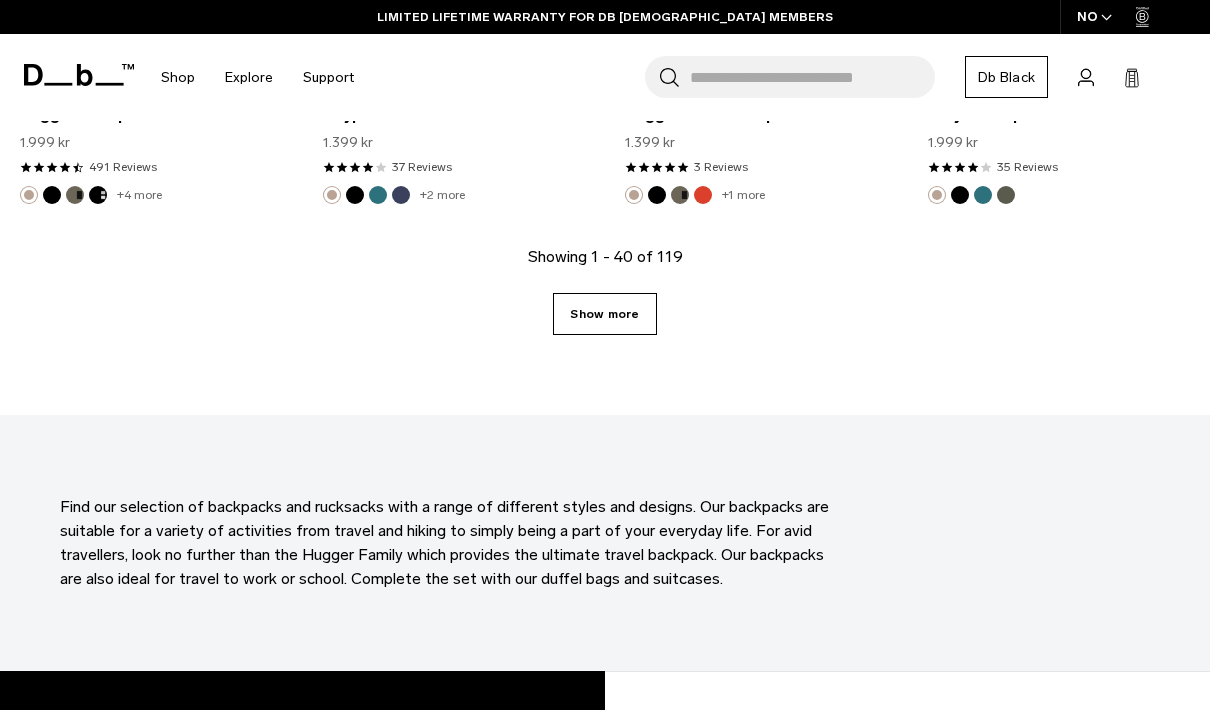 click on "Show more" at bounding box center (604, 314) 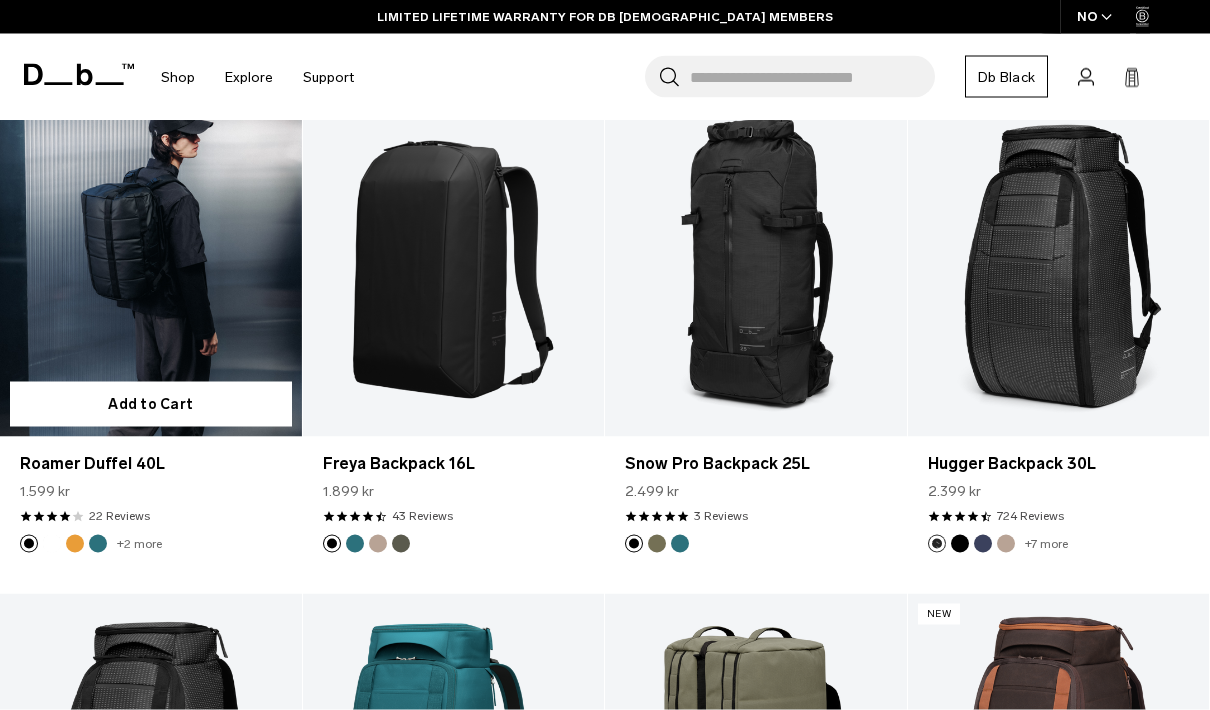 scroll, scrollTop: 7287, scrollLeft: 0, axis: vertical 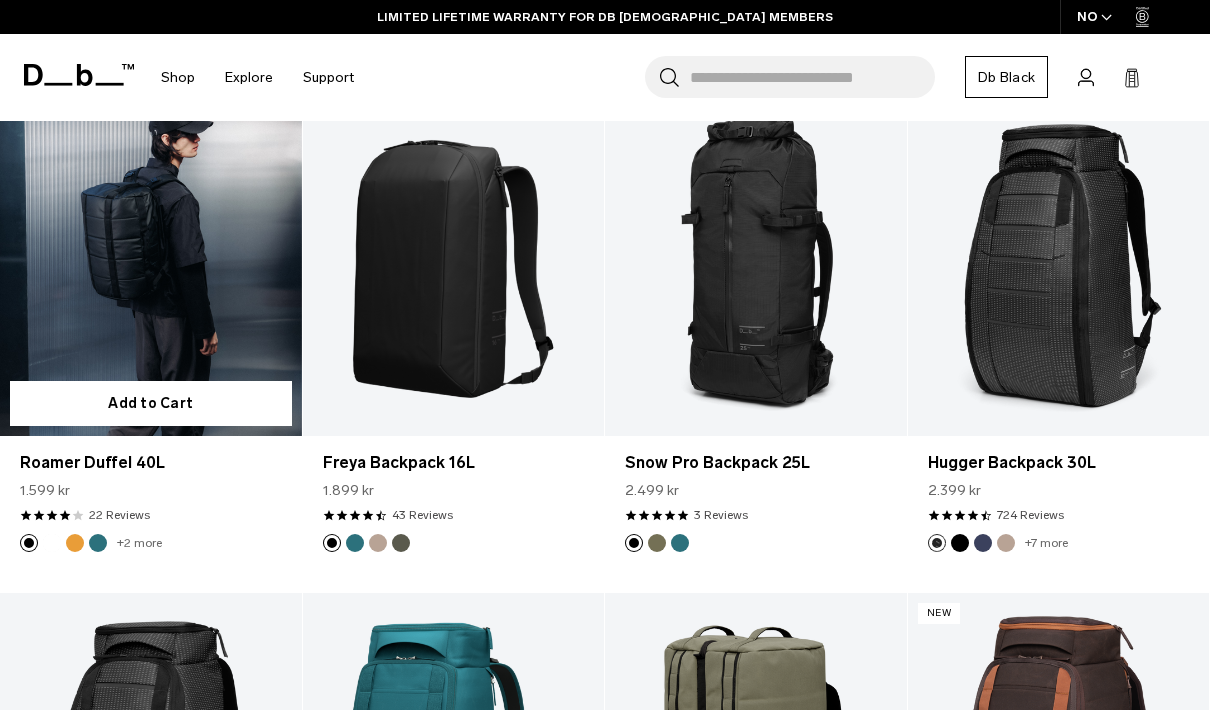 click at bounding box center [151, 268] 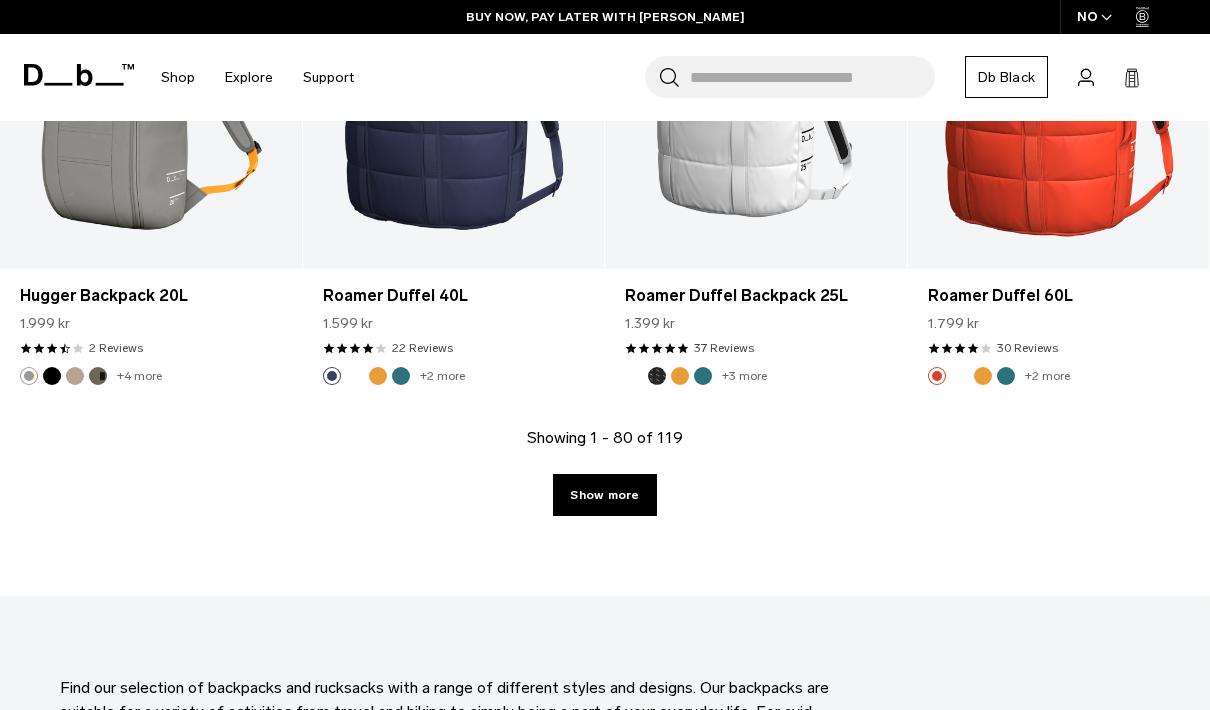 click on "Show more" at bounding box center (604, 495) 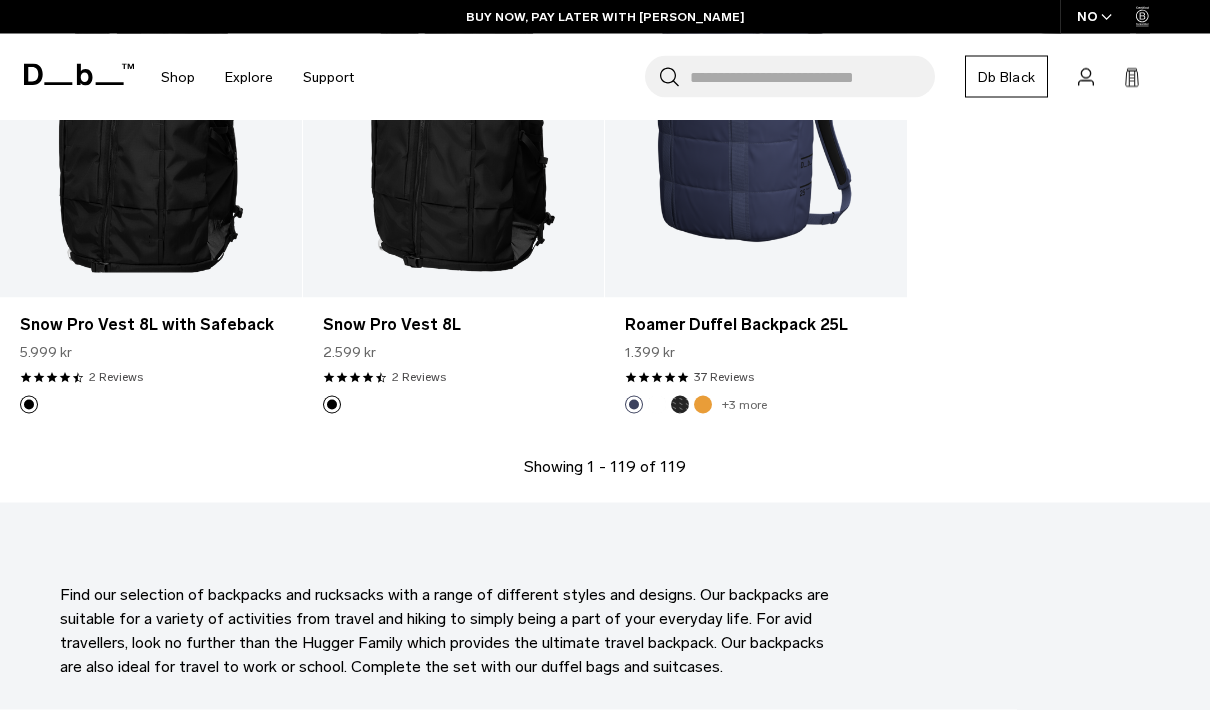 scroll, scrollTop: 14889, scrollLeft: 0, axis: vertical 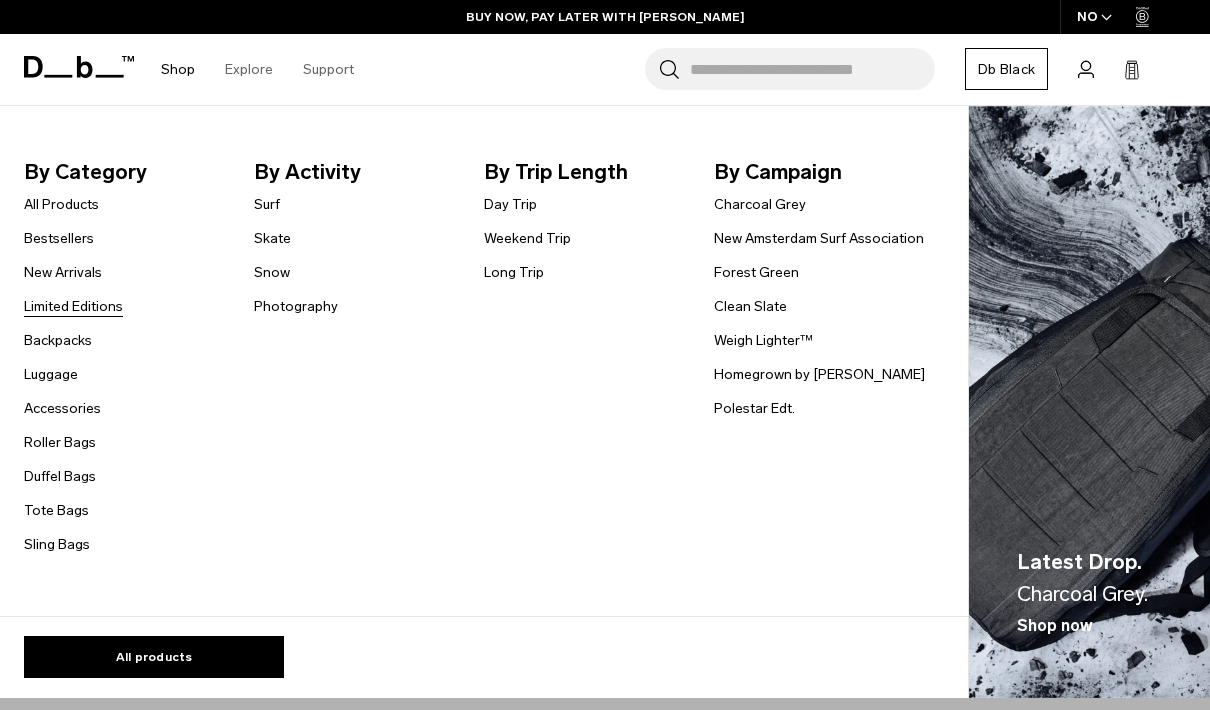 click on "Limited Editions" at bounding box center (73, 306) 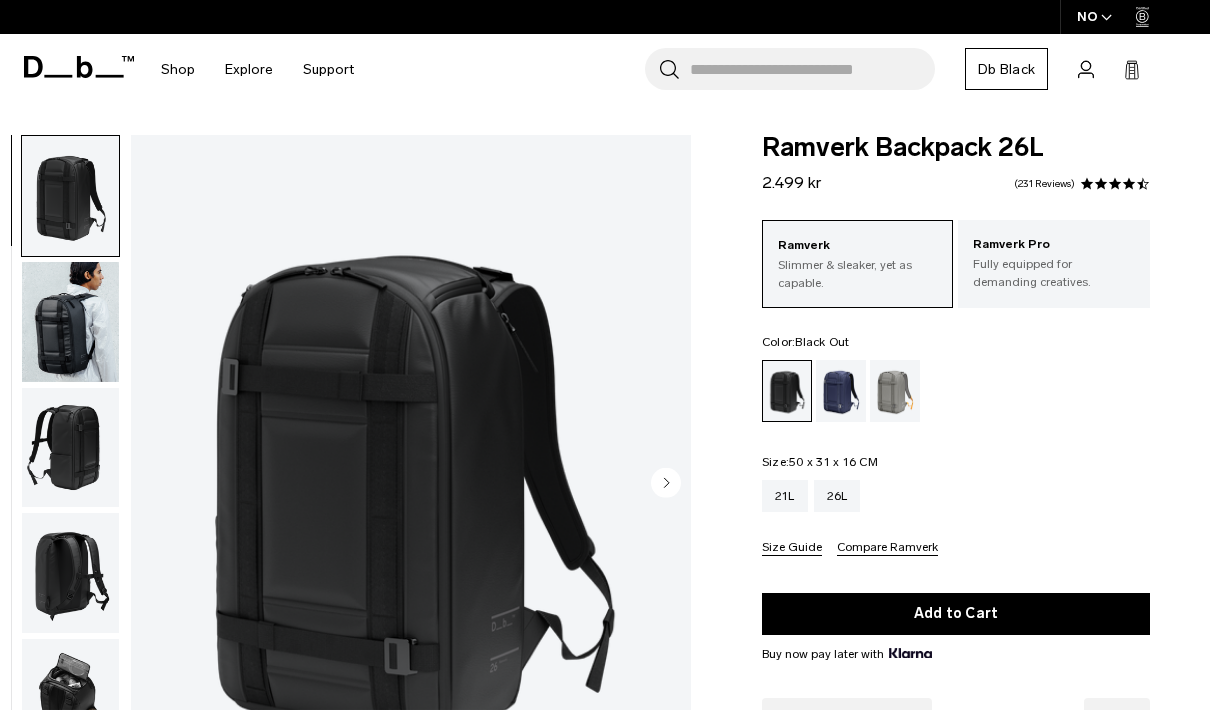 scroll, scrollTop: 0, scrollLeft: 0, axis: both 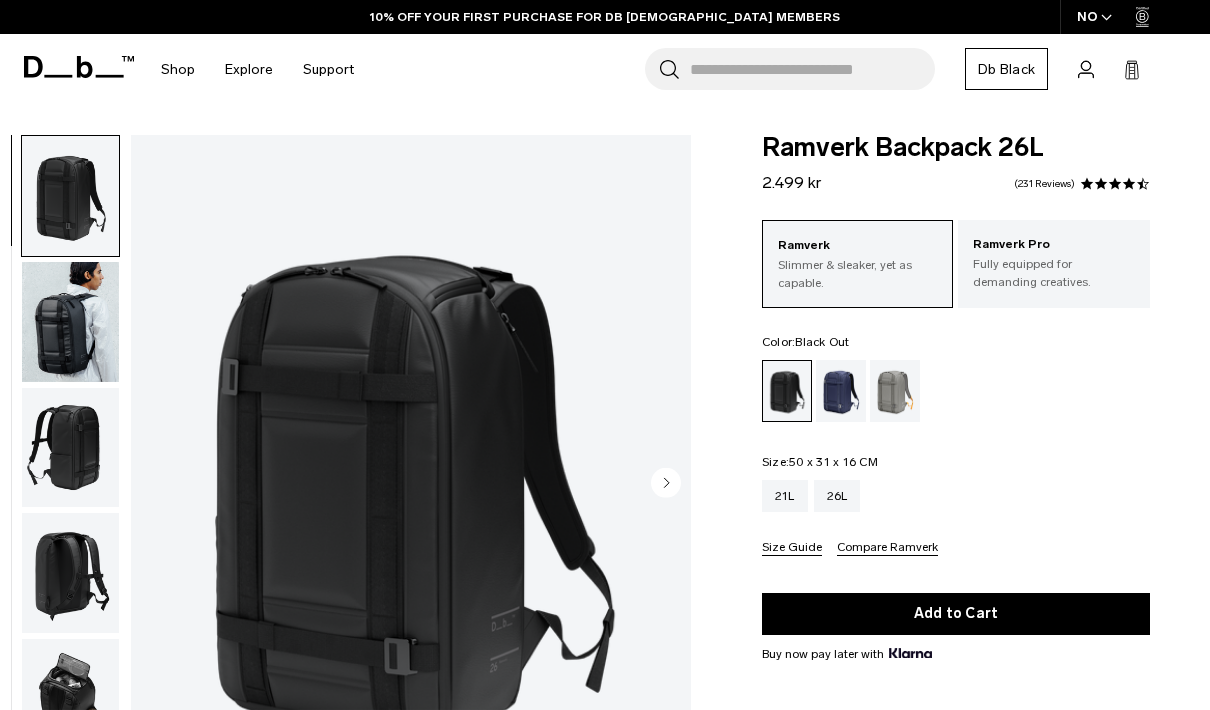 click 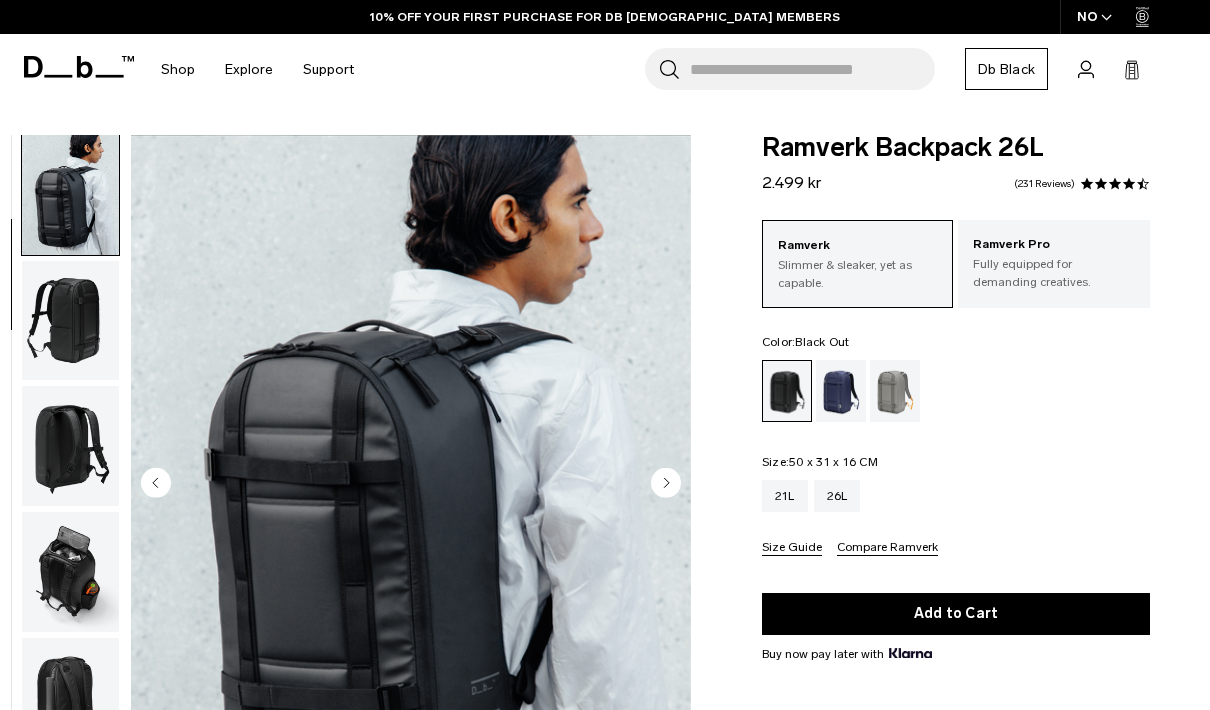click 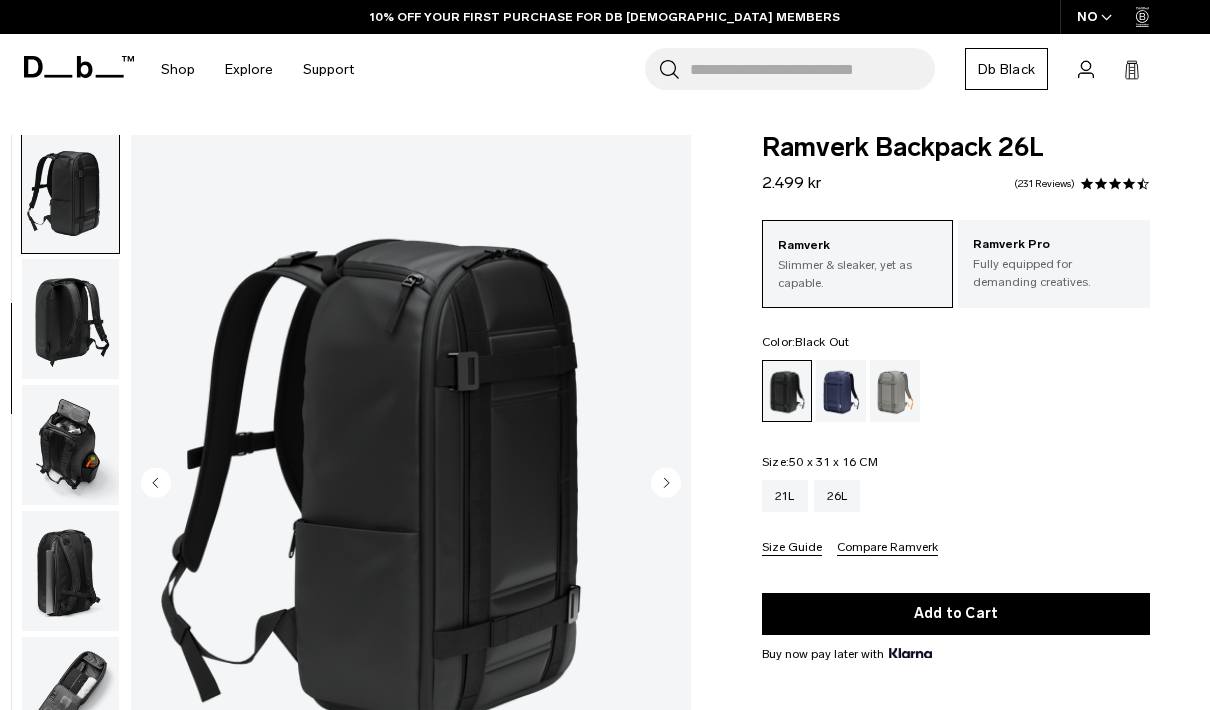 click 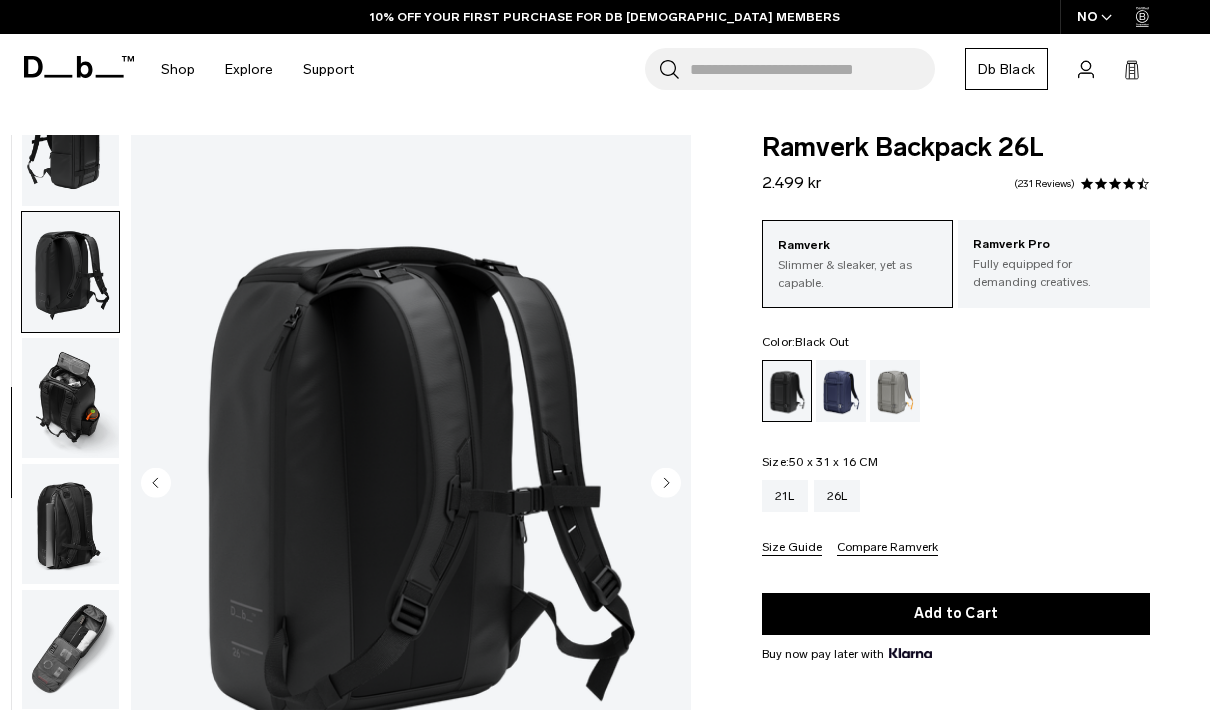scroll, scrollTop: 315, scrollLeft: 0, axis: vertical 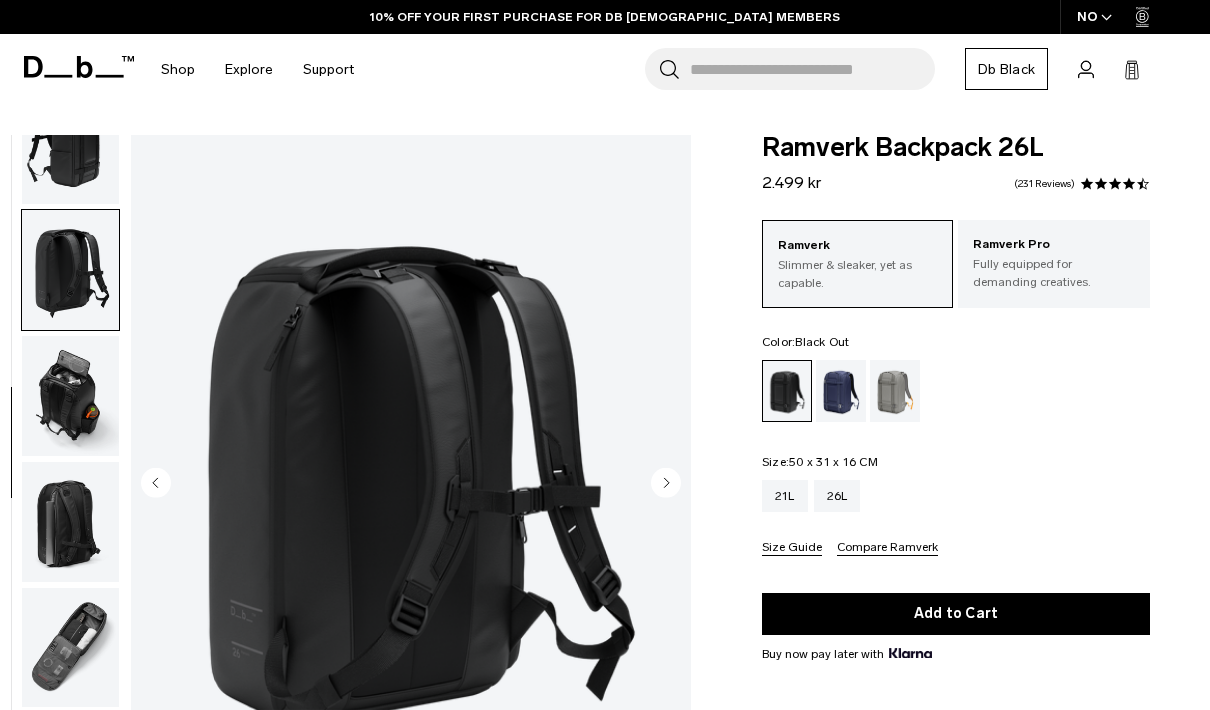 click 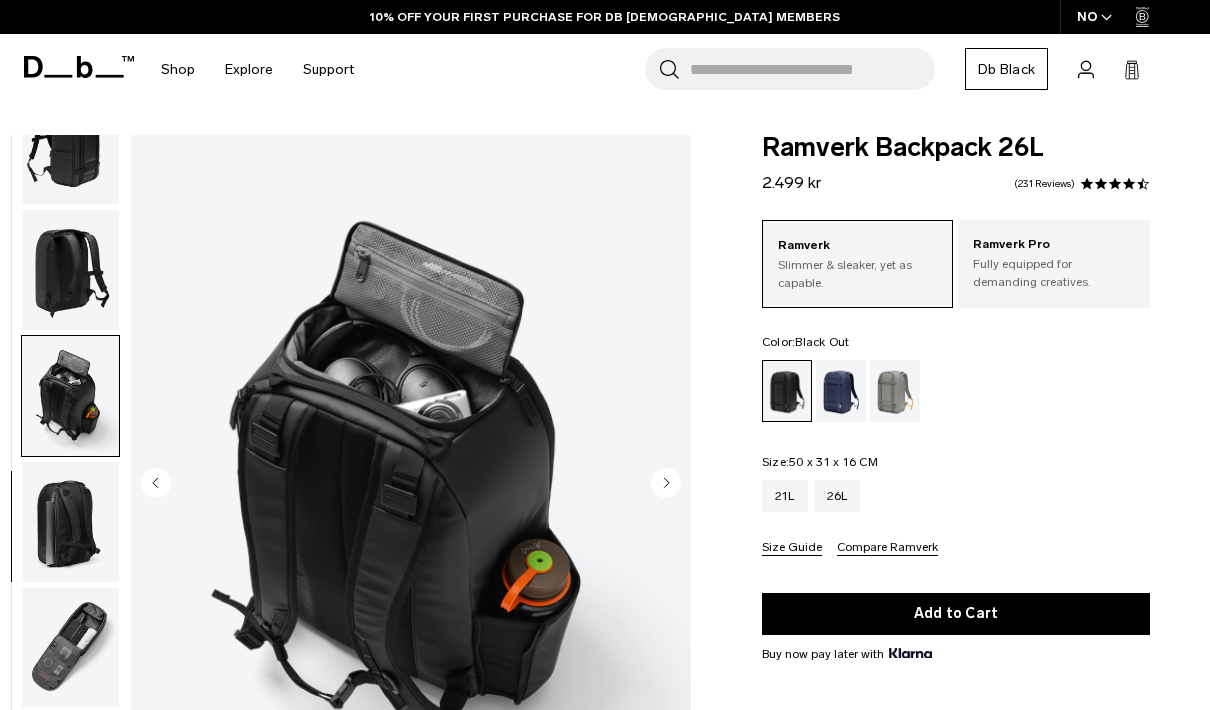 click 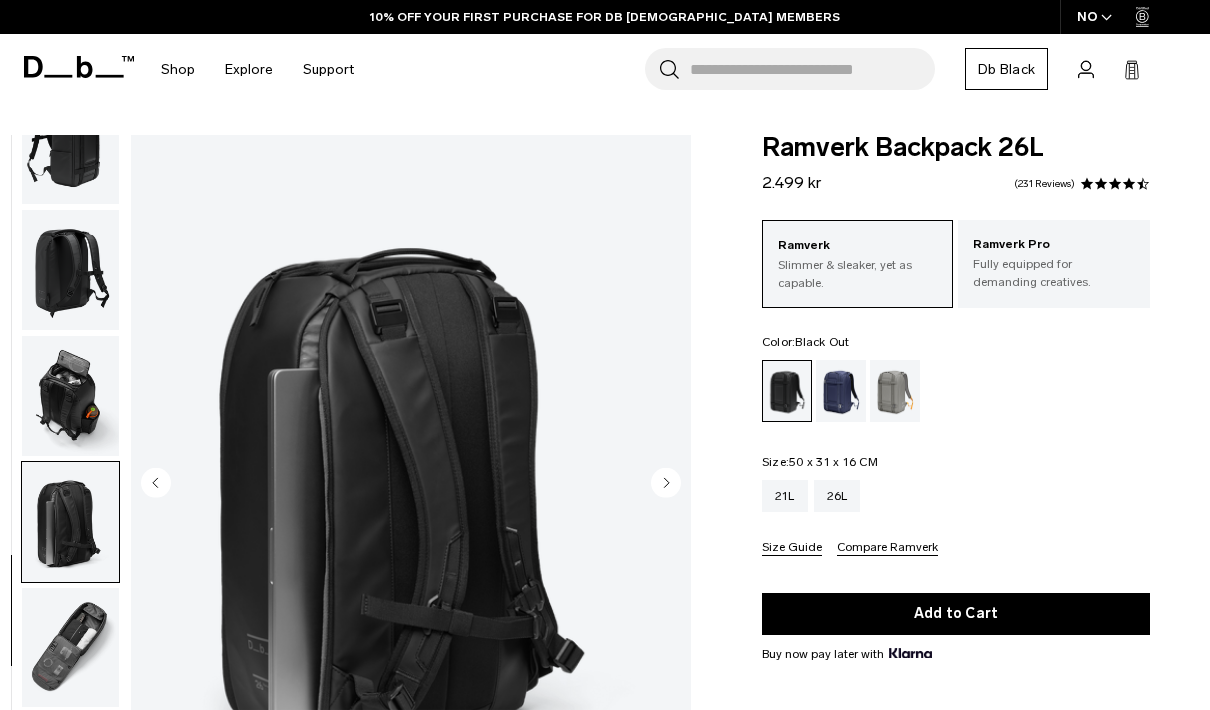 click 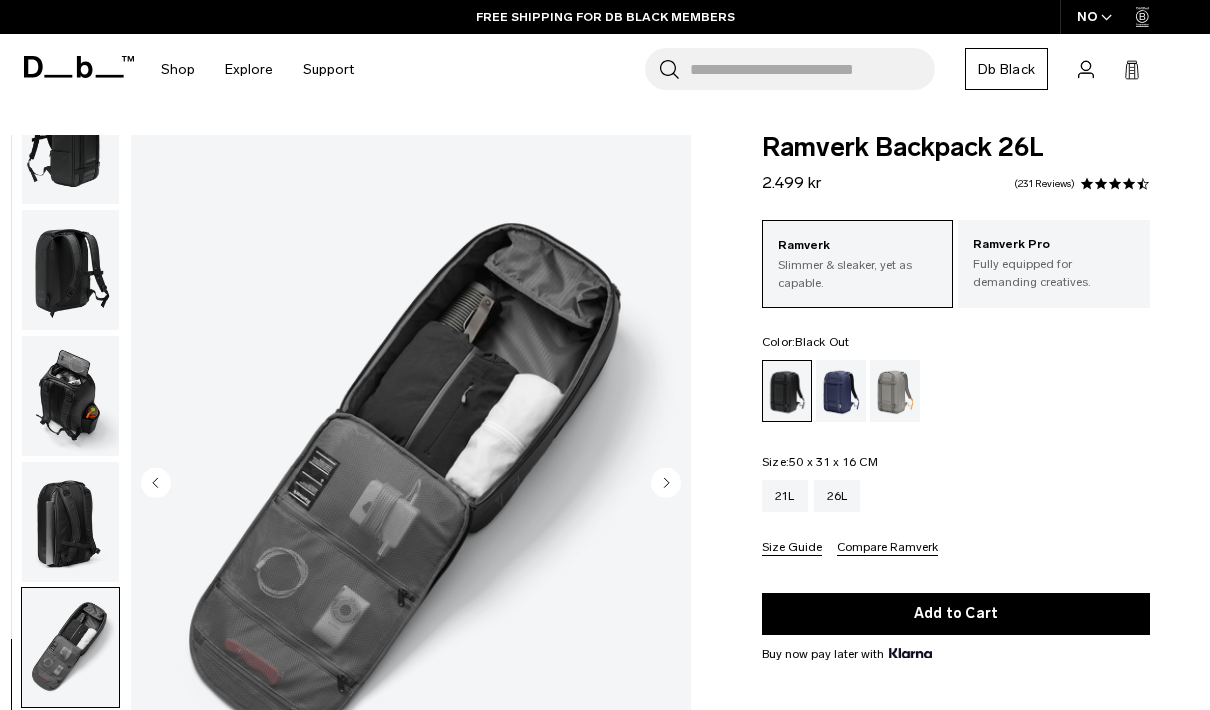 click 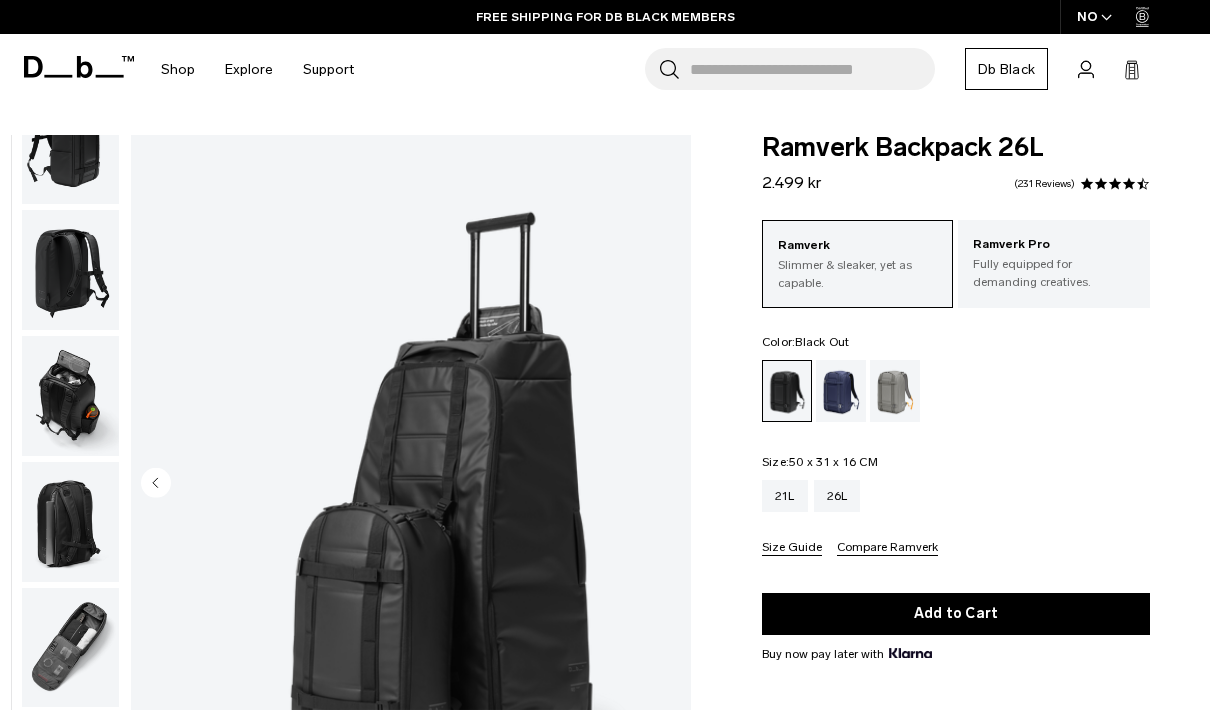 click at bounding box center [411, 484] 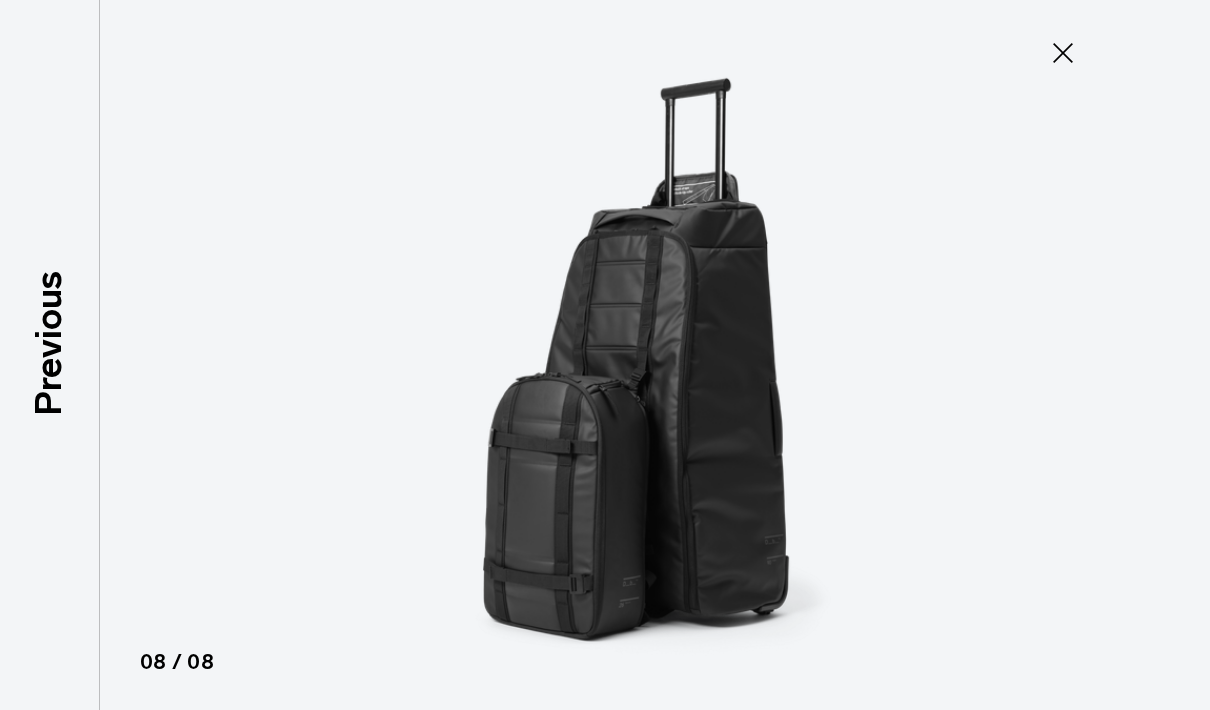 click 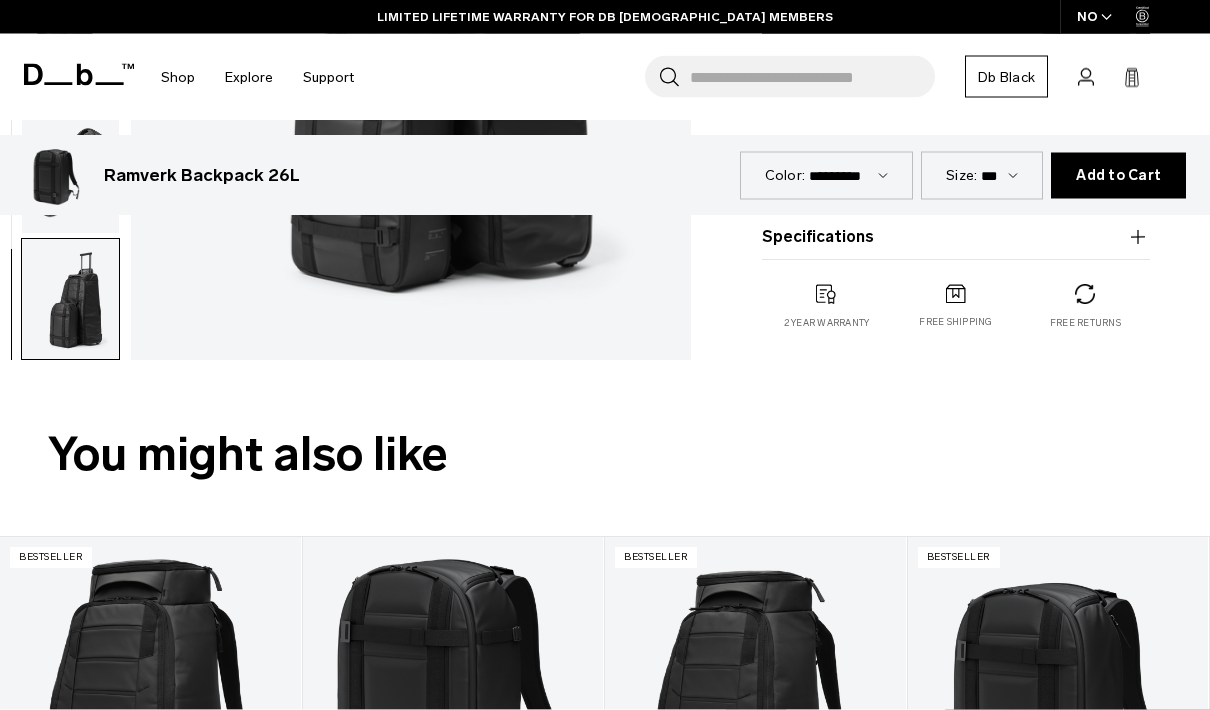 scroll, scrollTop: 577, scrollLeft: 0, axis: vertical 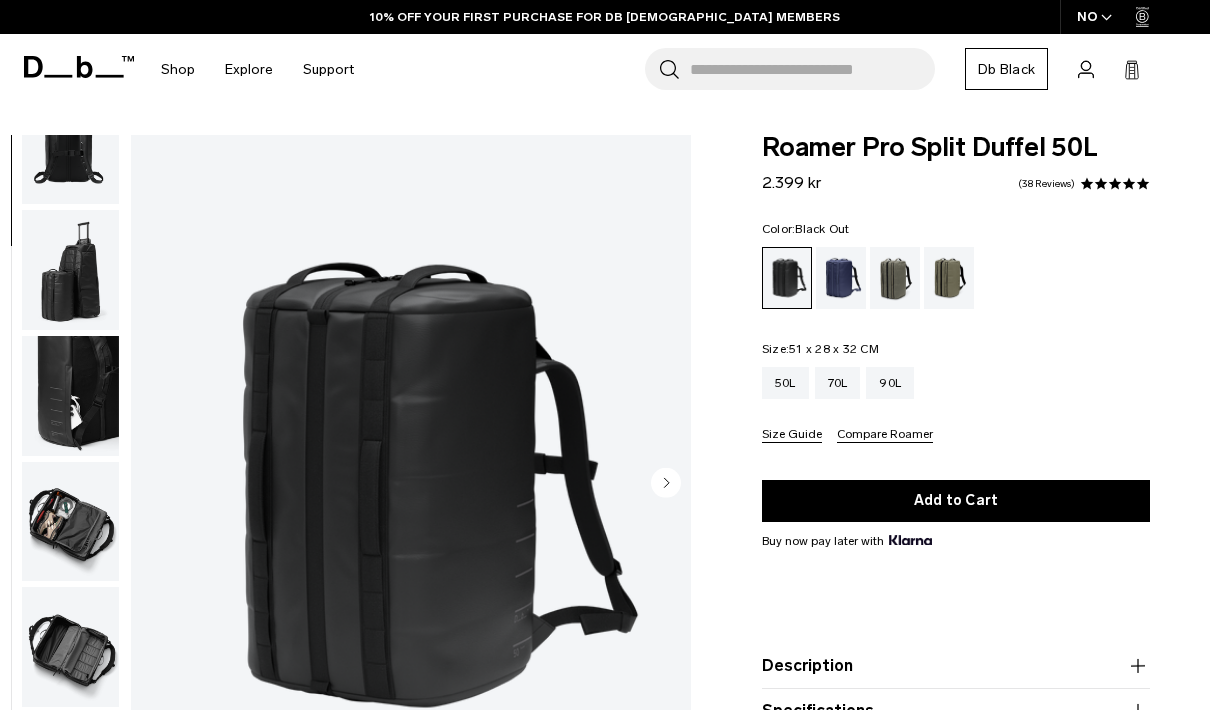 click at bounding box center [70, 522] 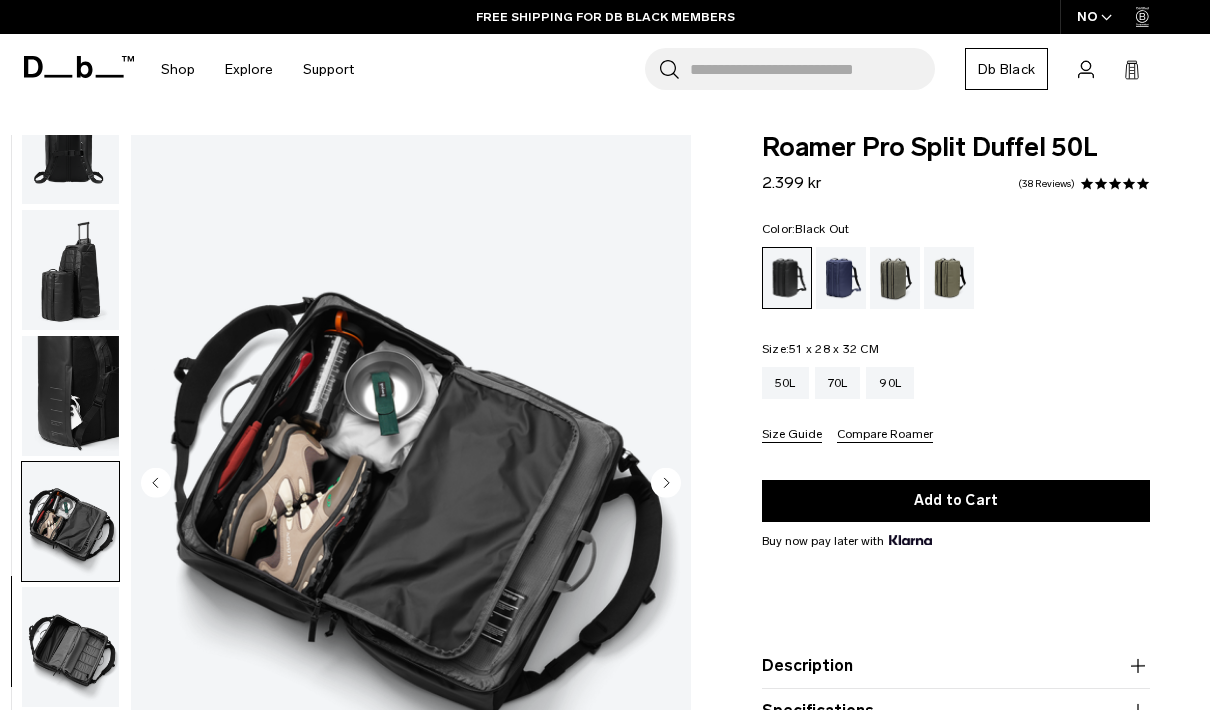 click 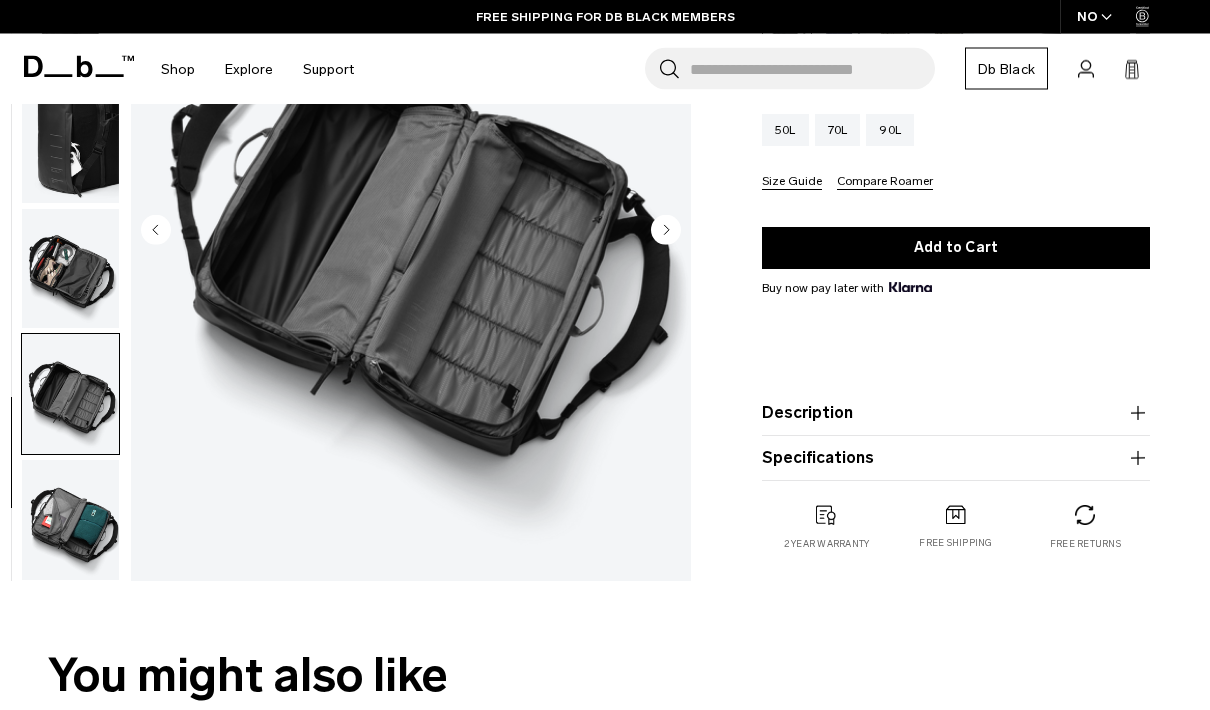 scroll, scrollTop: 374, scrollLeft: 0, axis: vertical 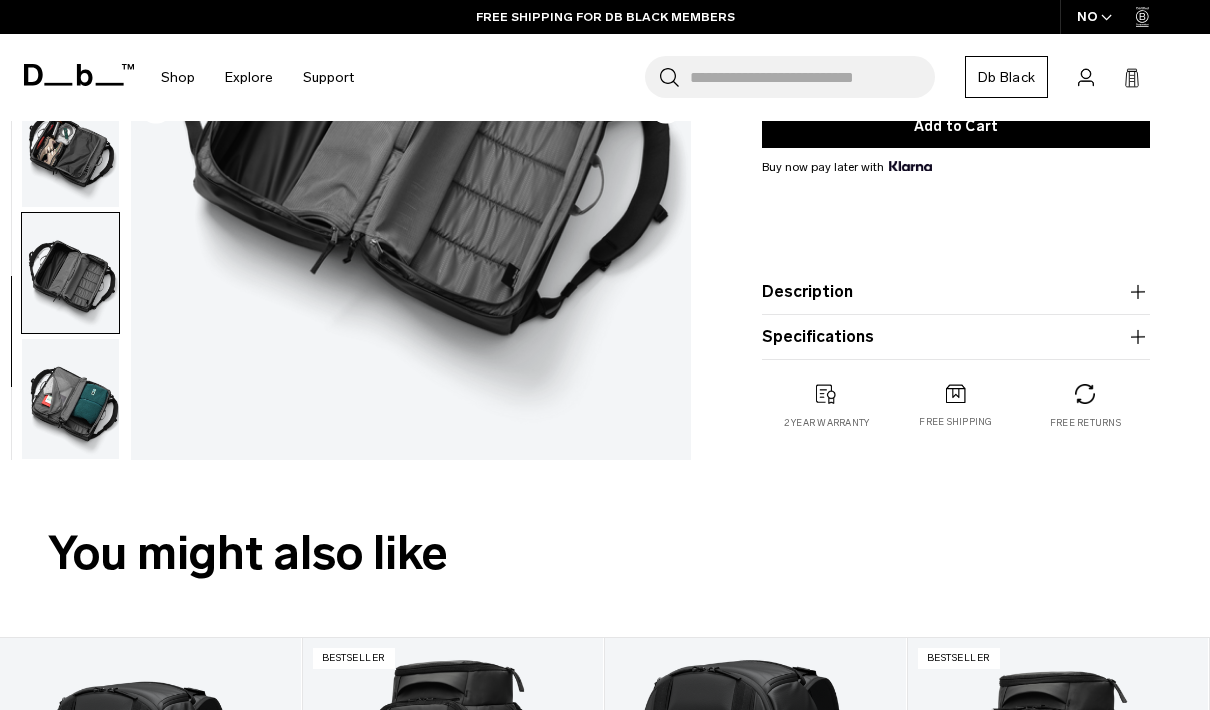 click on "Specifications" at bounding box center (956, 337) 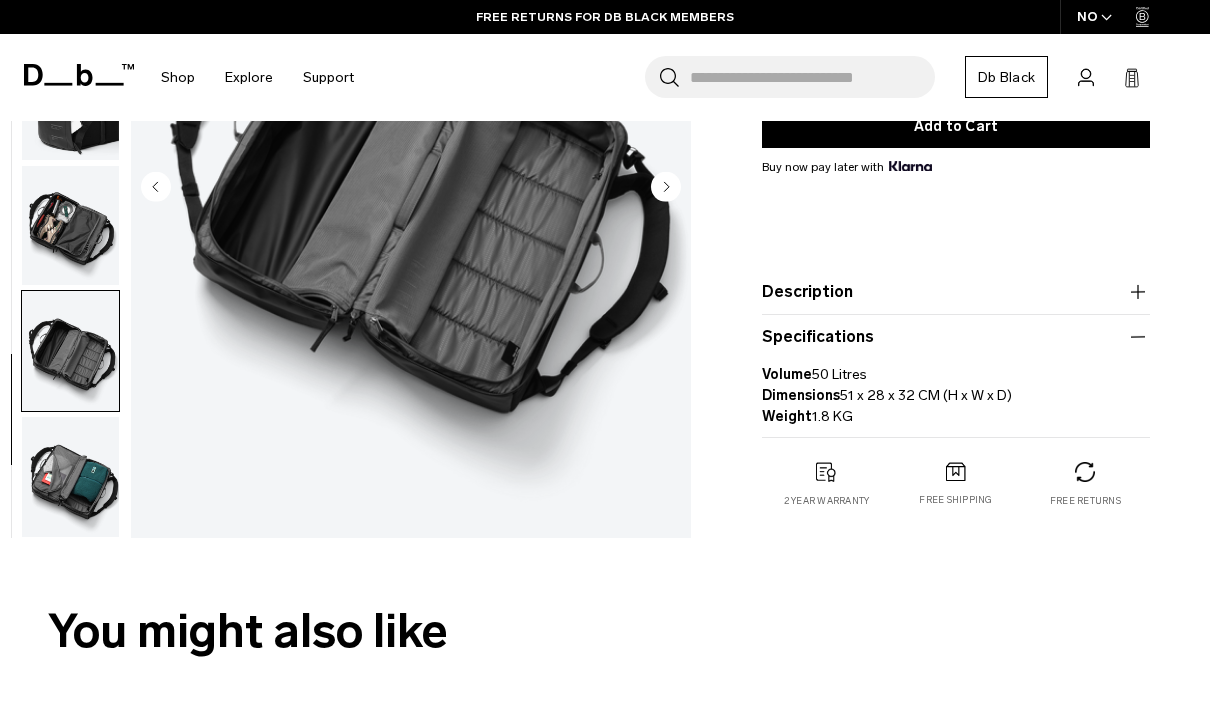 click on "Specifications" at bounding box center (956, 337) 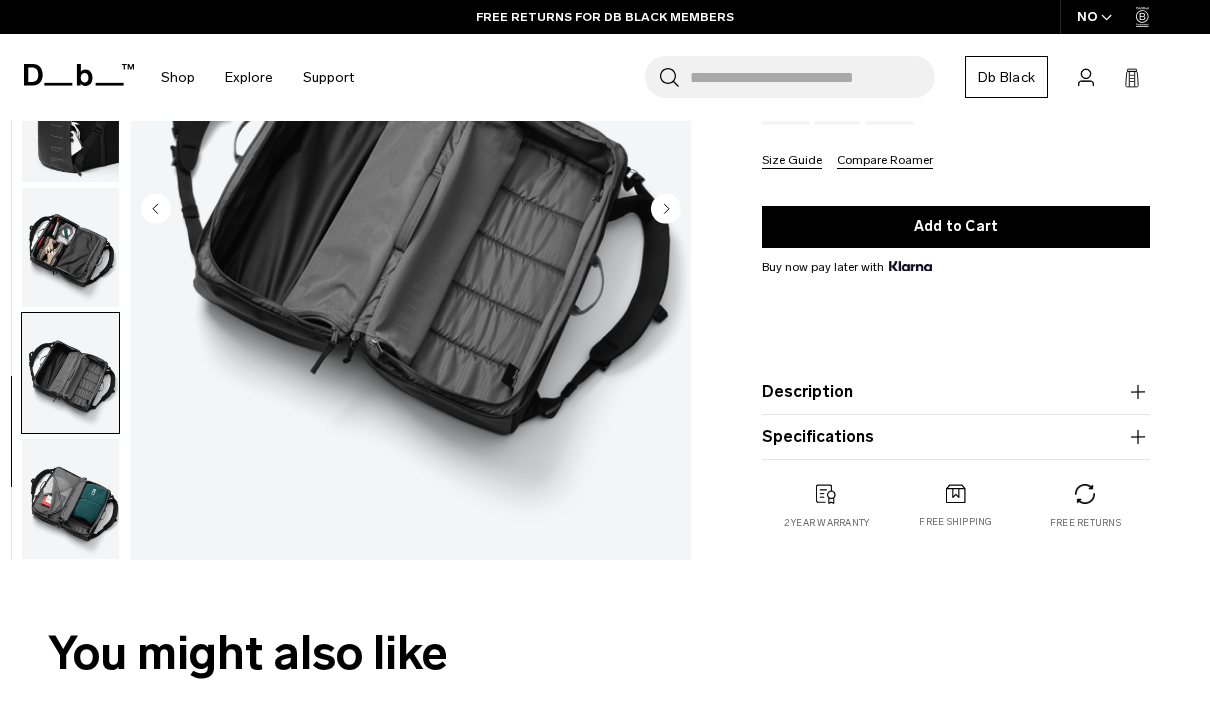 scroll, scrollTop: 240, scrollLeft: 0, axis: vertical 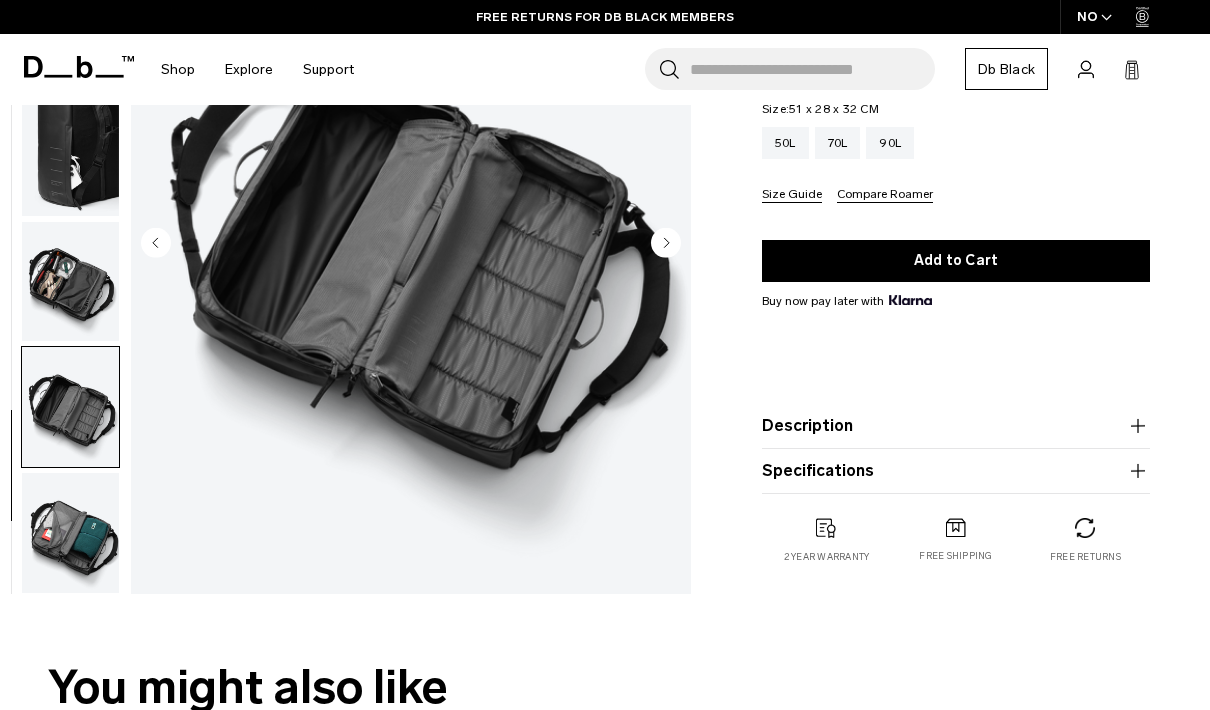 click 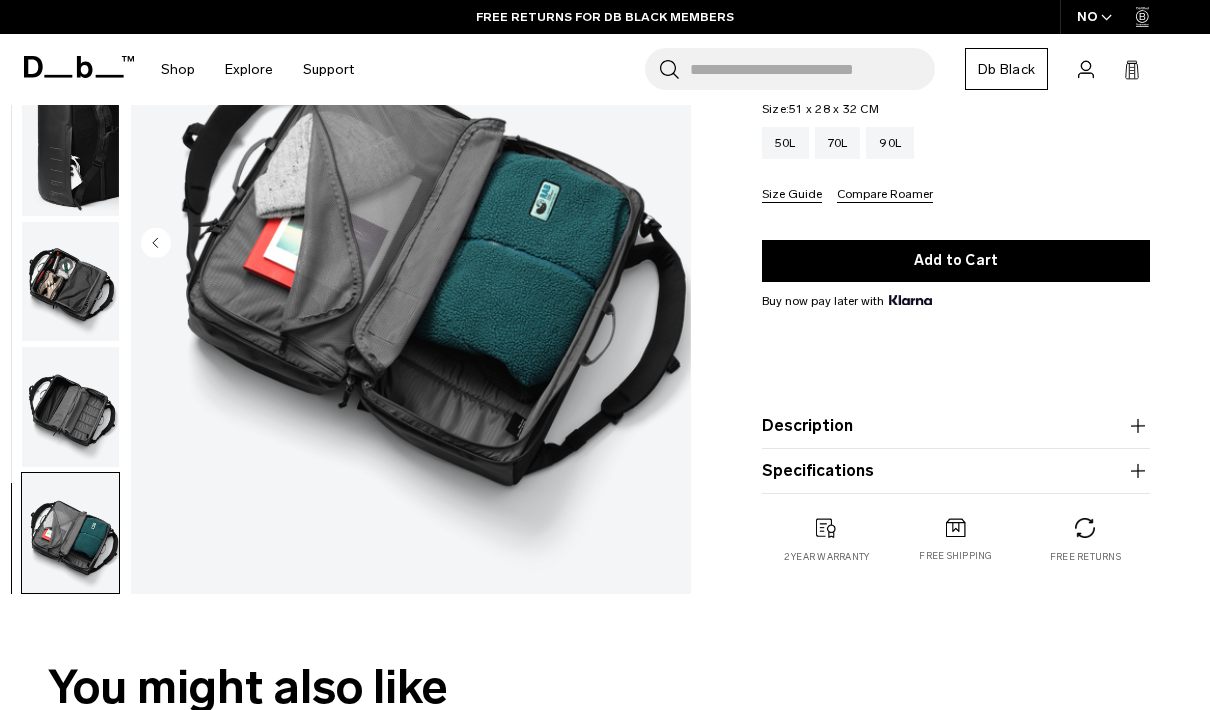 click at bounding box center (411, 244) 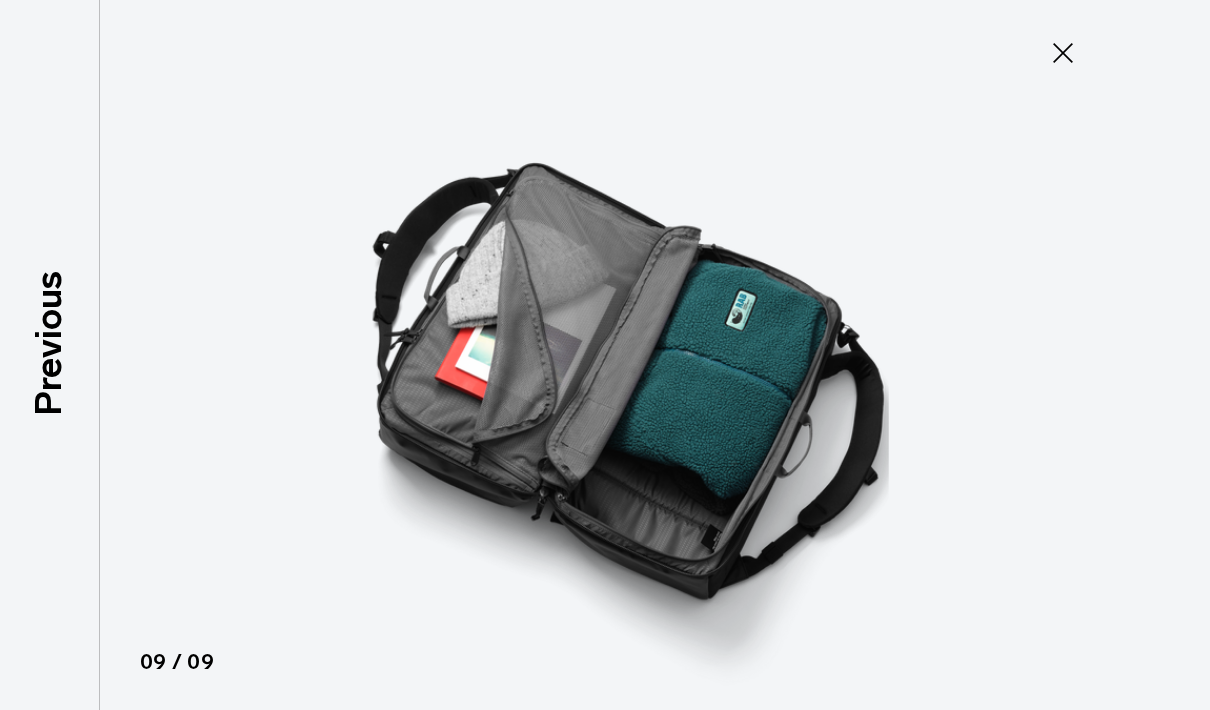 click 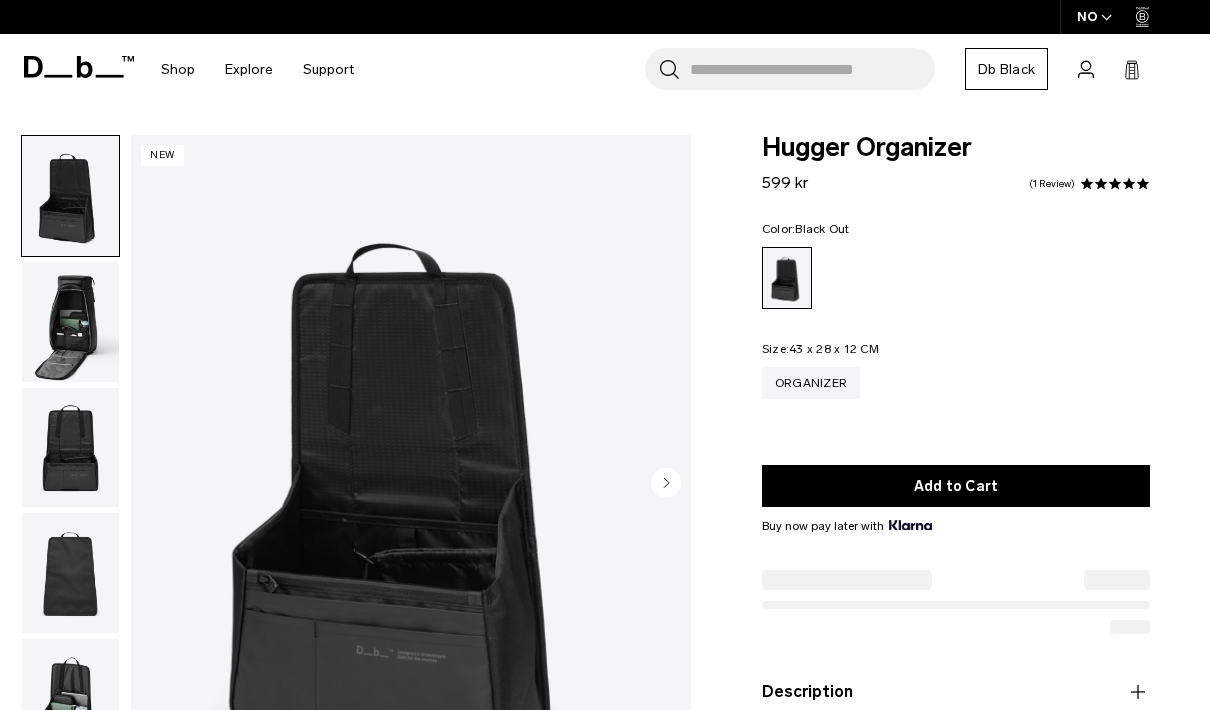 scroll, scrollTop: 0, scrollLeft: 0, axis: both 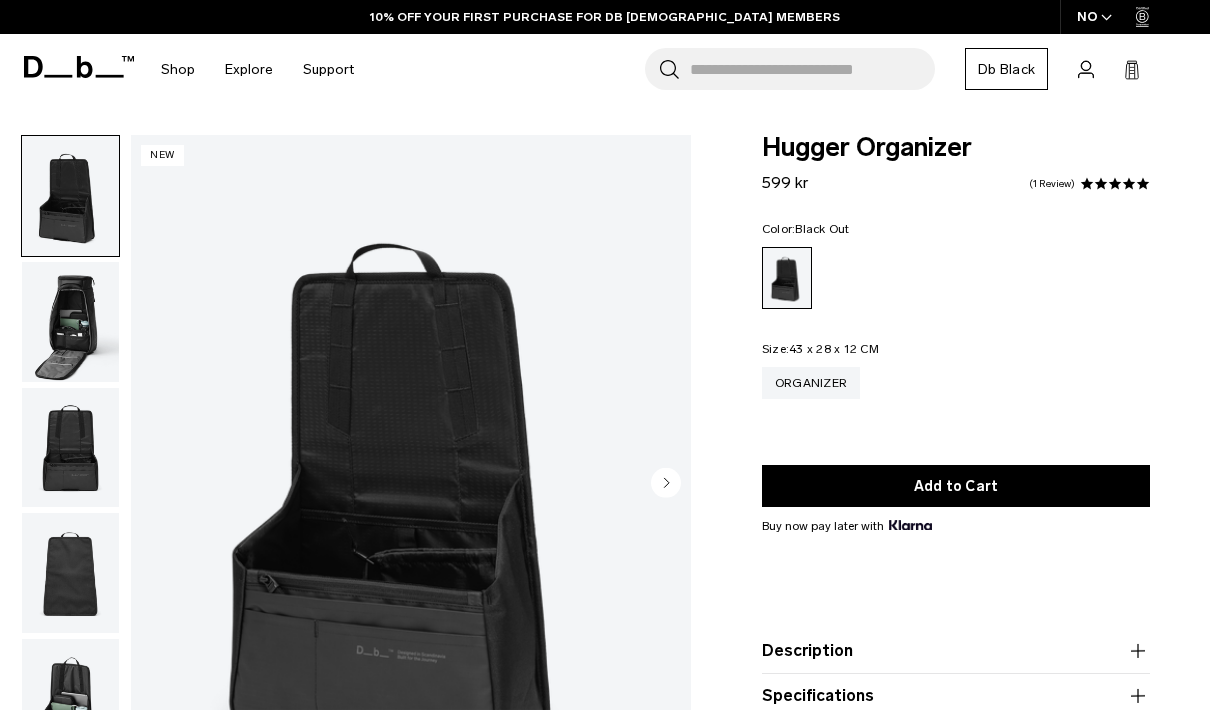 click 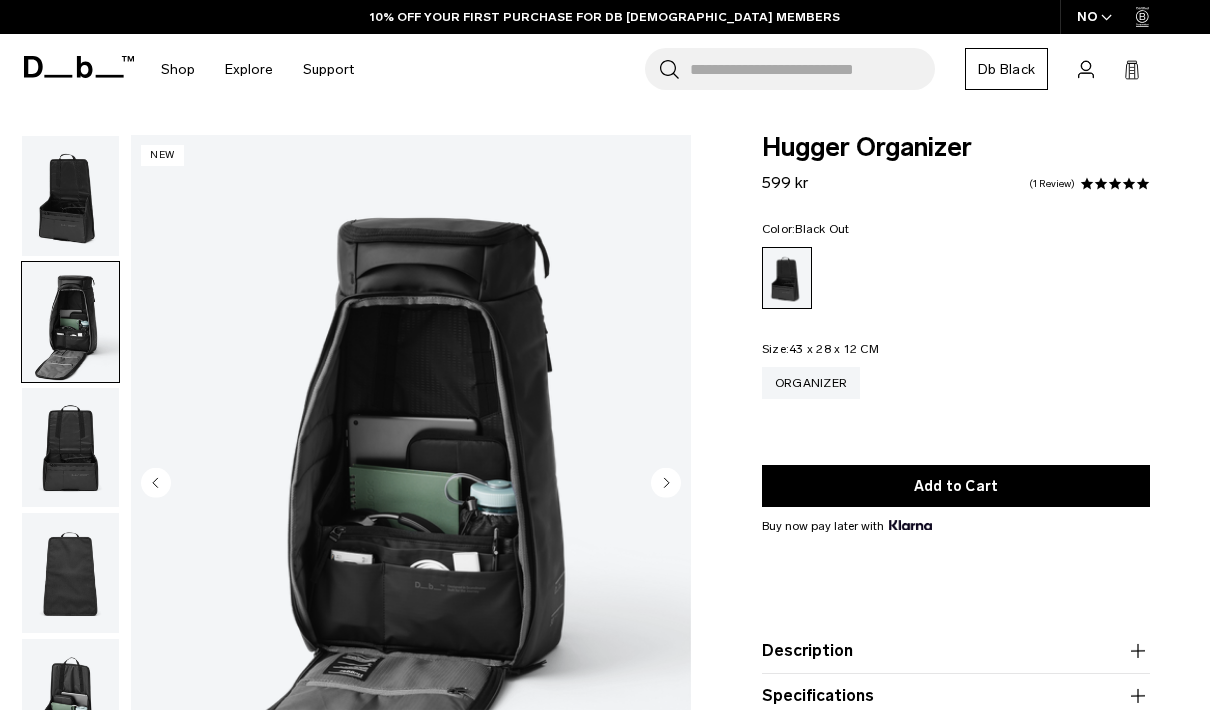 scroll, scrollTop: 12, scrollLeft: 0, axis: vertical 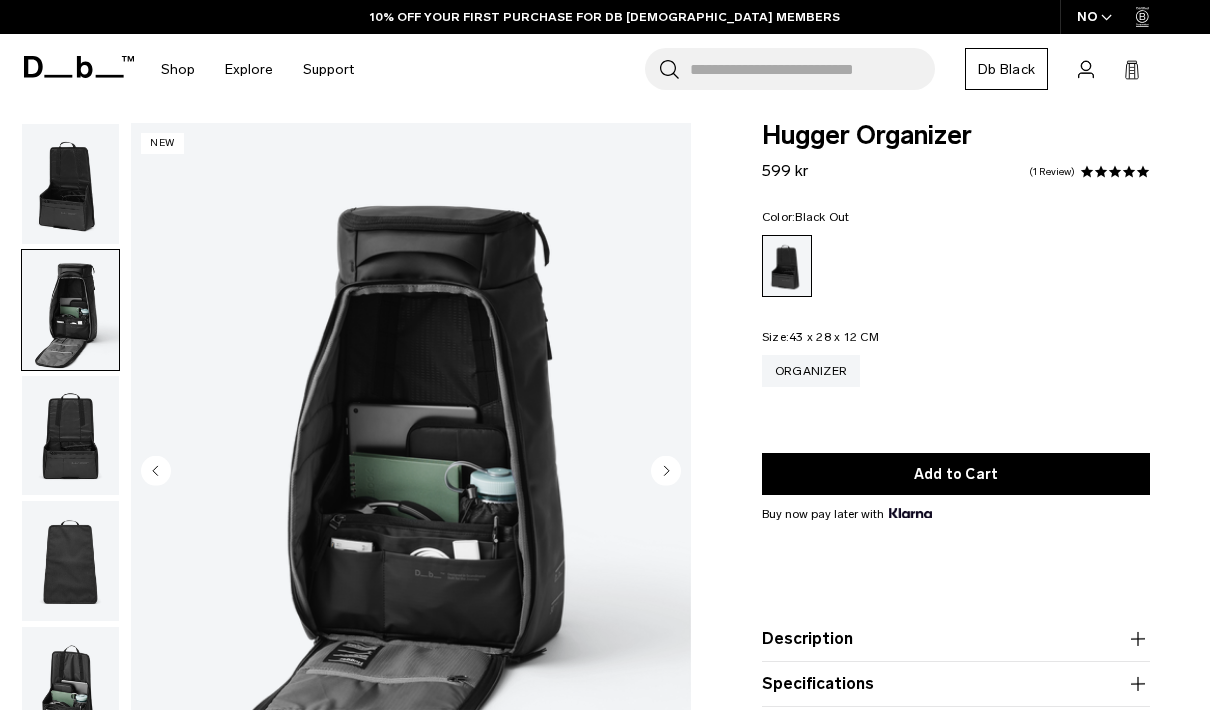 click 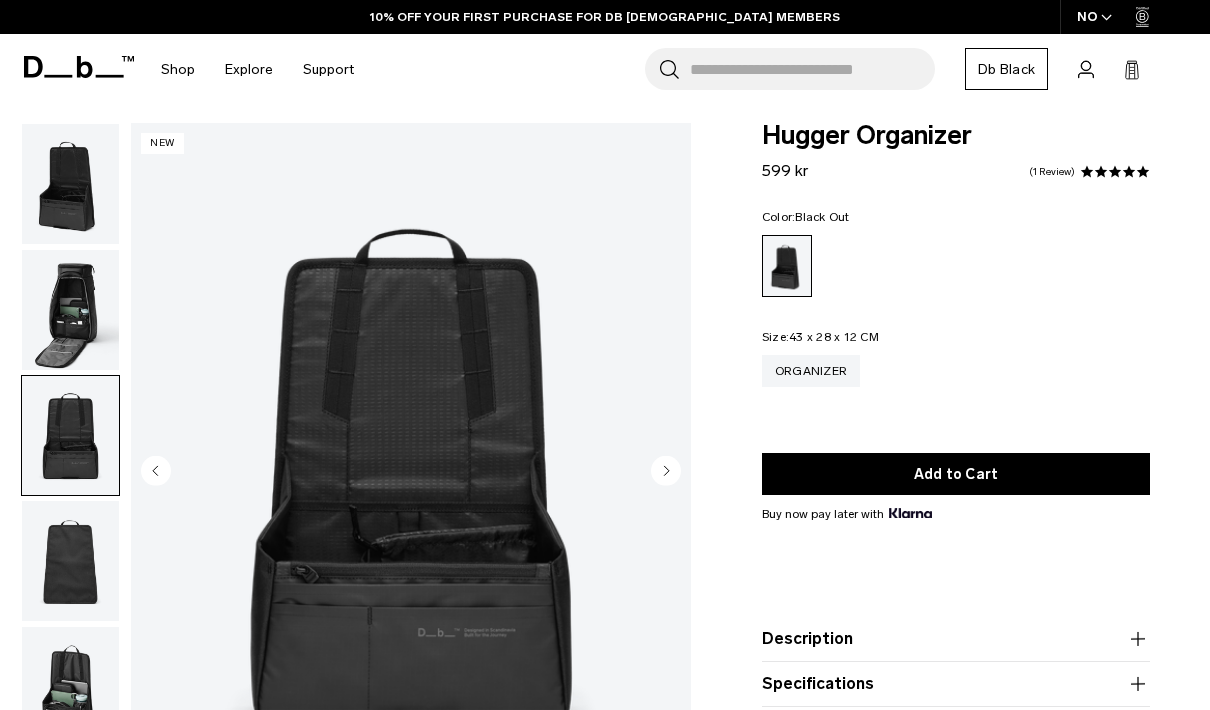 click 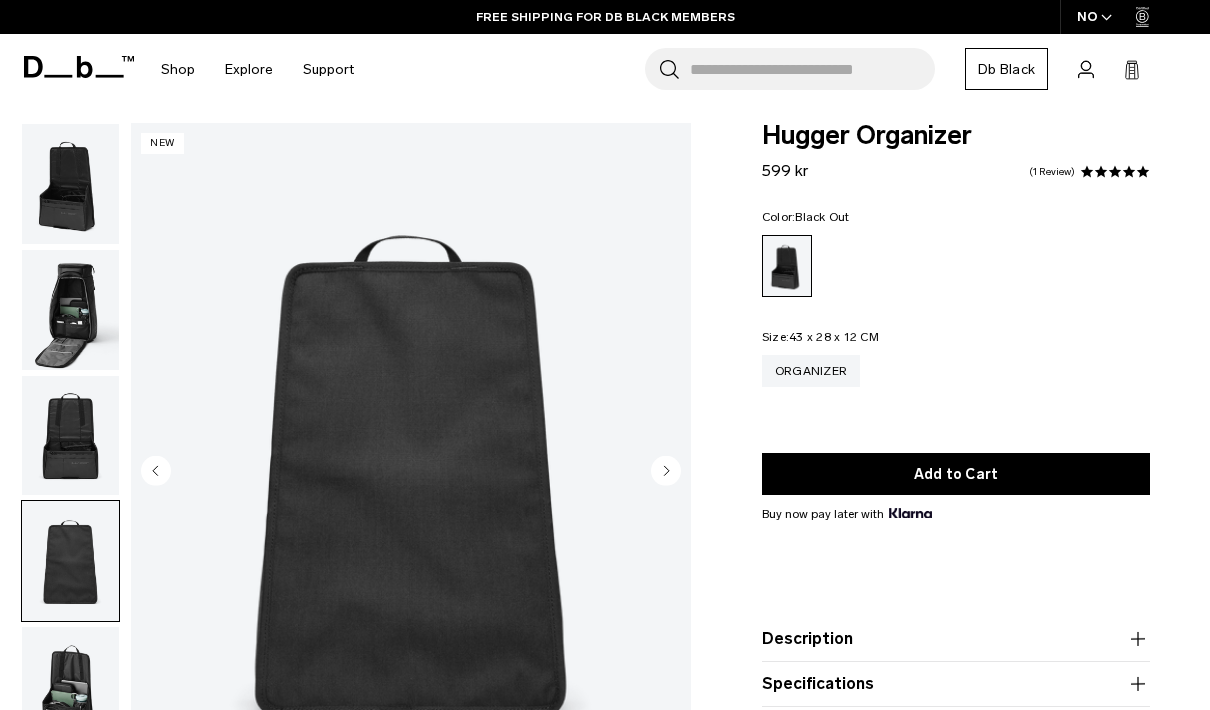 click 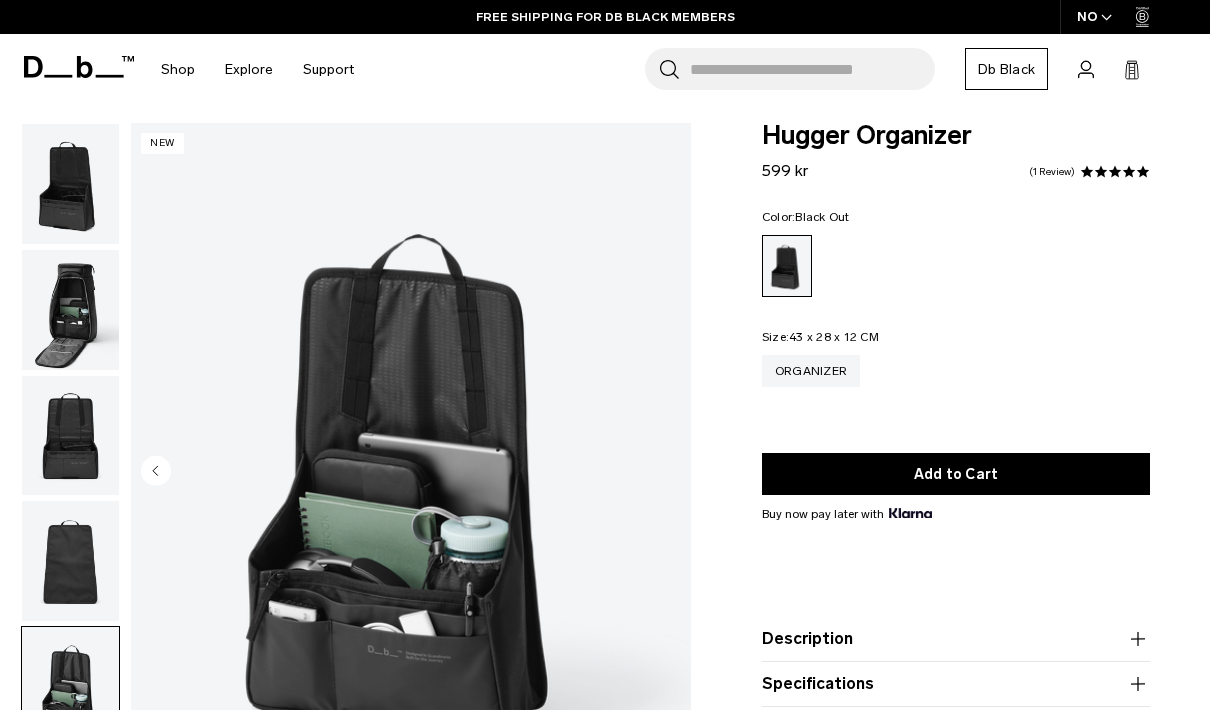 click at bounding box center (411, 472) 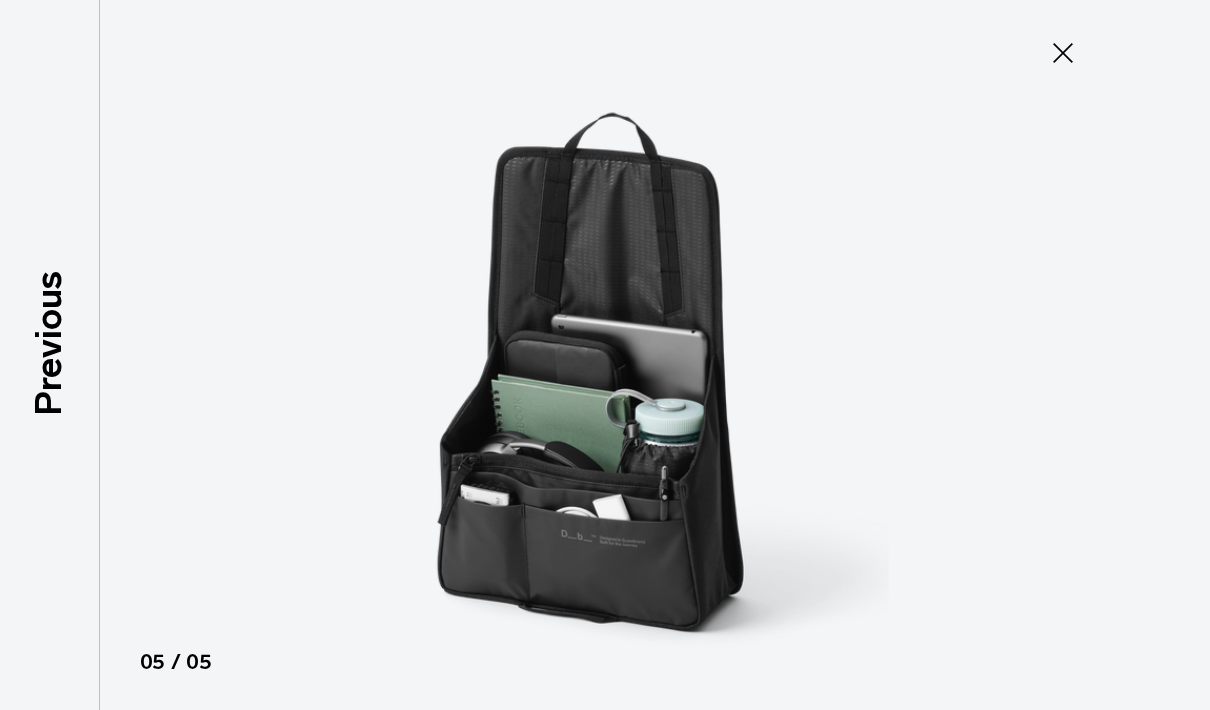 click 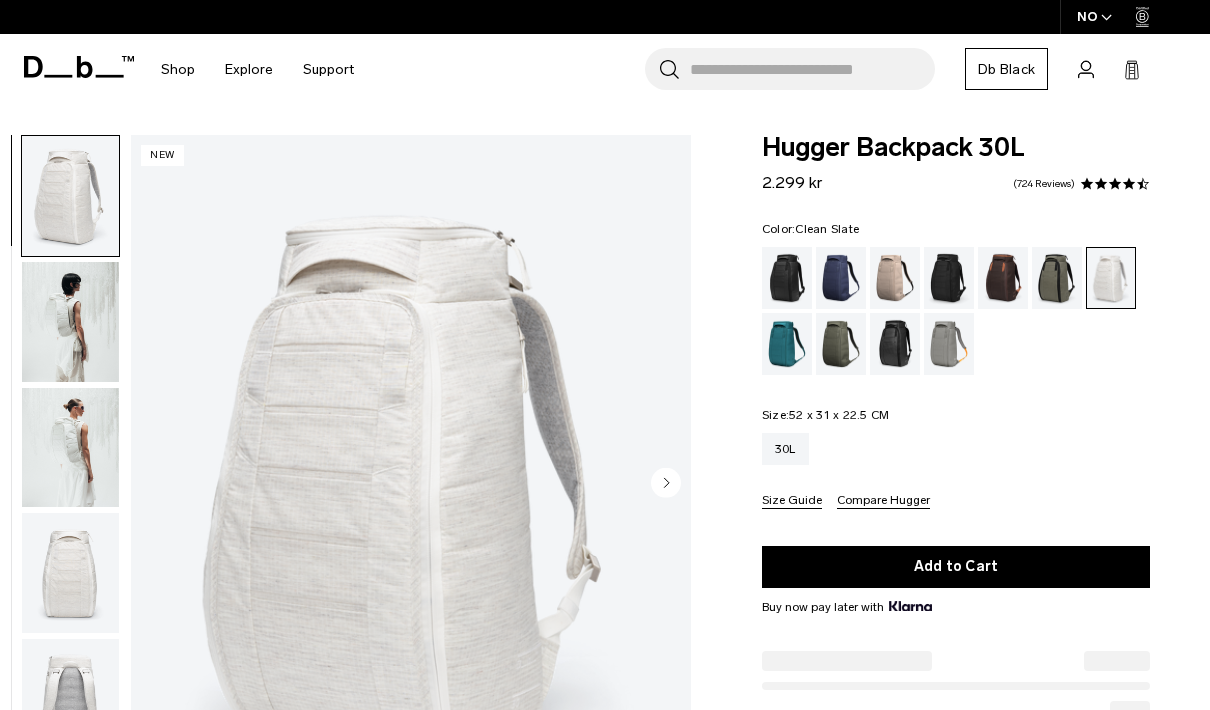 scroll, scrollTop: 0, scrollLeft: 0, axis: both 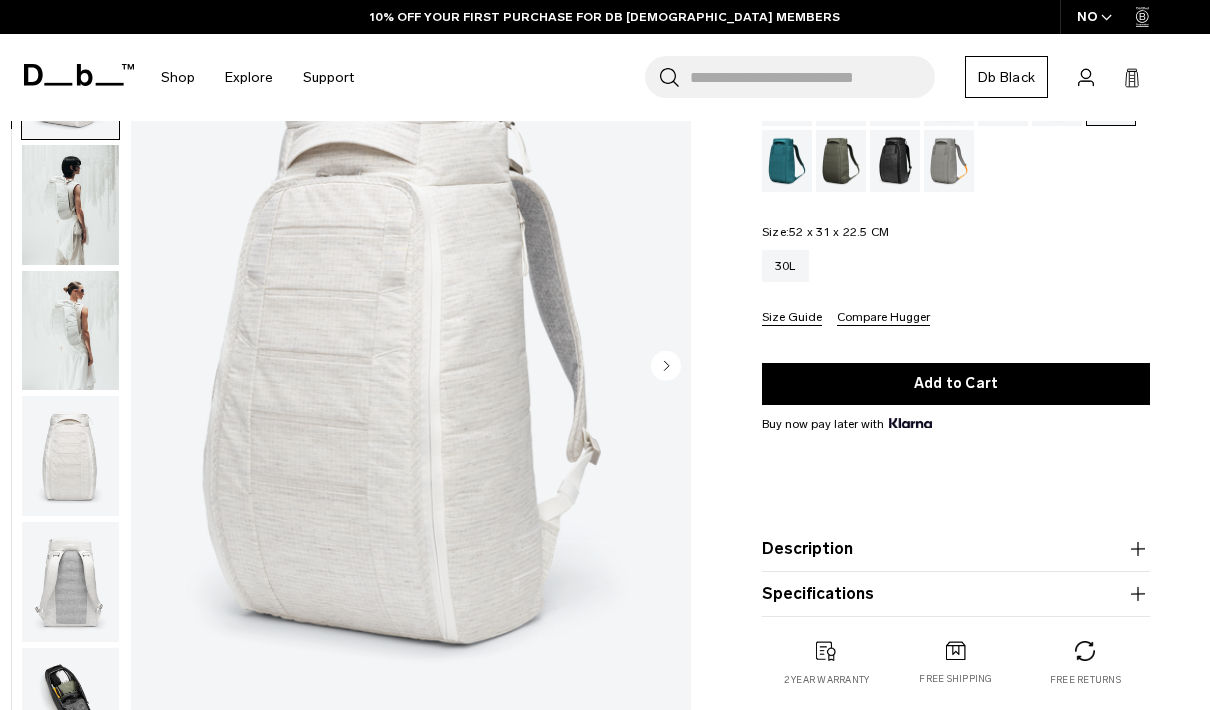click on "Description" at bounding box center (956, 549) 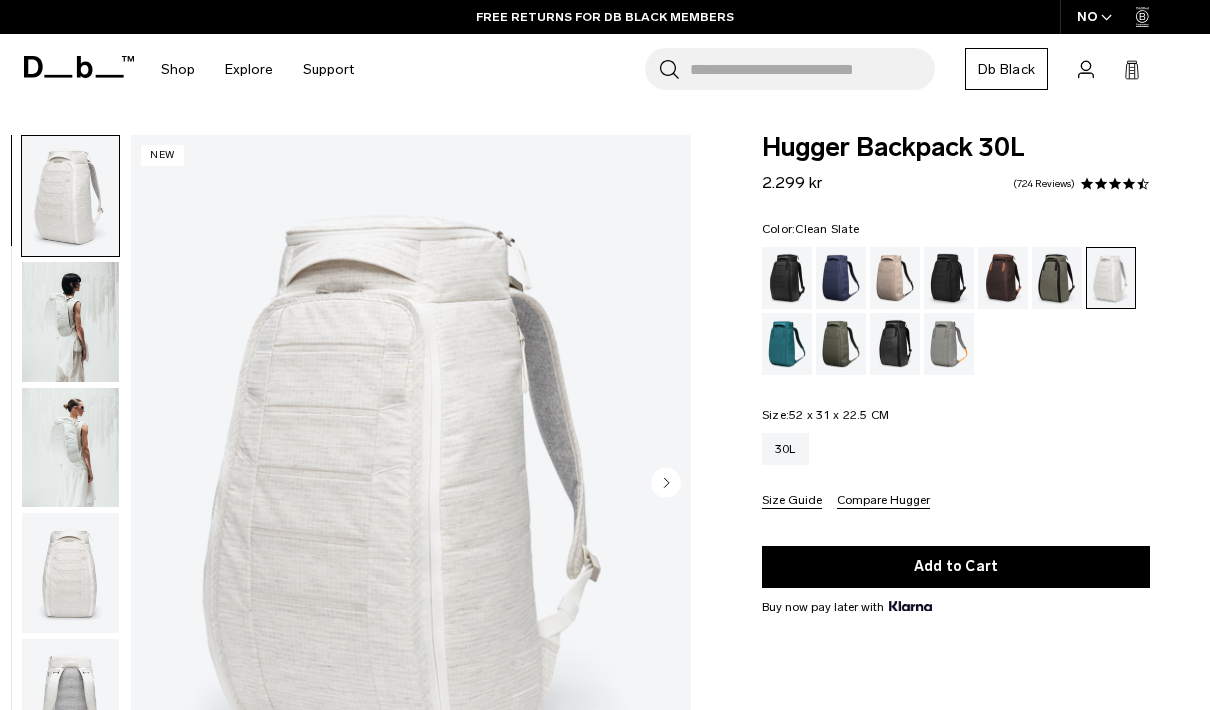 scroll, scrollTop: 29, scrollLeft: 0, axis: vertical 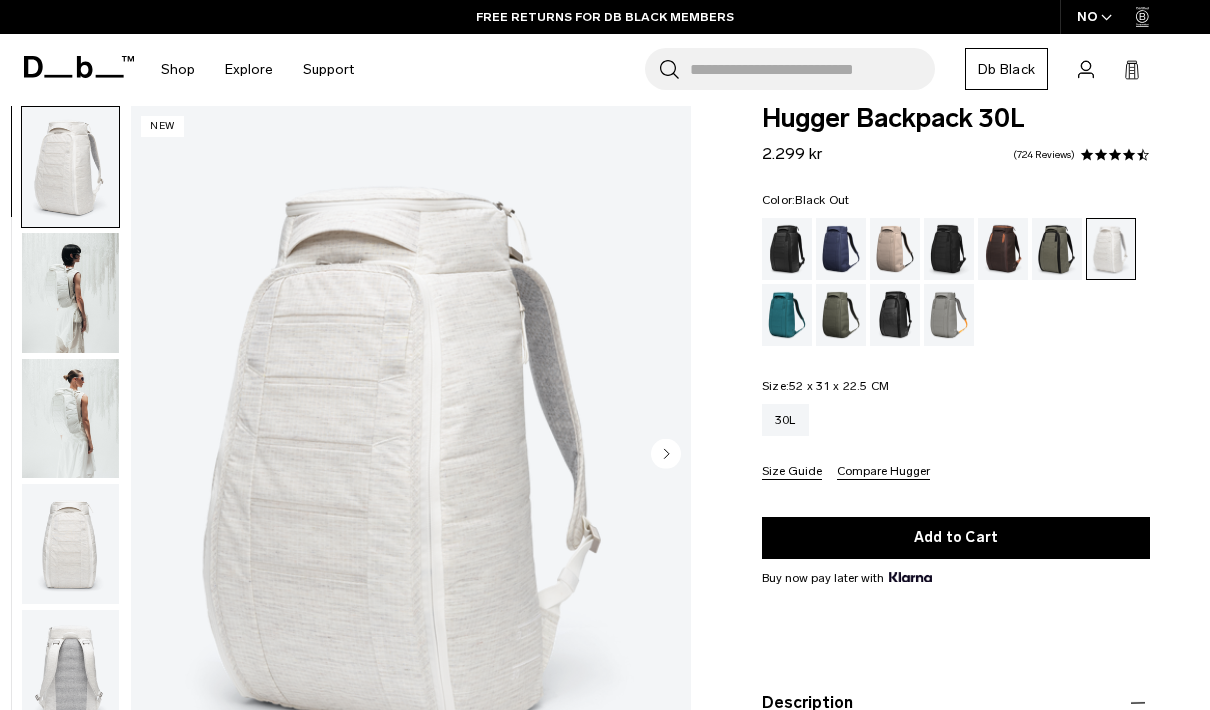 click at bounding box center [787, 249] 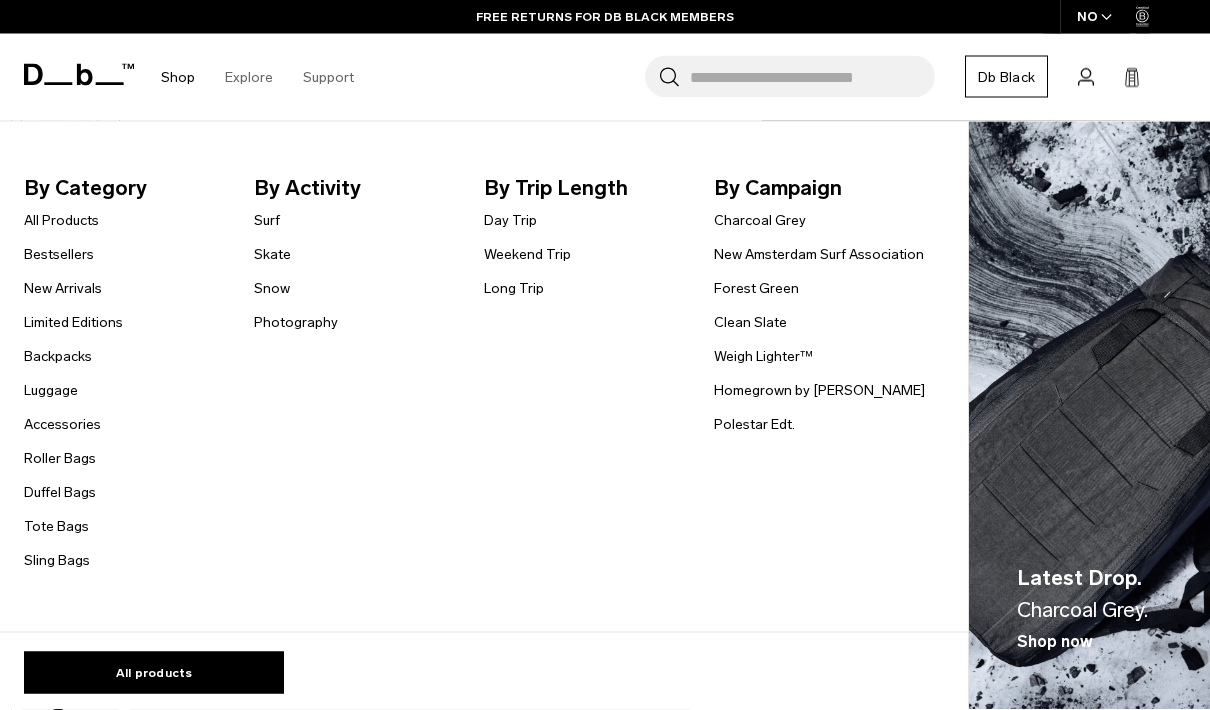 scroll, scrollTop: 433, scrollLeft: 0, axis: vertical 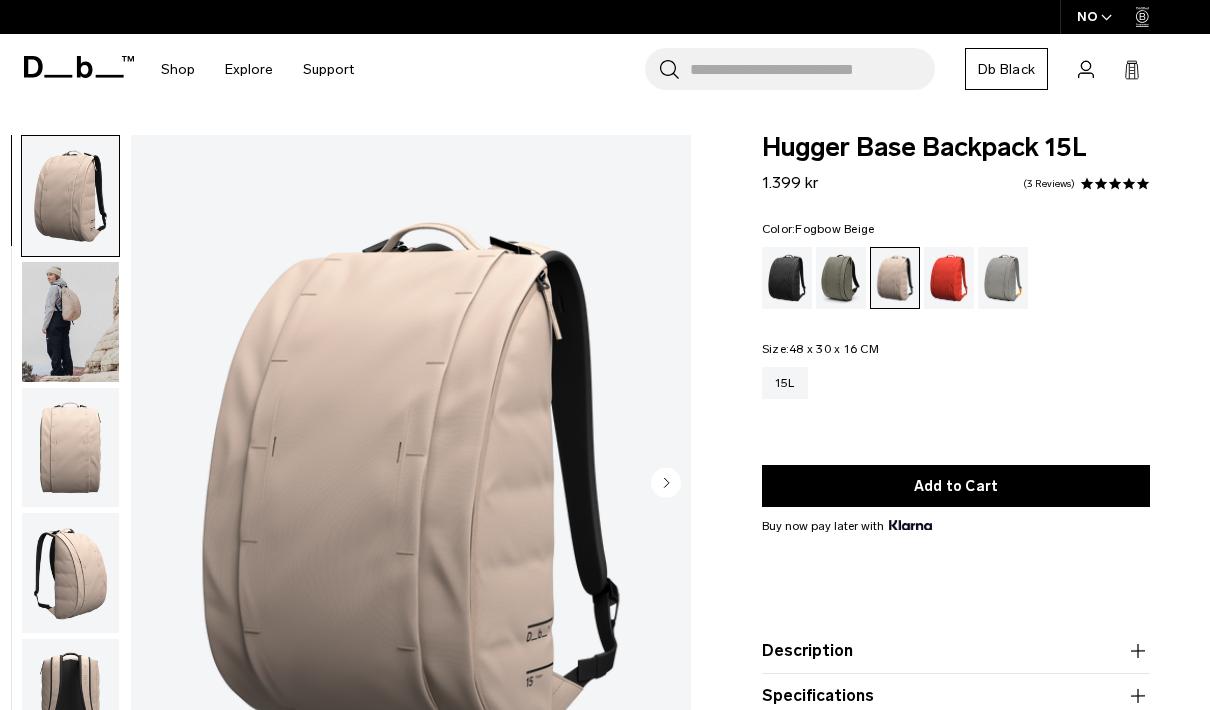 click 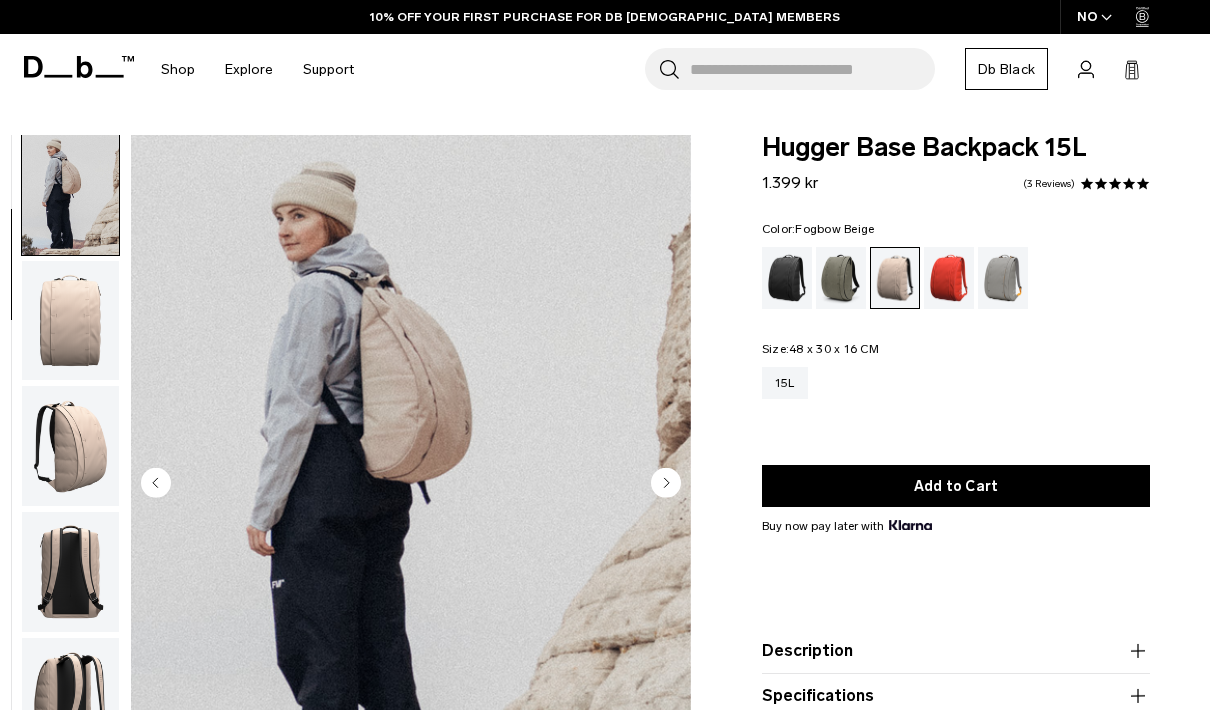 click 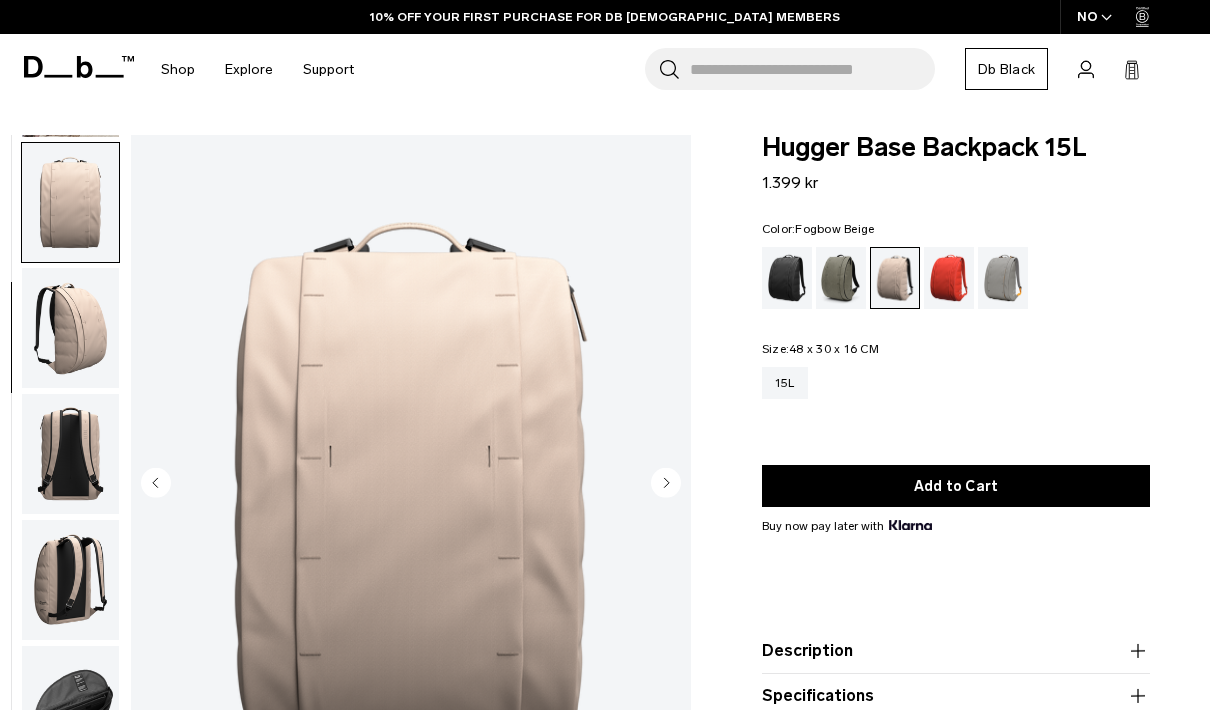 click 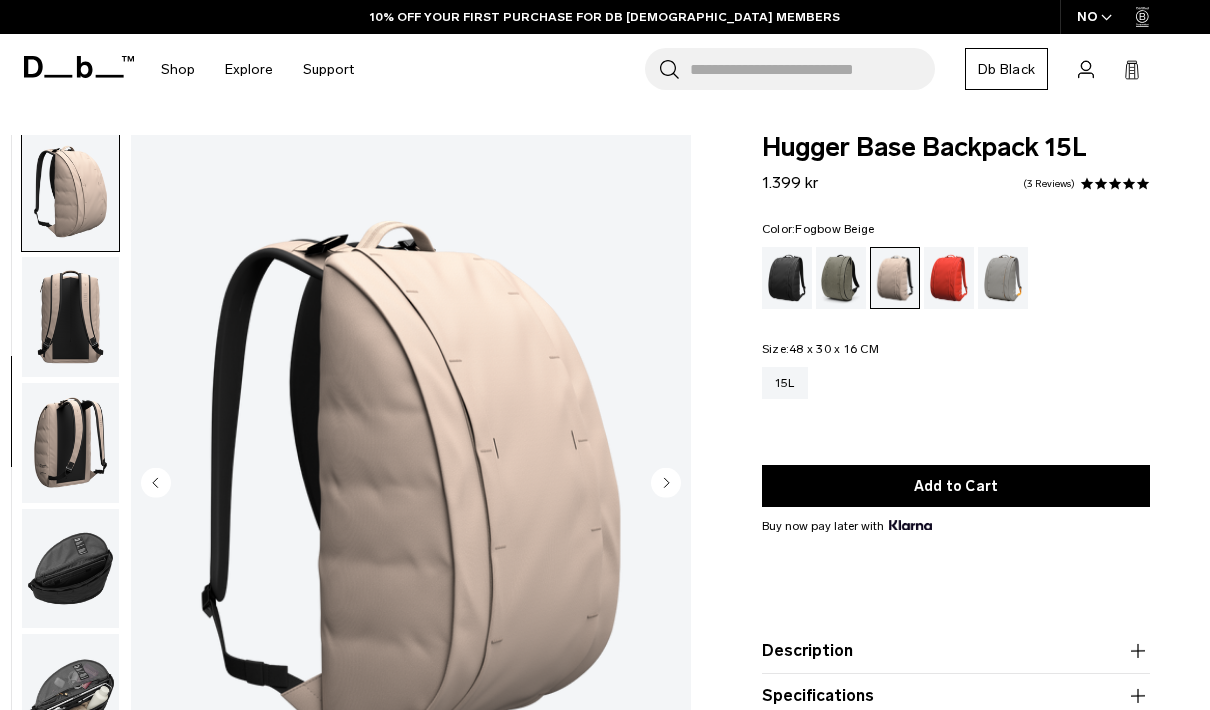 click 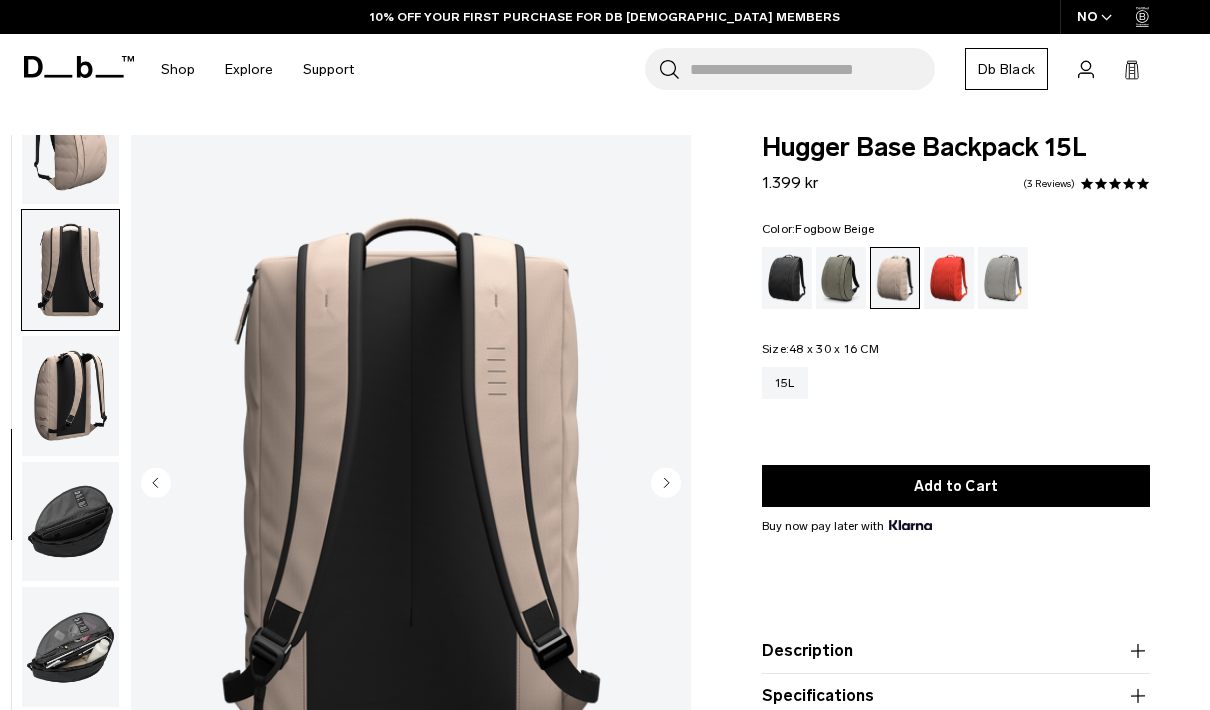 scroll, scrollTop: 442, scrollLeft: 0, axis: vertical 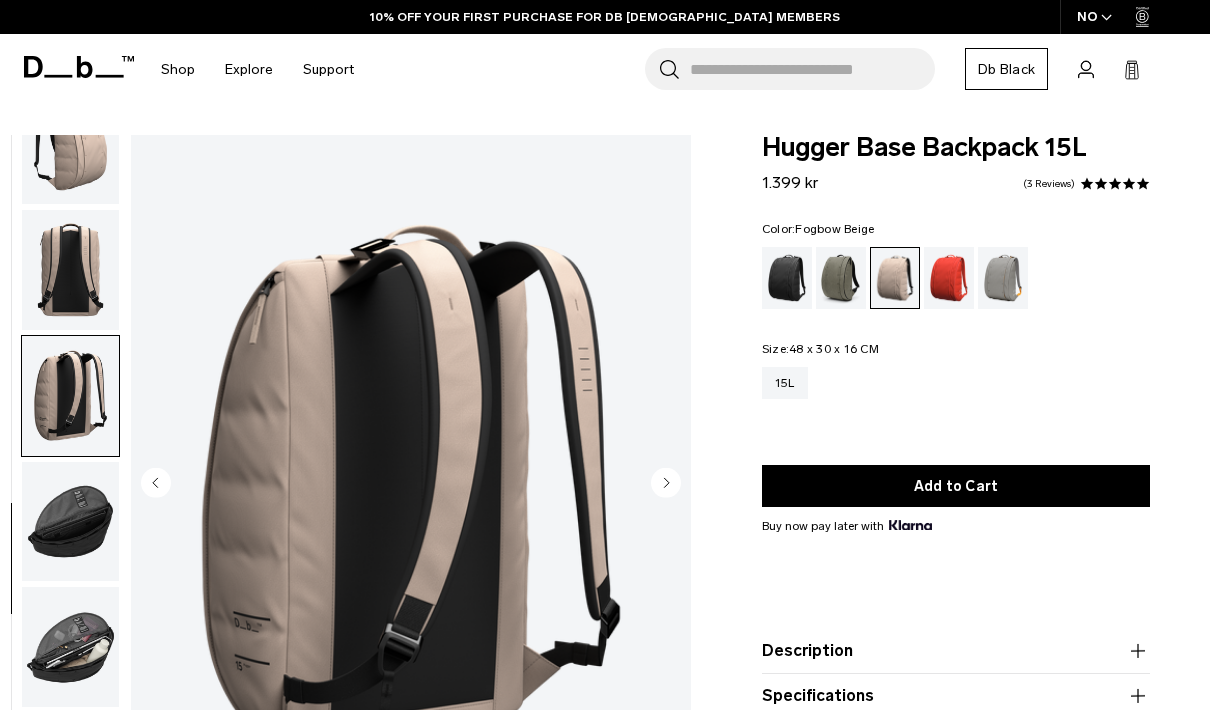 click 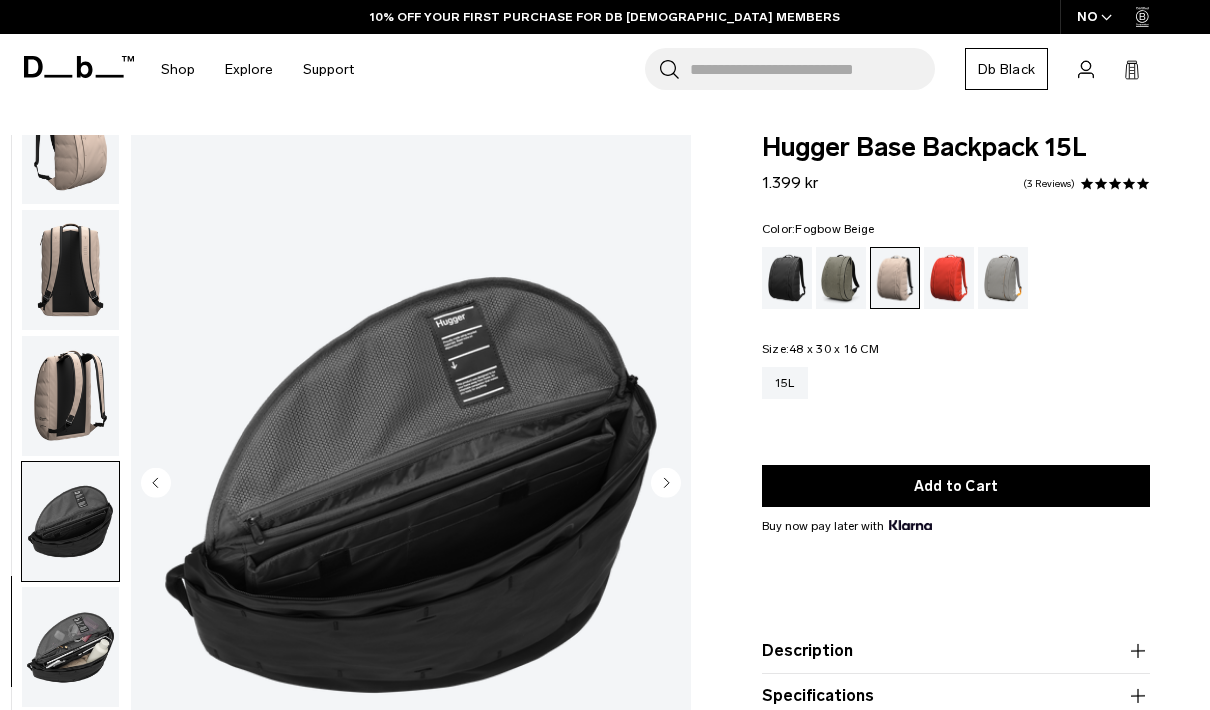 click 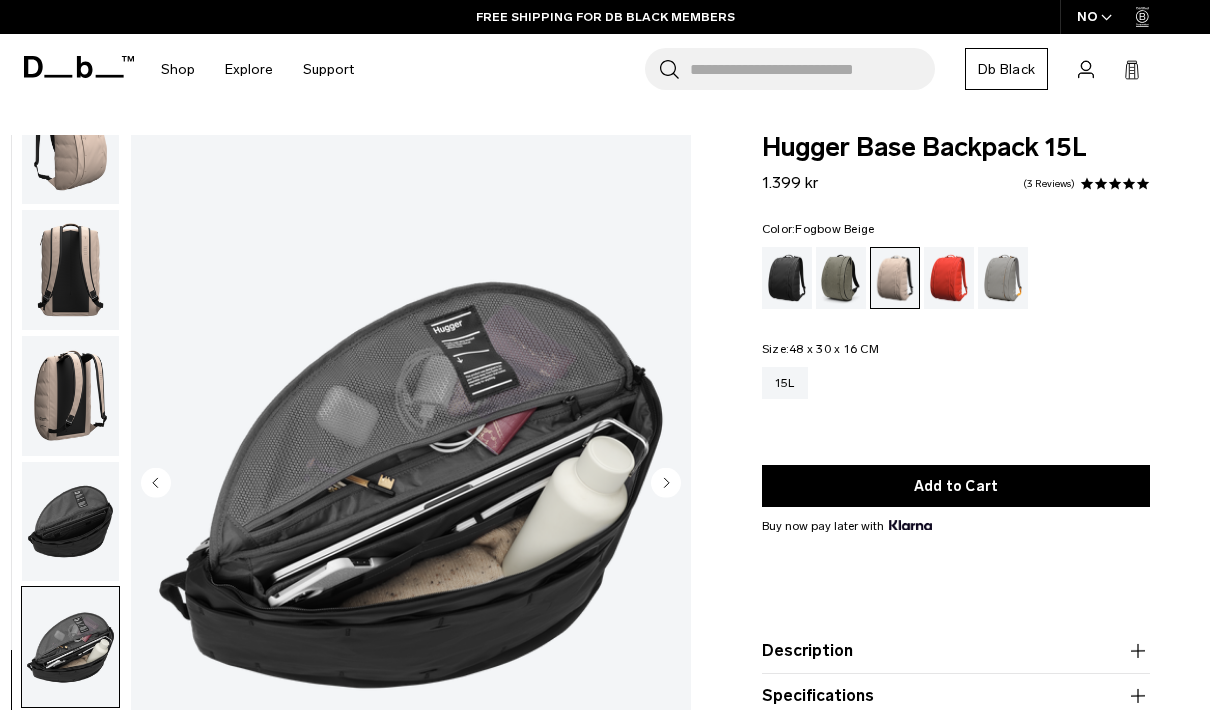 click 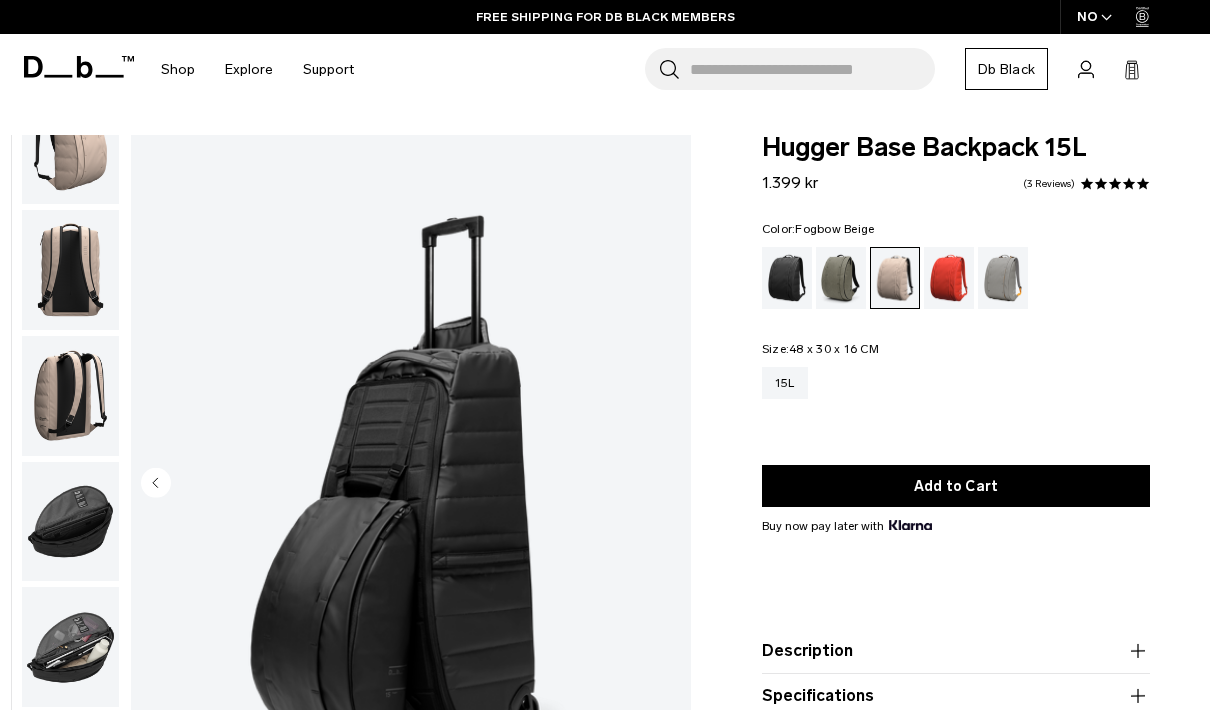 click at bounding box center (411, 484) 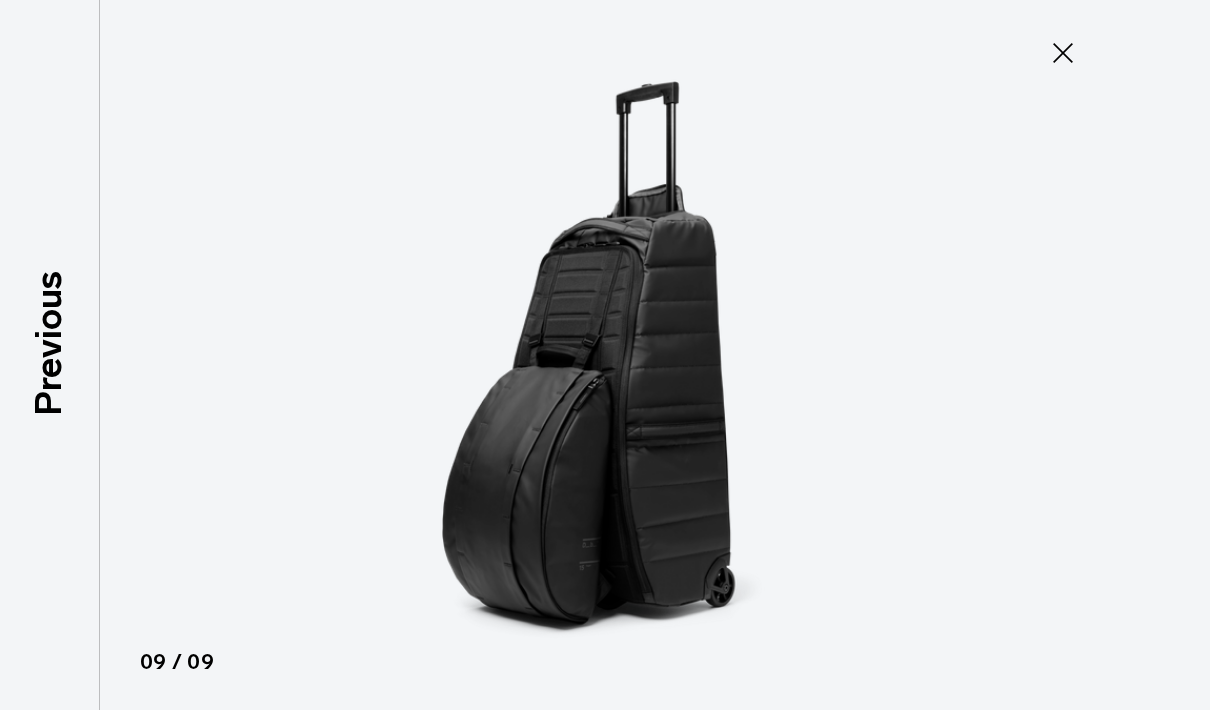 click at bounding box center (605, 355) 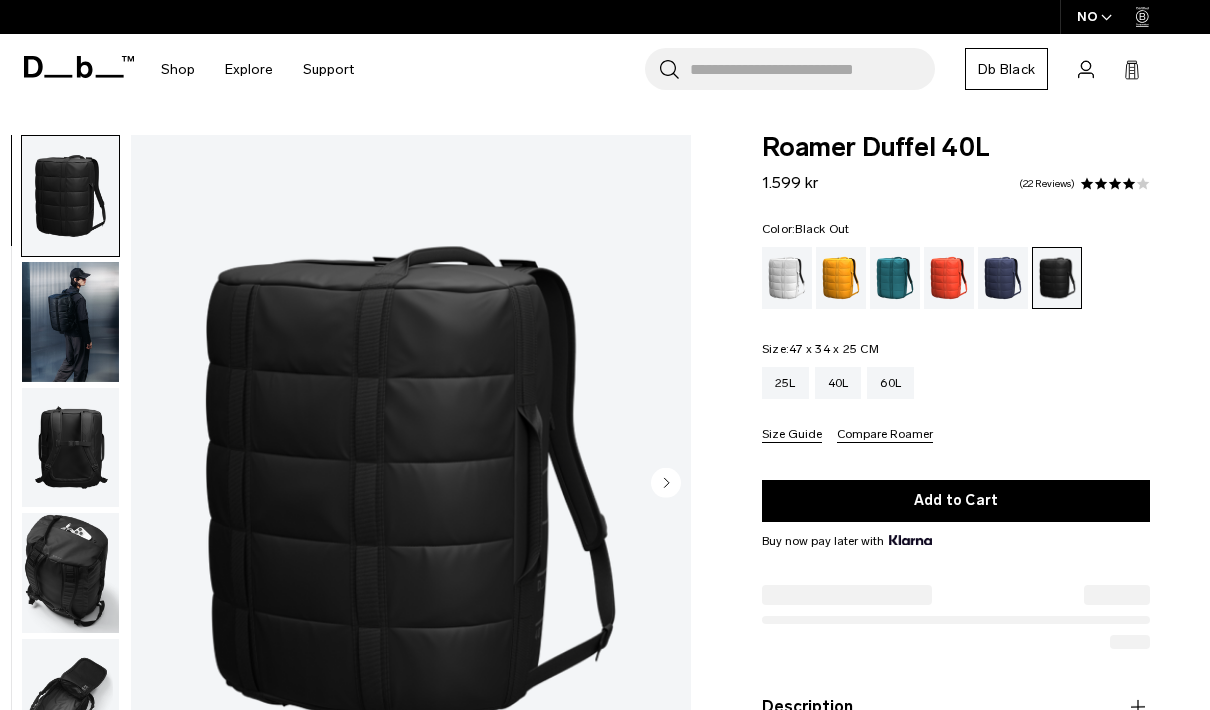 scroll, scrollTop: 0, scrollLeft: 0, axis: both 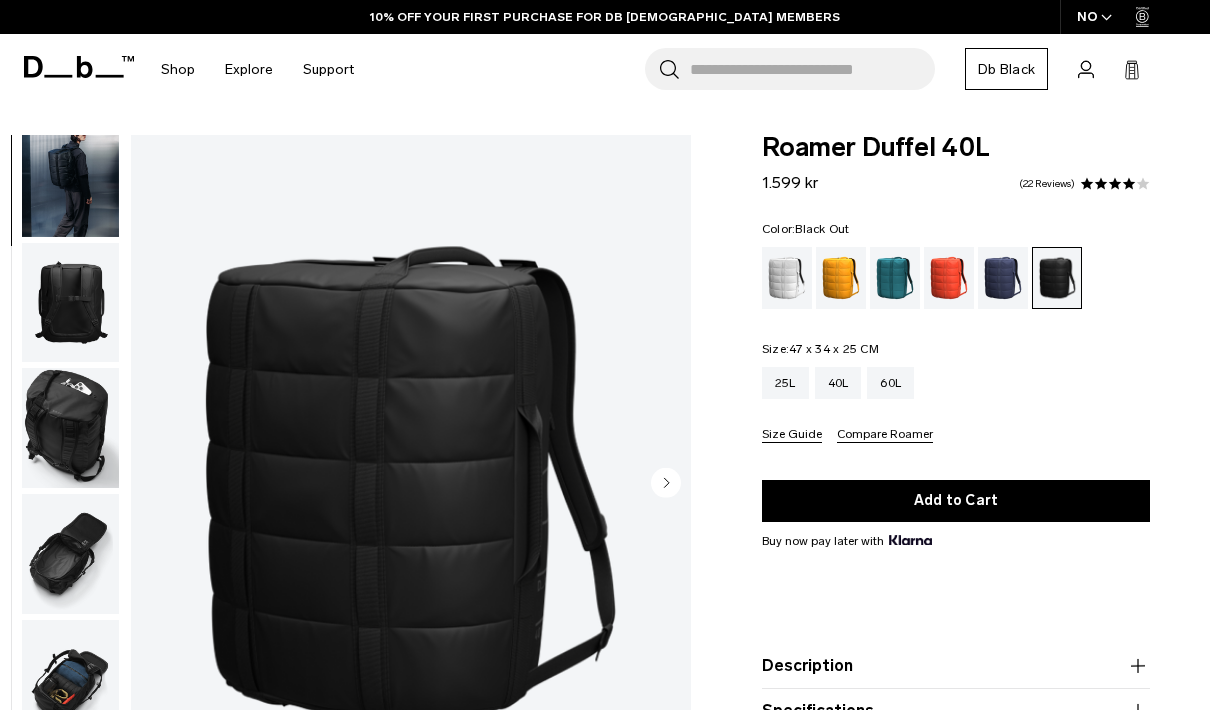 click at bounding box center [70, 554] 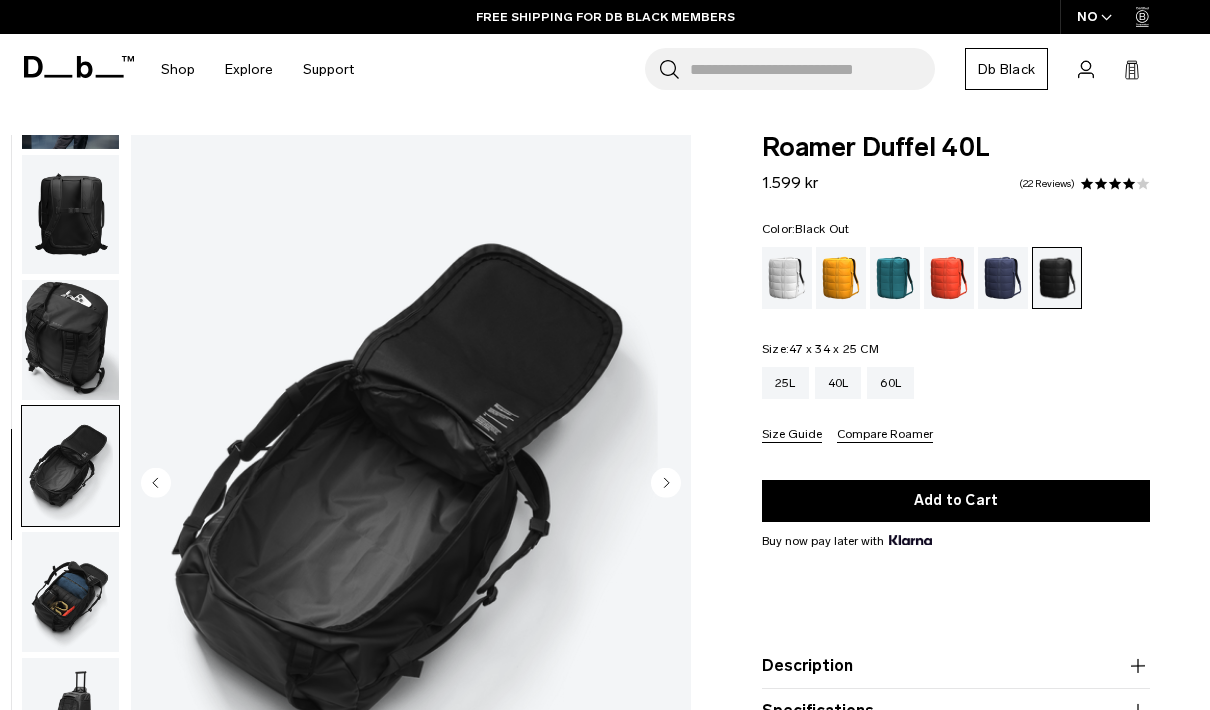 scroll, scrollTop: 192, scrollLeft: 0, axis: vertical 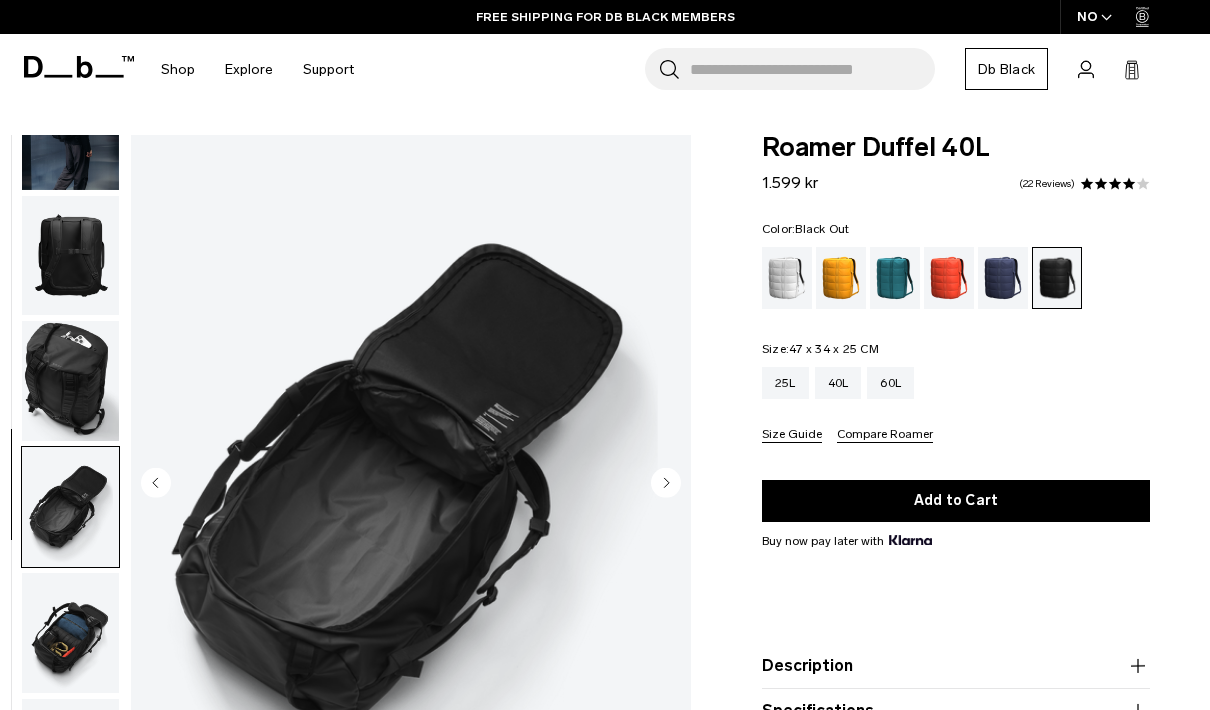 click at bounding box center [70, 633] 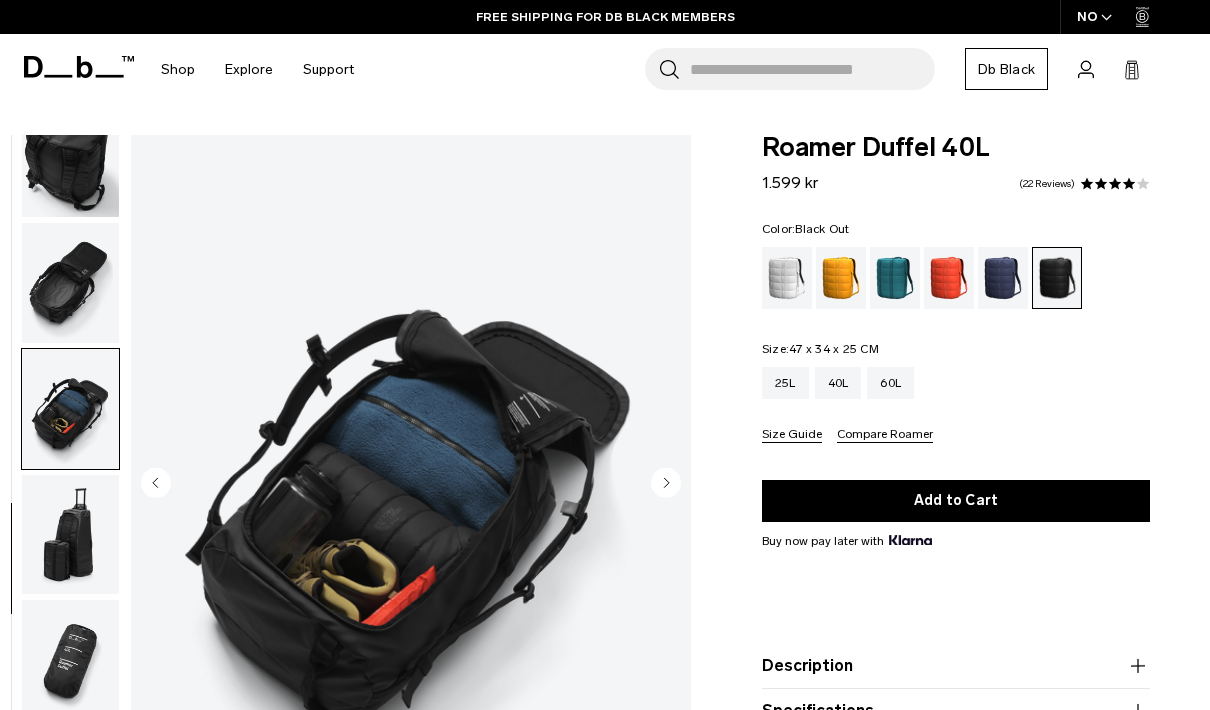 scroll, scrollTop: 437, scrollLeft: 0, axis: vertical 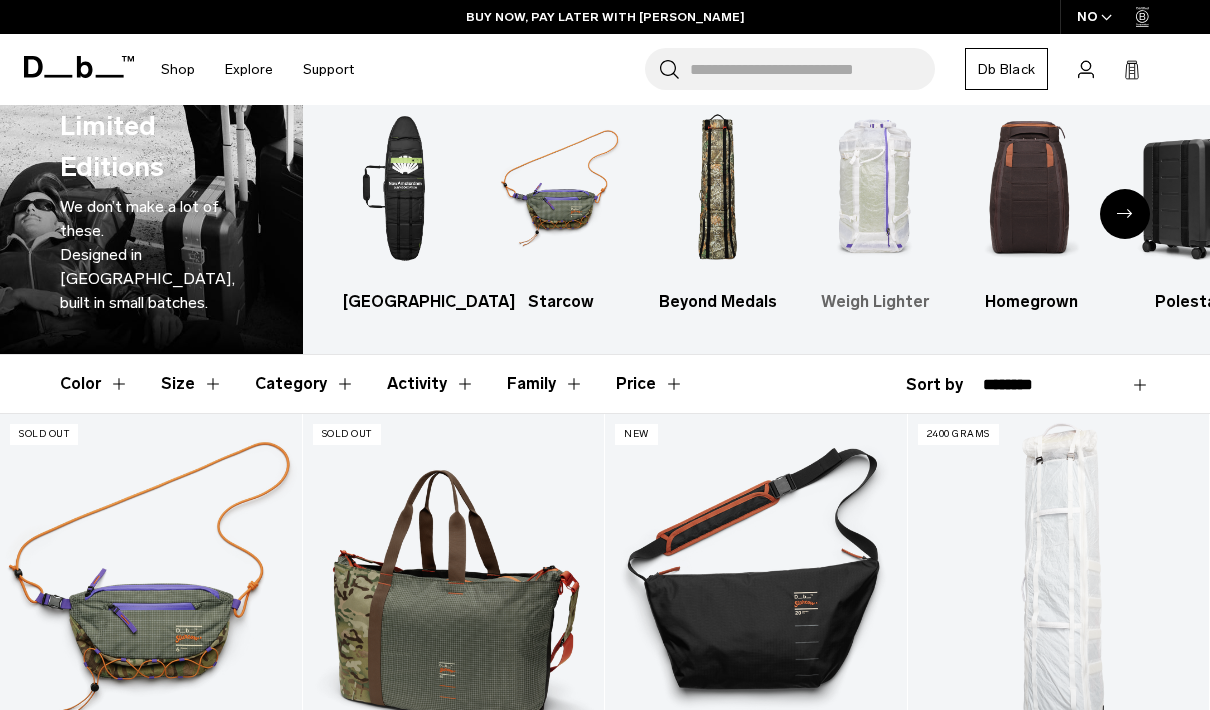 click at bounding box center (875, 188) 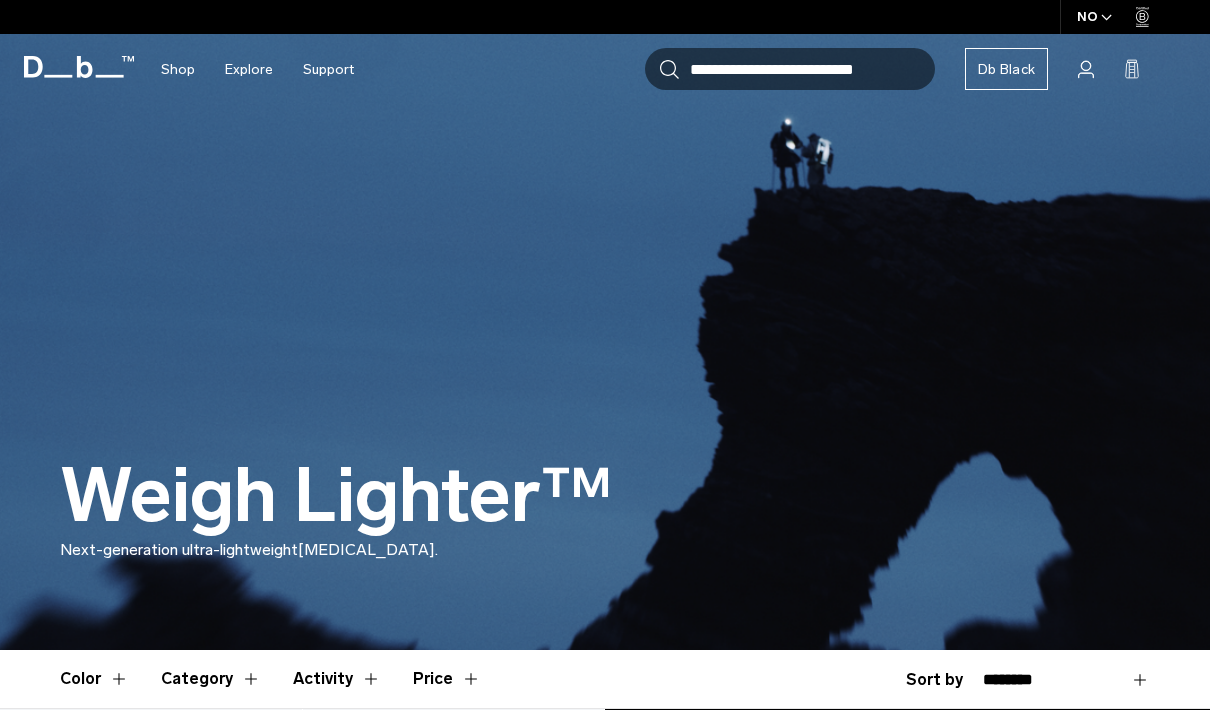 scroll, scrollTop: 0, scrollLeft: 0, axis: both 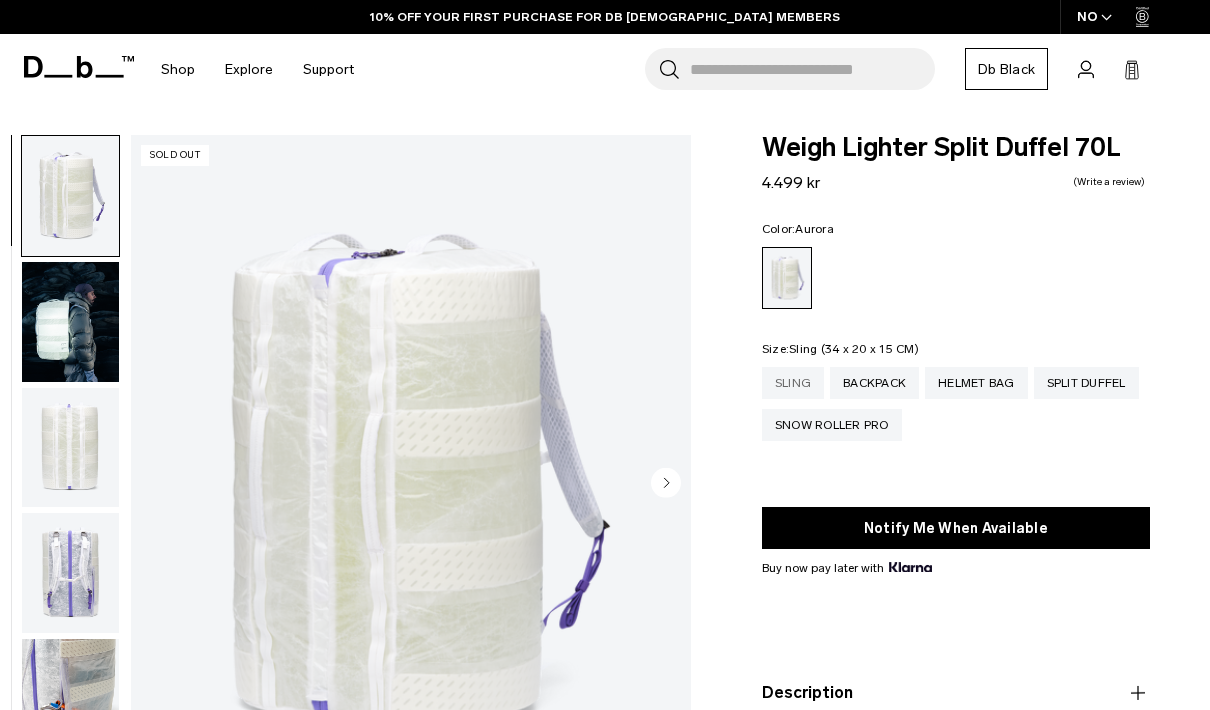 click on "Sling" at bounding box center (793, 383) 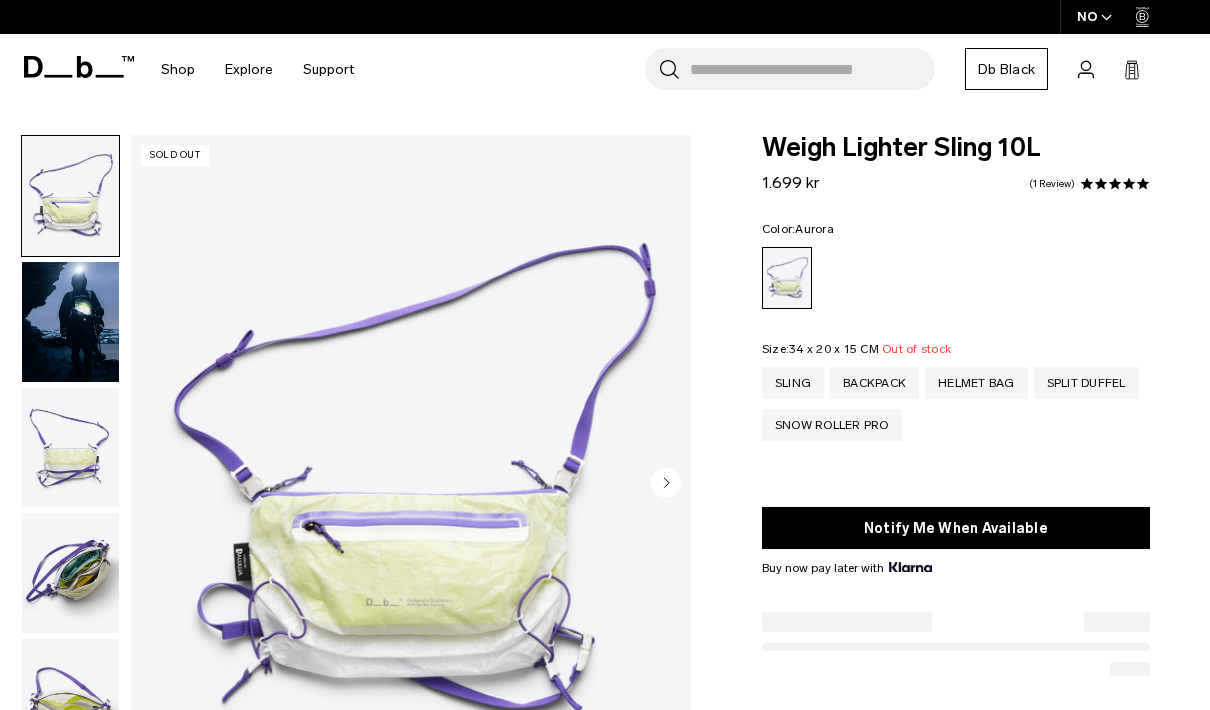 scroll, scrollTop: 0, scrollLeft: 0, axis: both 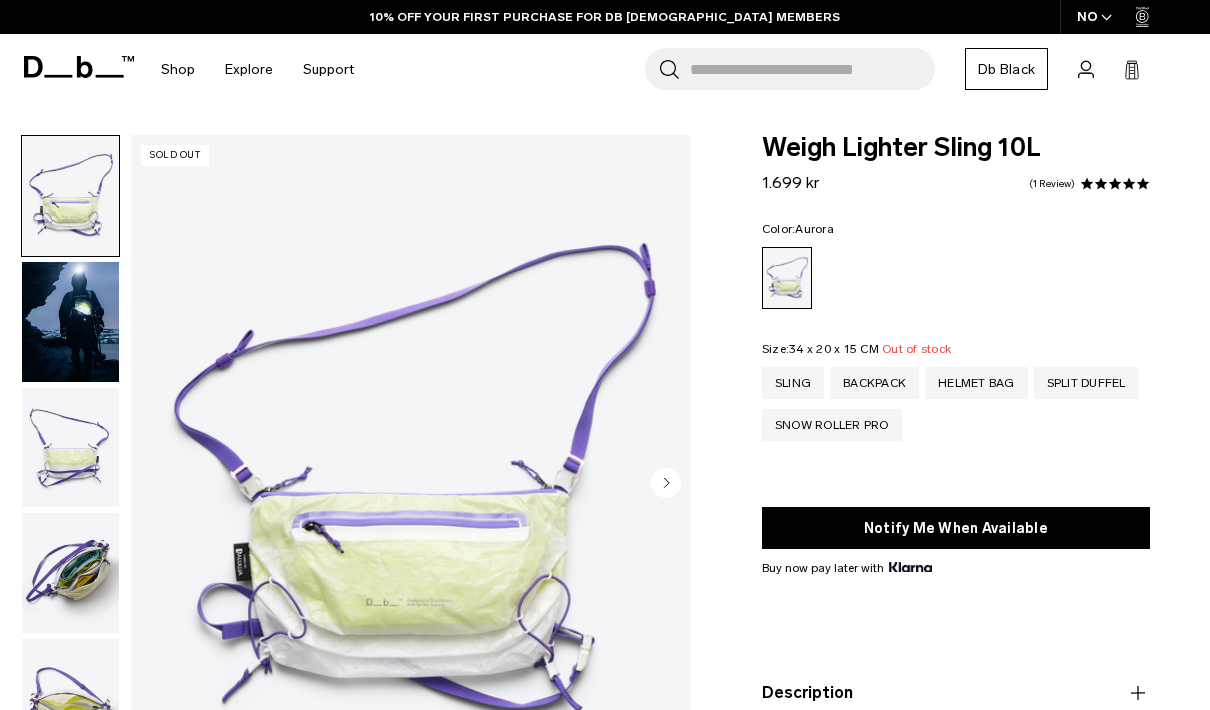 click 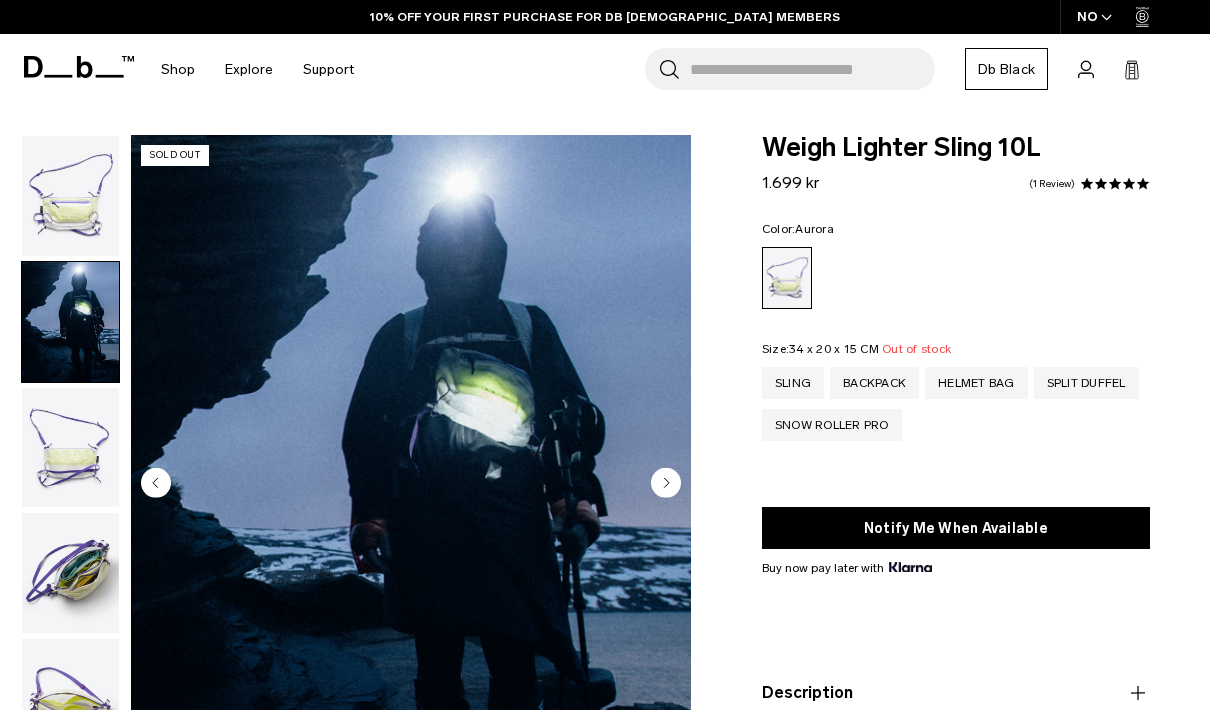 click 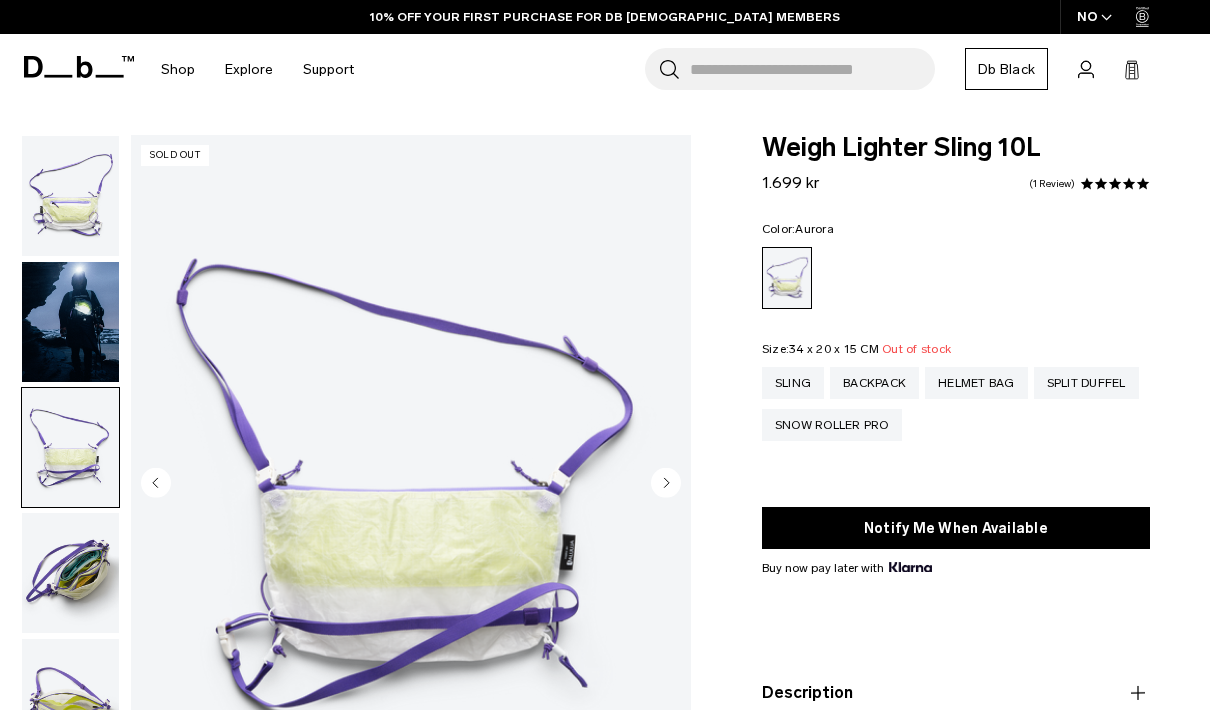 click 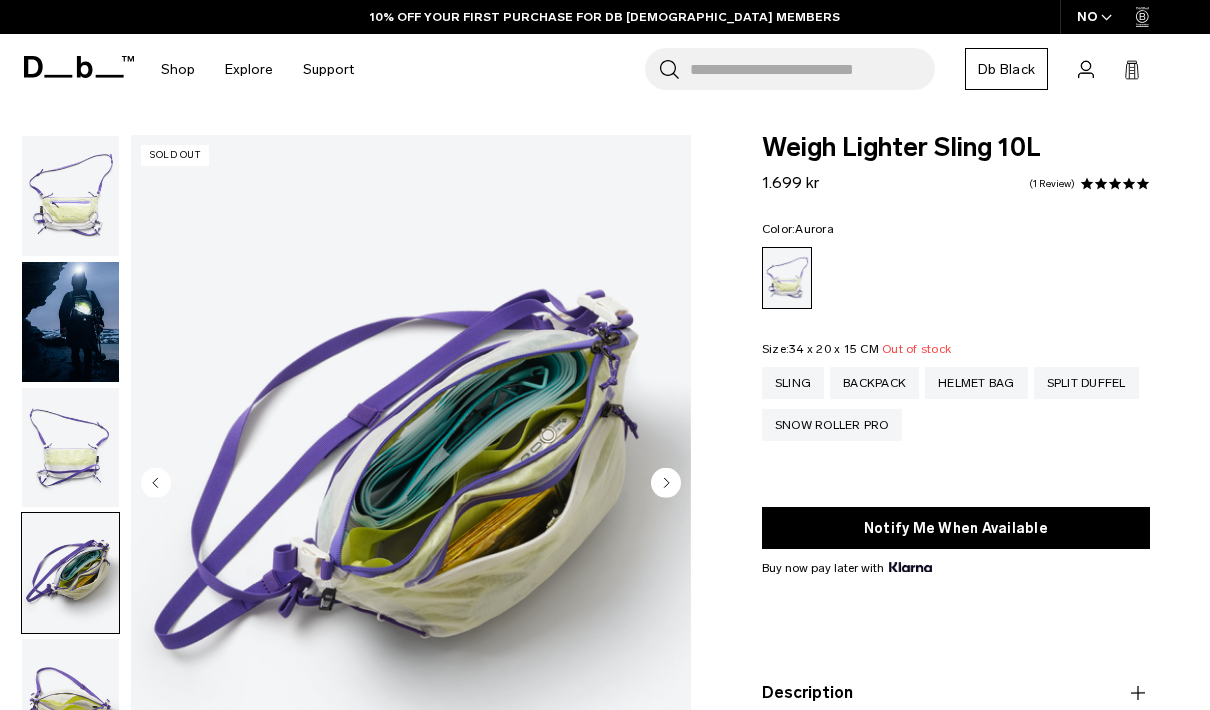 click 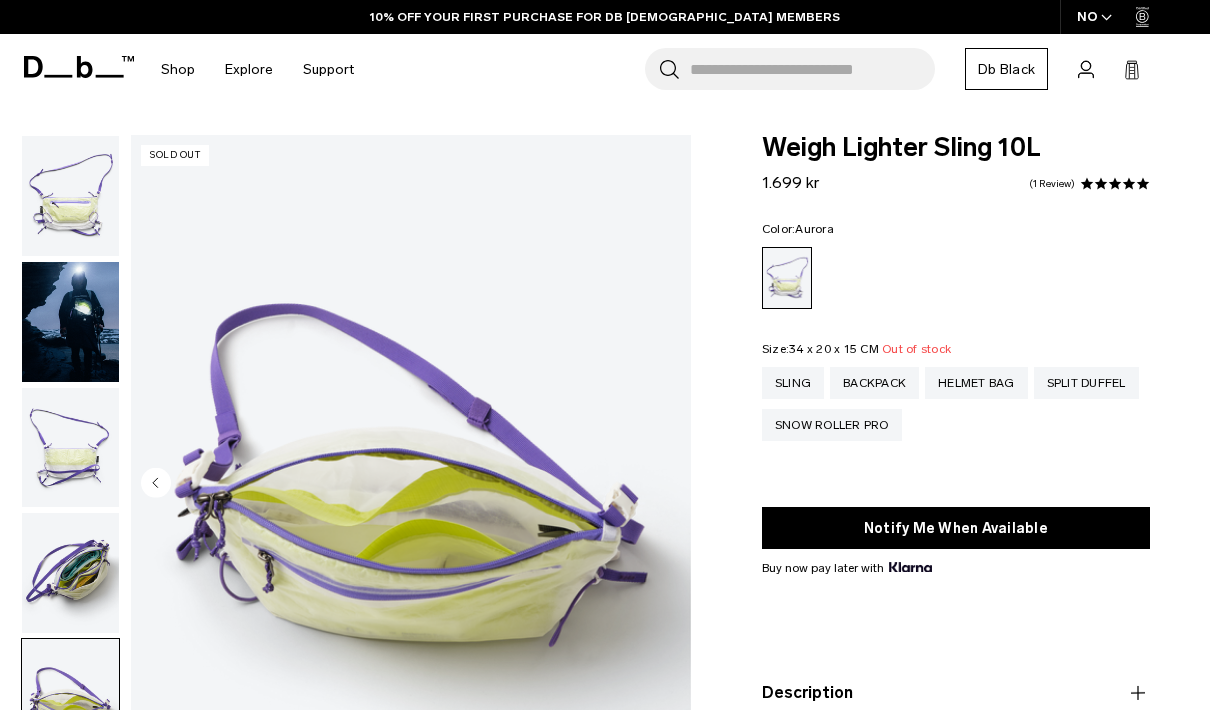 click at bounding box center (411, 484) 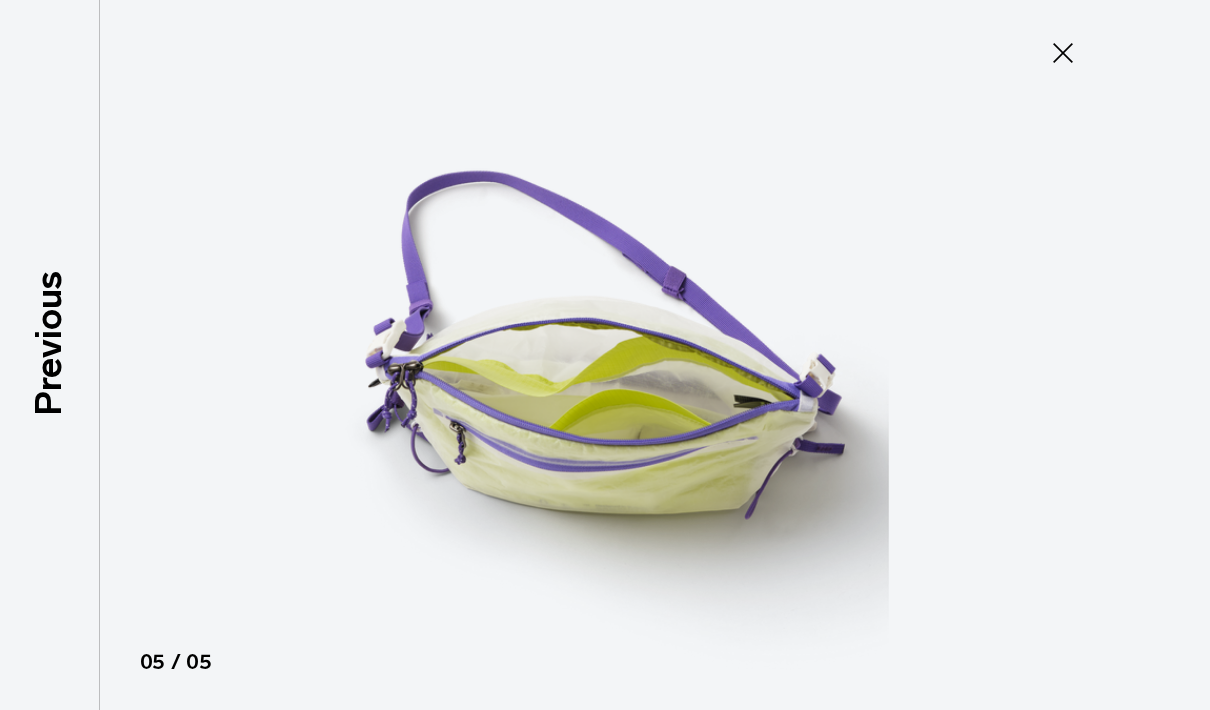 click 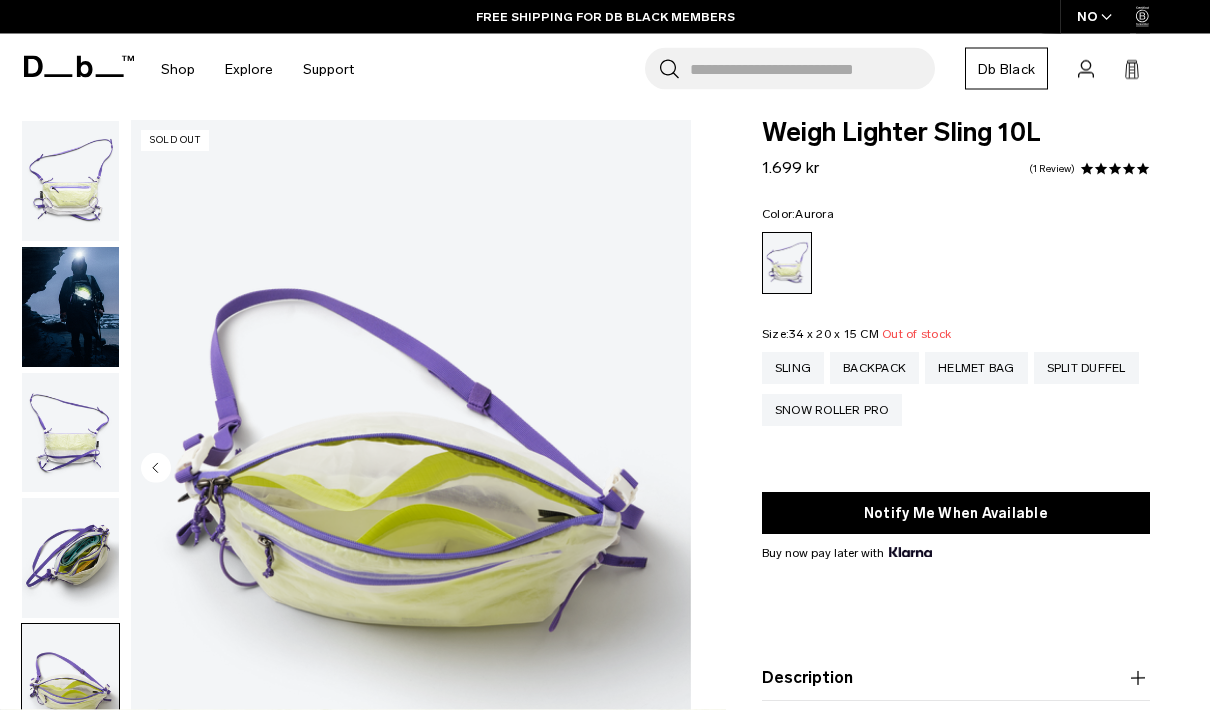 scroll, scrollTop: 15, scrollLeft: 0, axis: vertical 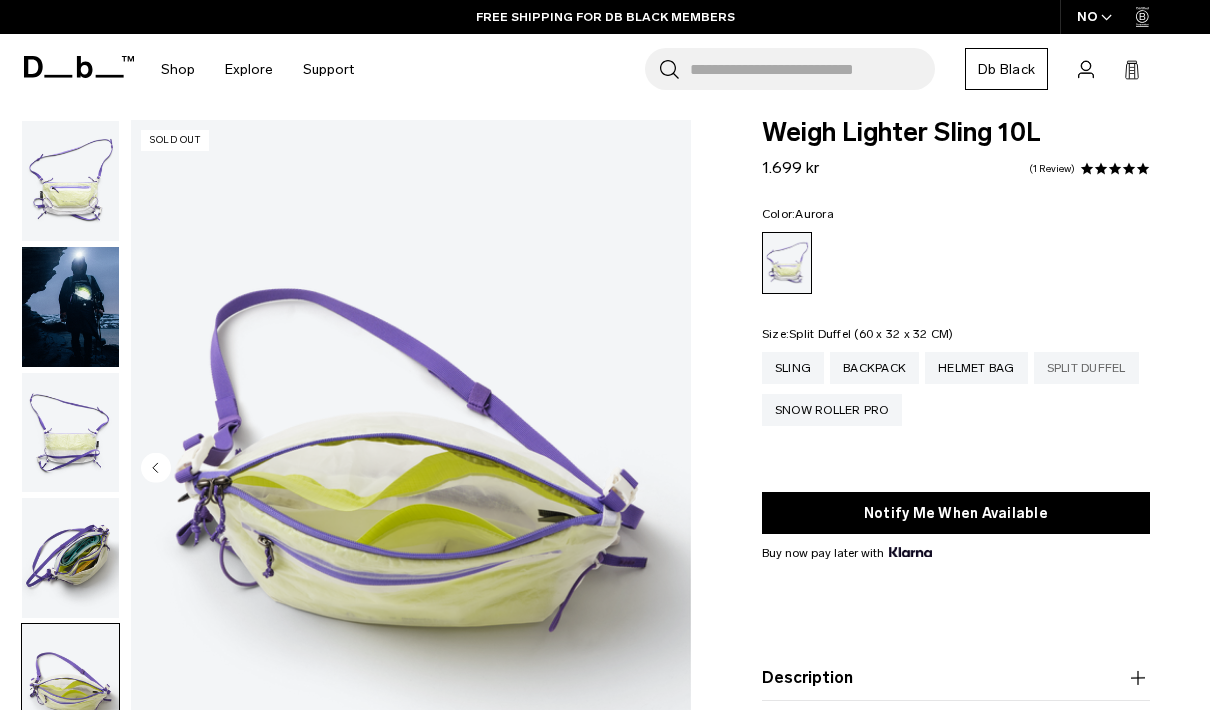 click on "Split Duffel" at bounding box center [1086, 368] 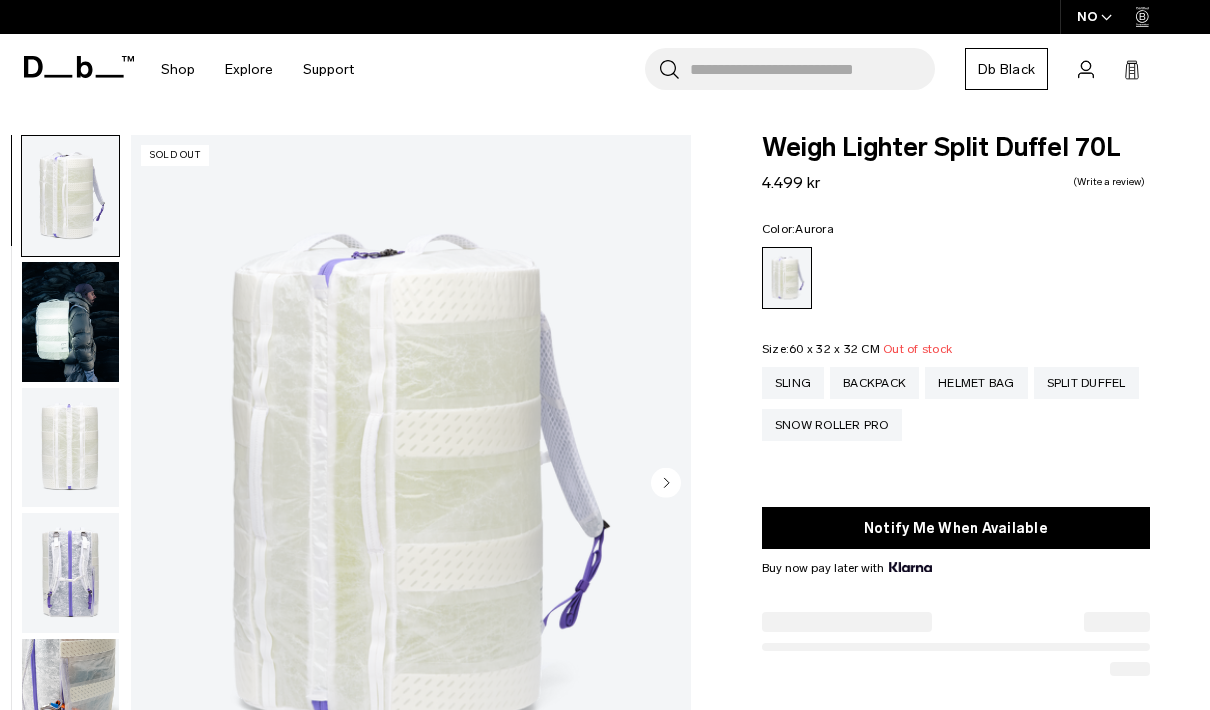scroll, scrollTop: 0, scrollLeft: 0, axis: both 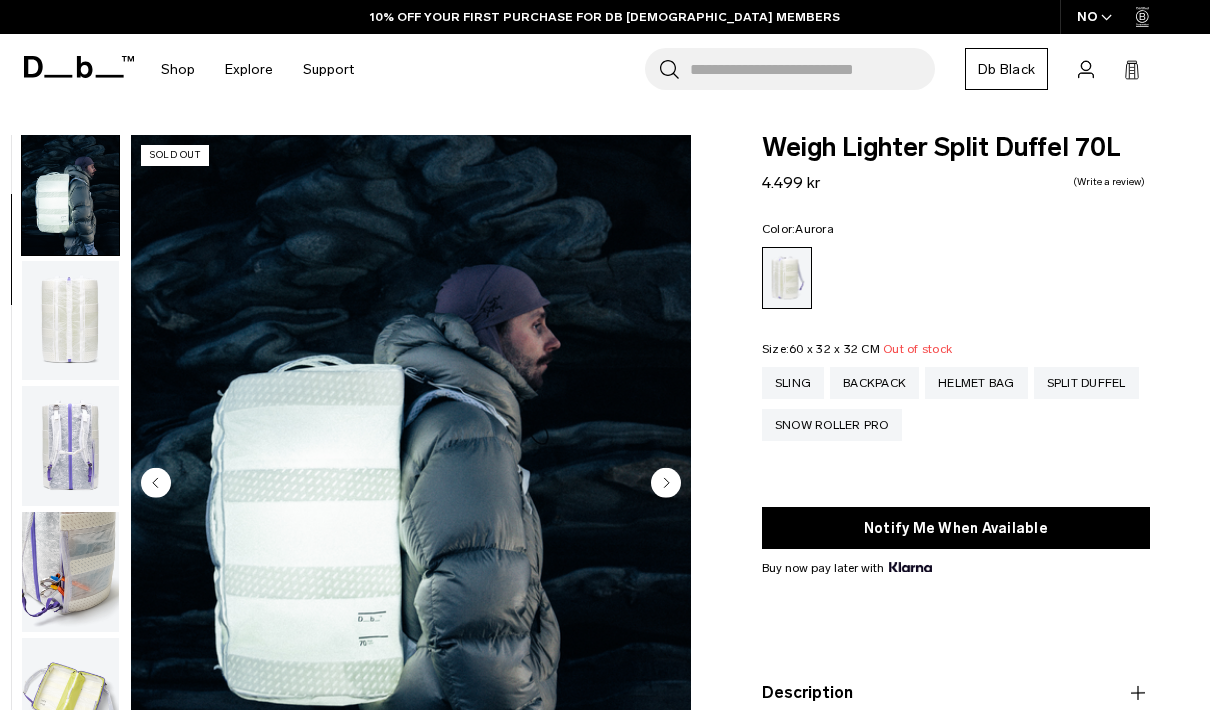 click 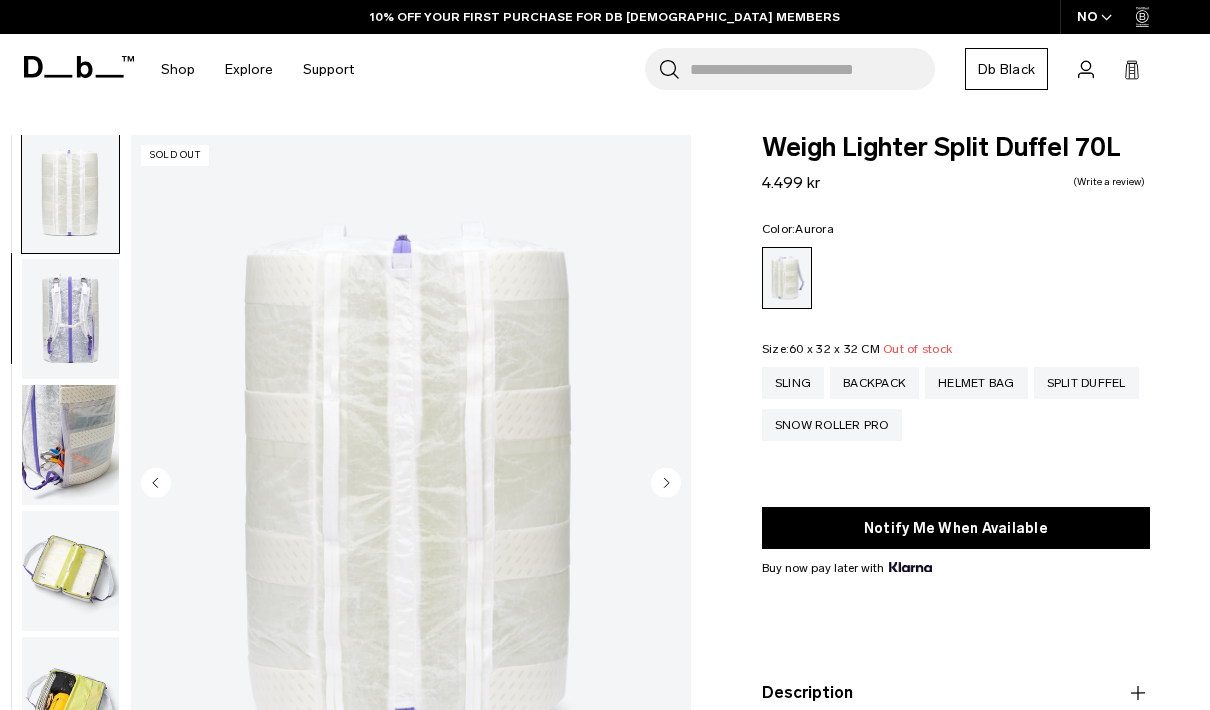 click 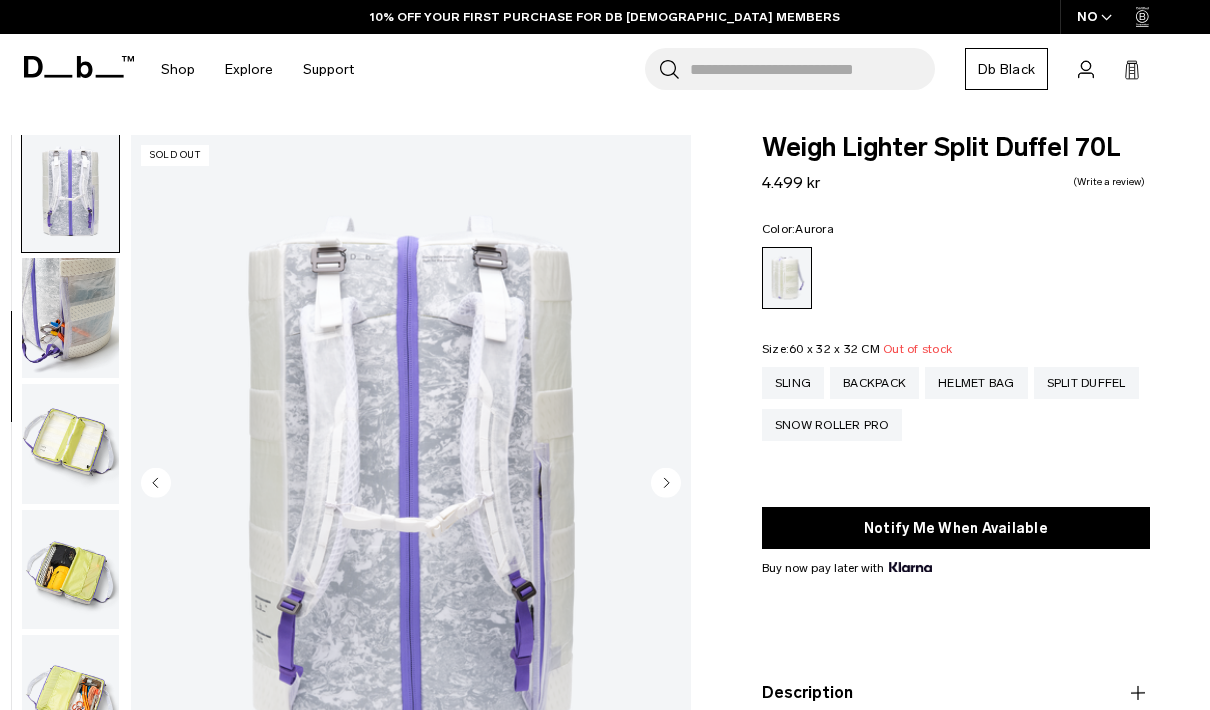 click 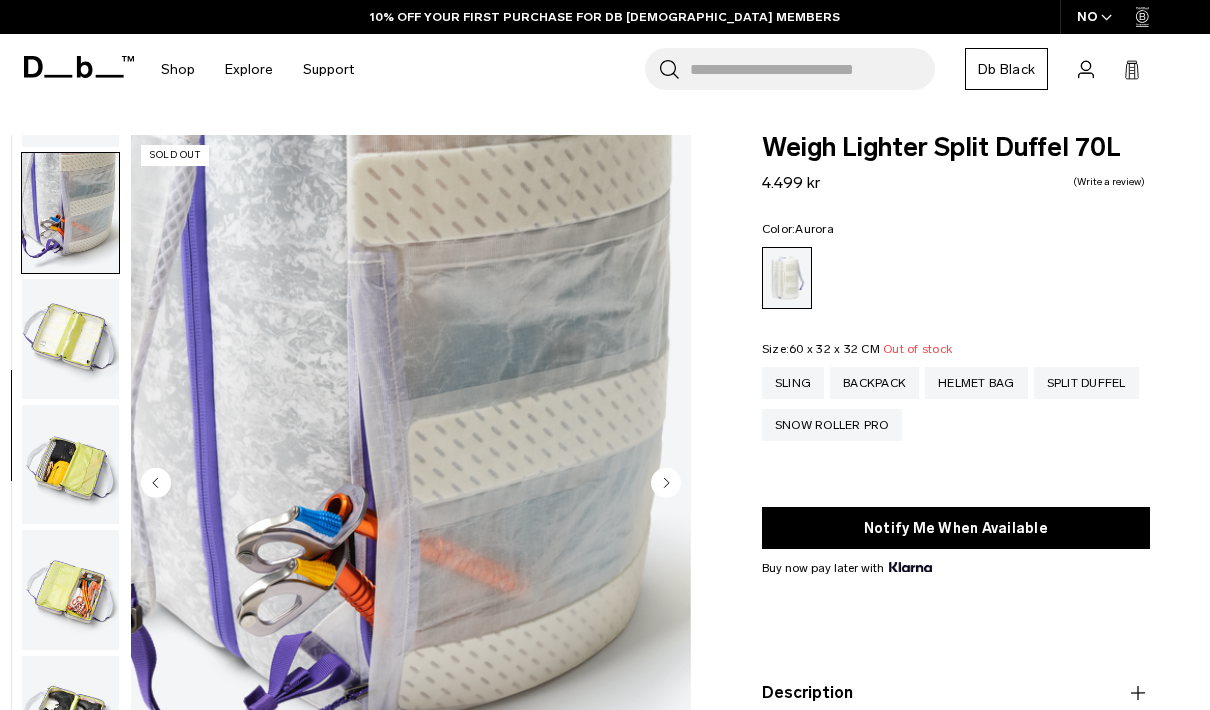 scroll, scrollTop: 508, scrollLeft: 0, axis: vertical 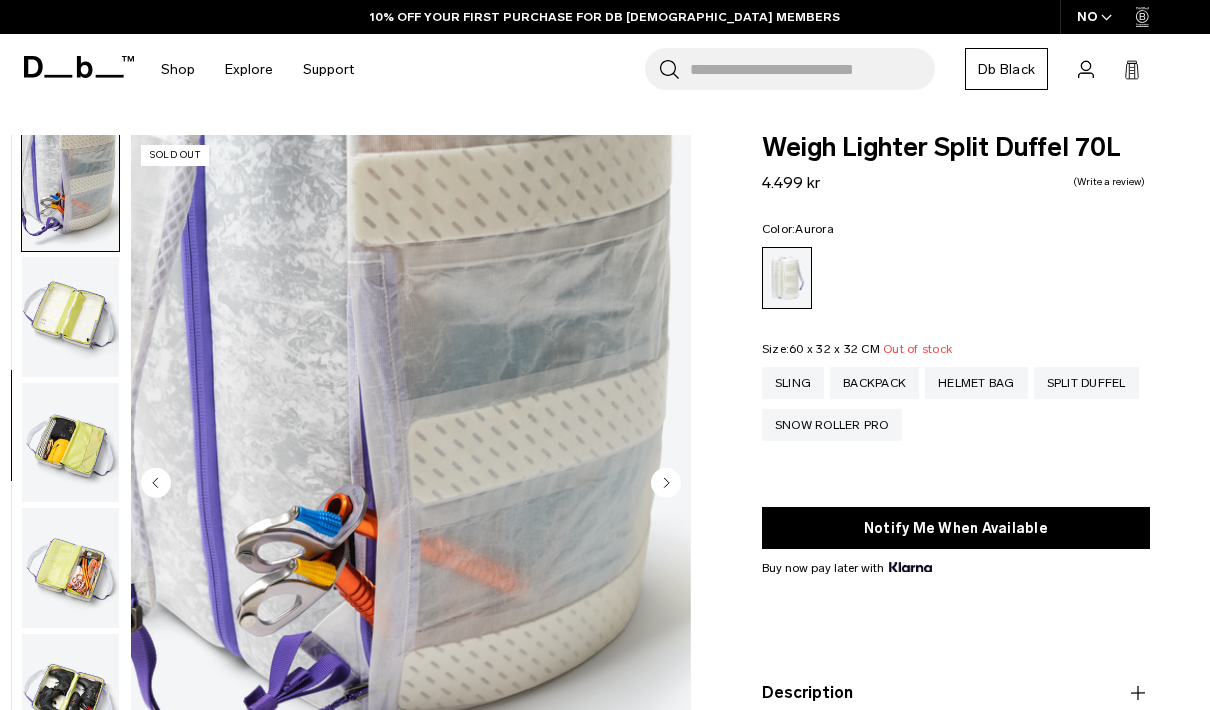 click 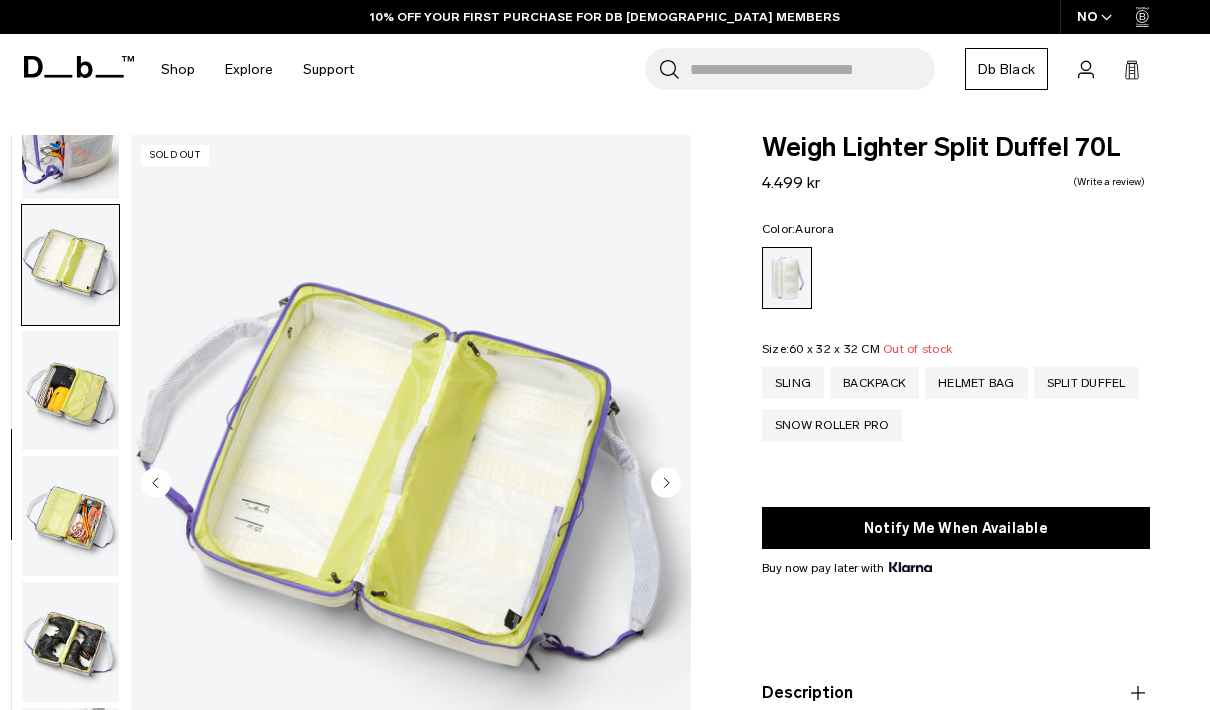 scroll, scrollTop: 636, scrollLeft: 0, axis: vertical 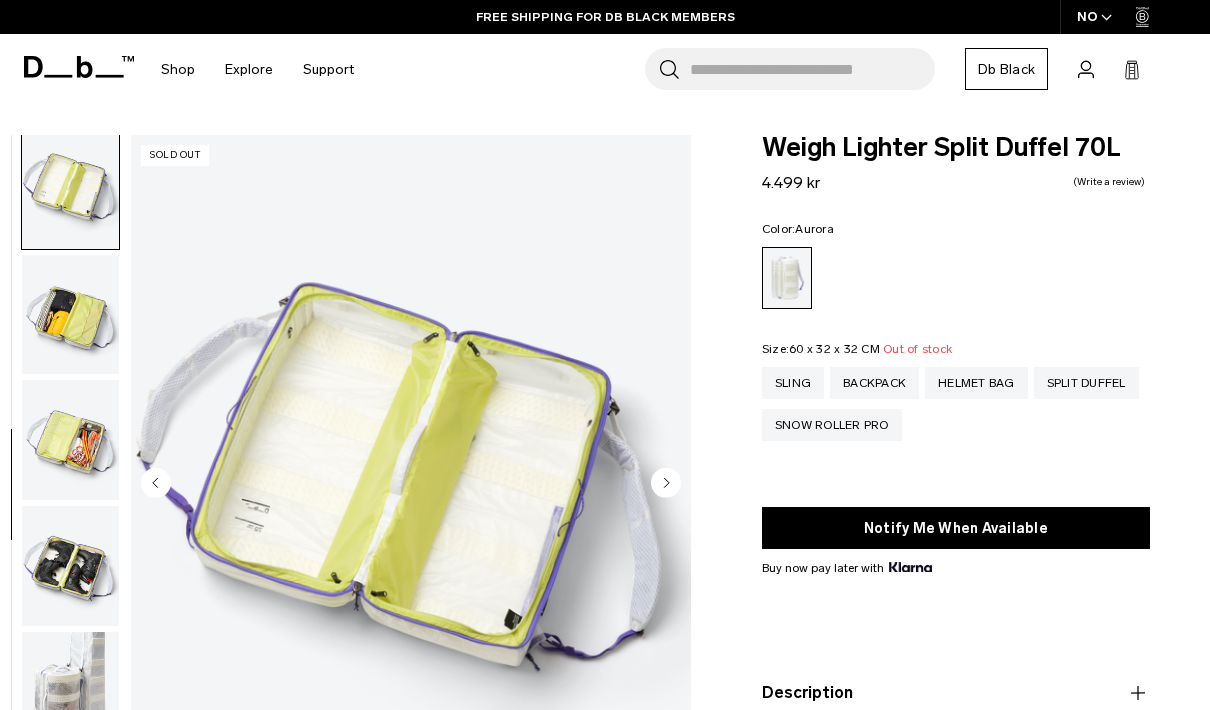 click 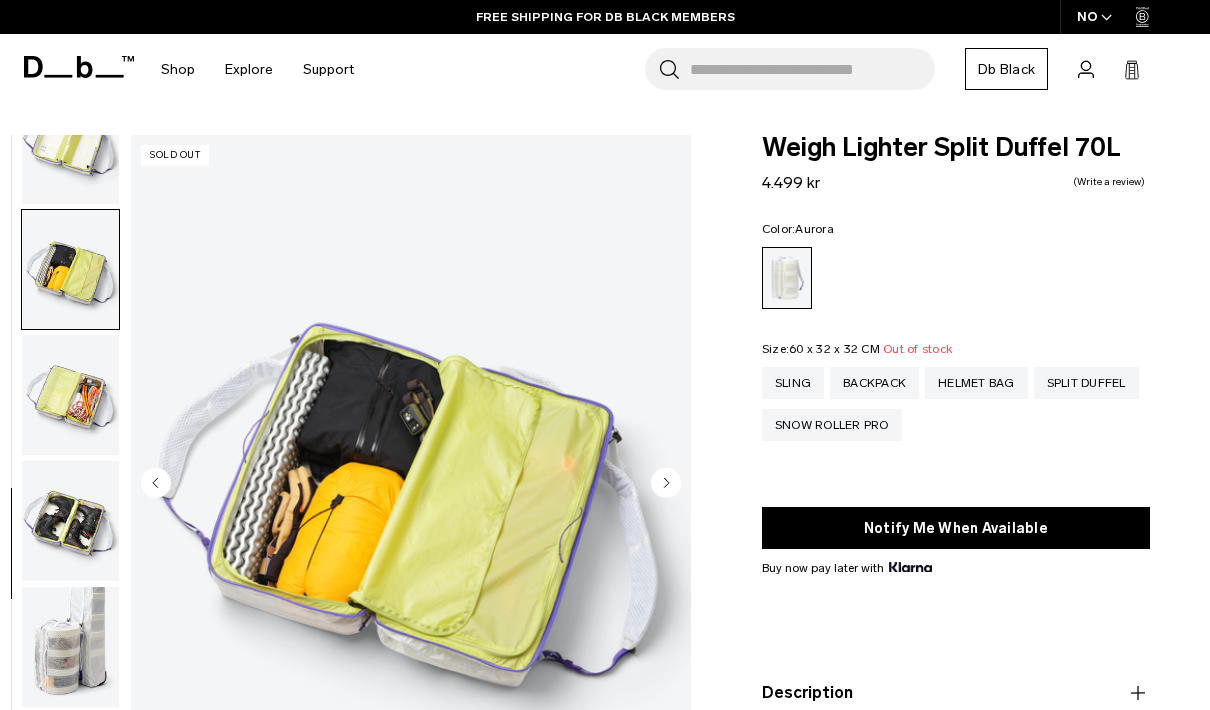 scroll, scrollTop: 696, scrollLeft: 0, axis: vertical 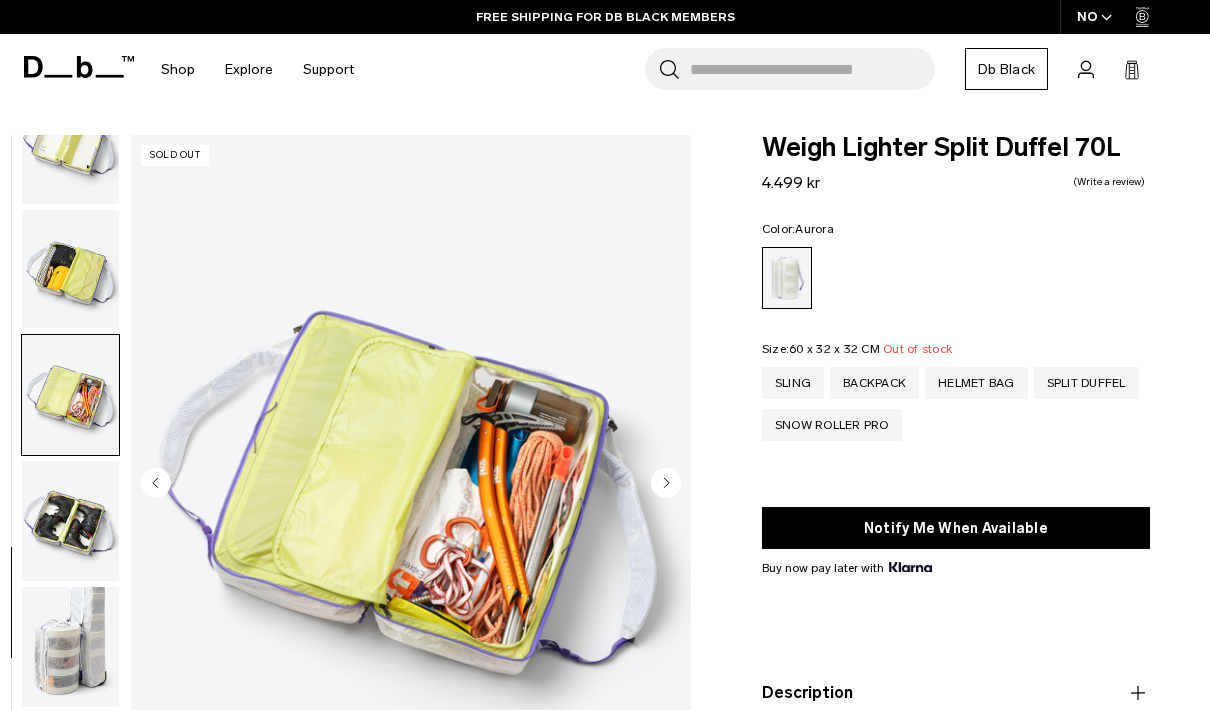 click 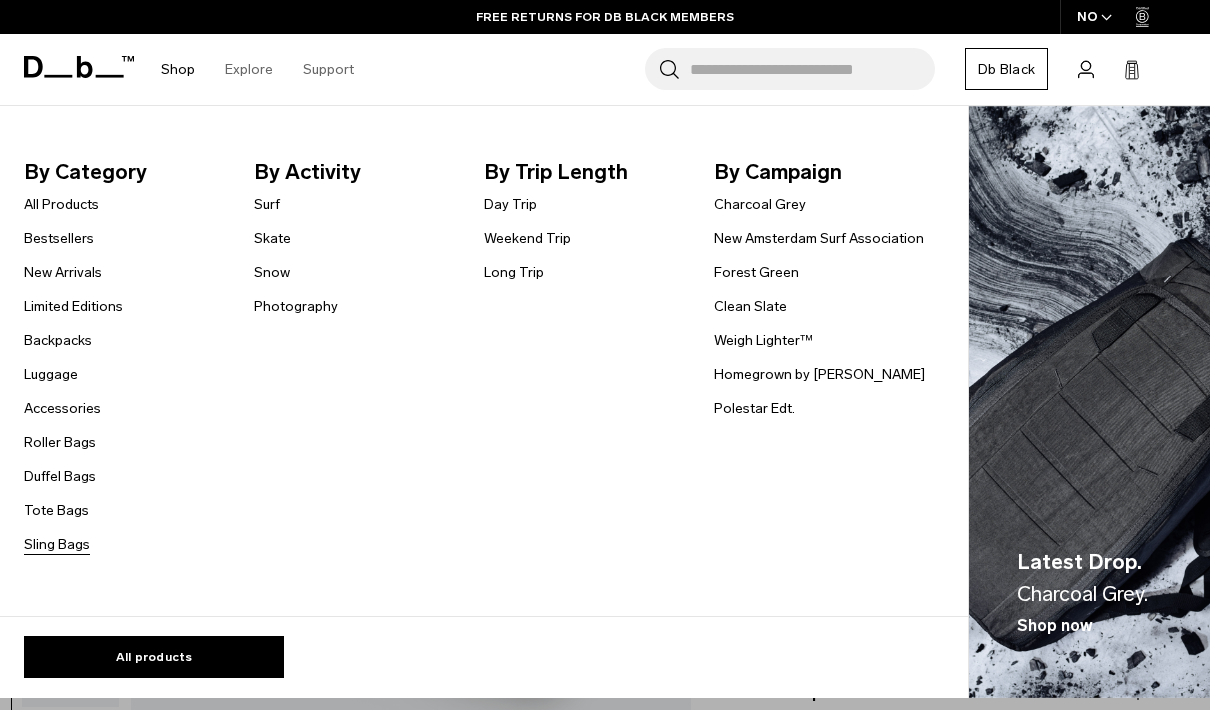 click on "Sling Bags" at bounding box center [57, 544] 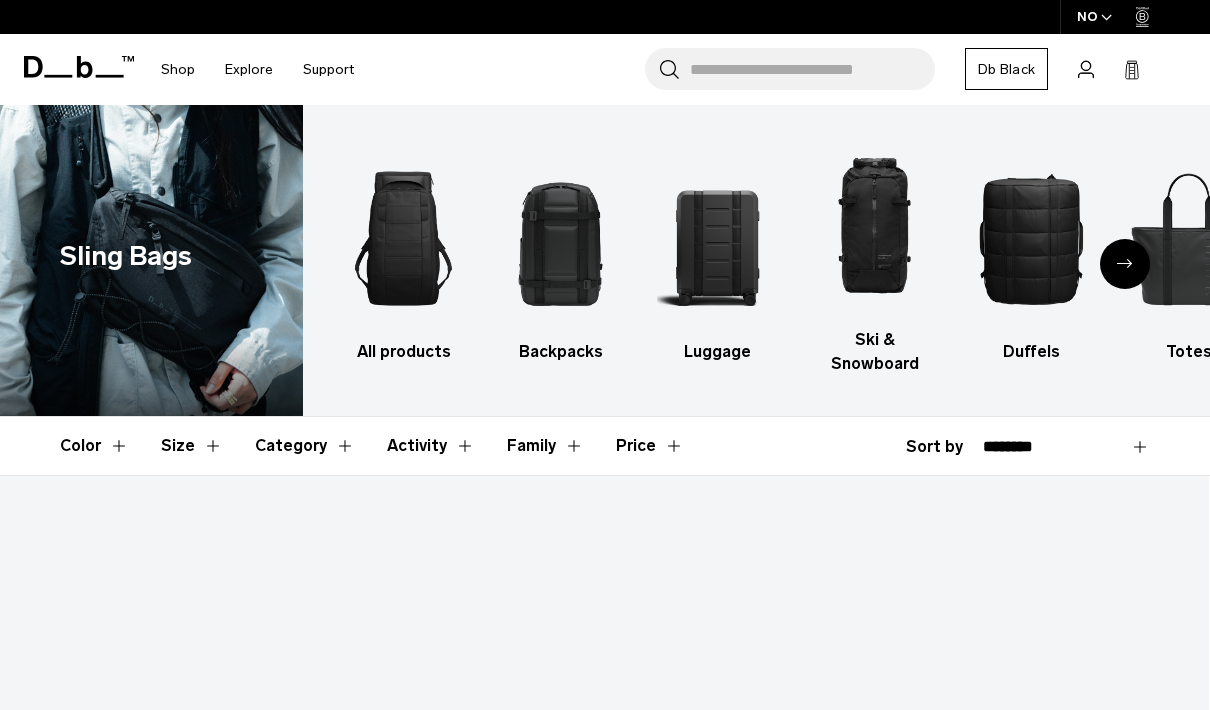 scroll, scrollTop: 118, scrollLeft: 0, axis: vertical 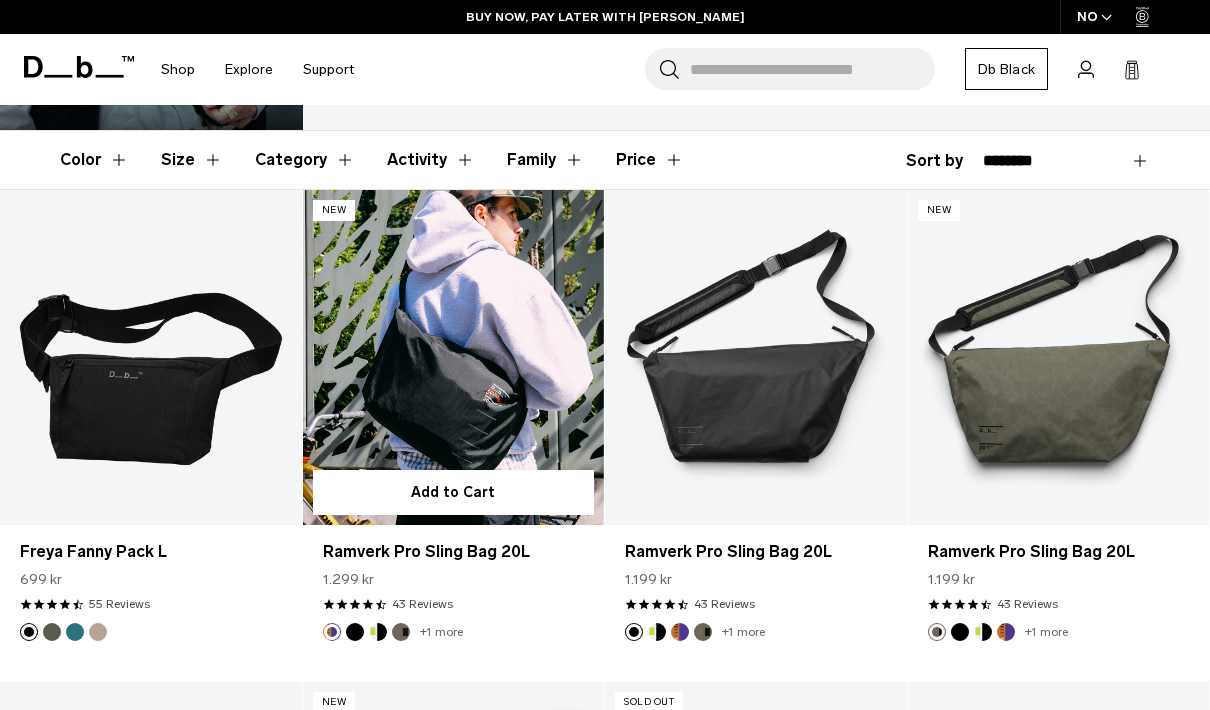 click at bounding box center [454, 357] 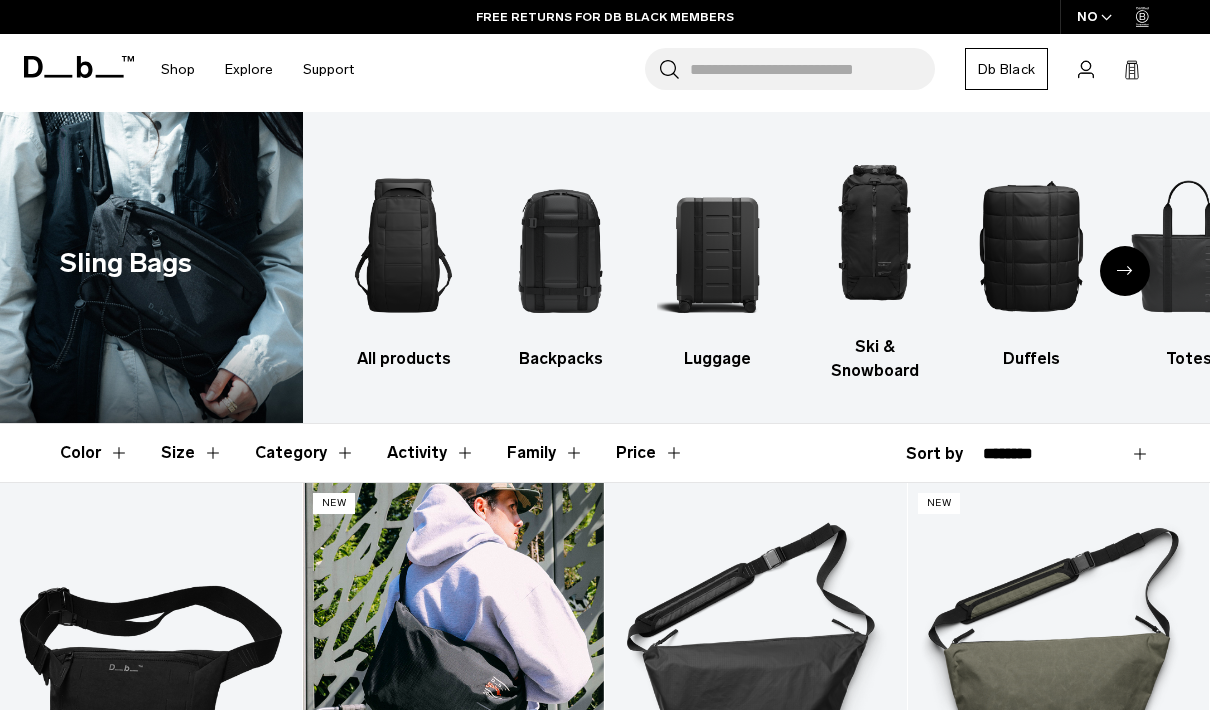scroll, scrollTop: 0, scrollLeft: 0, axis: both 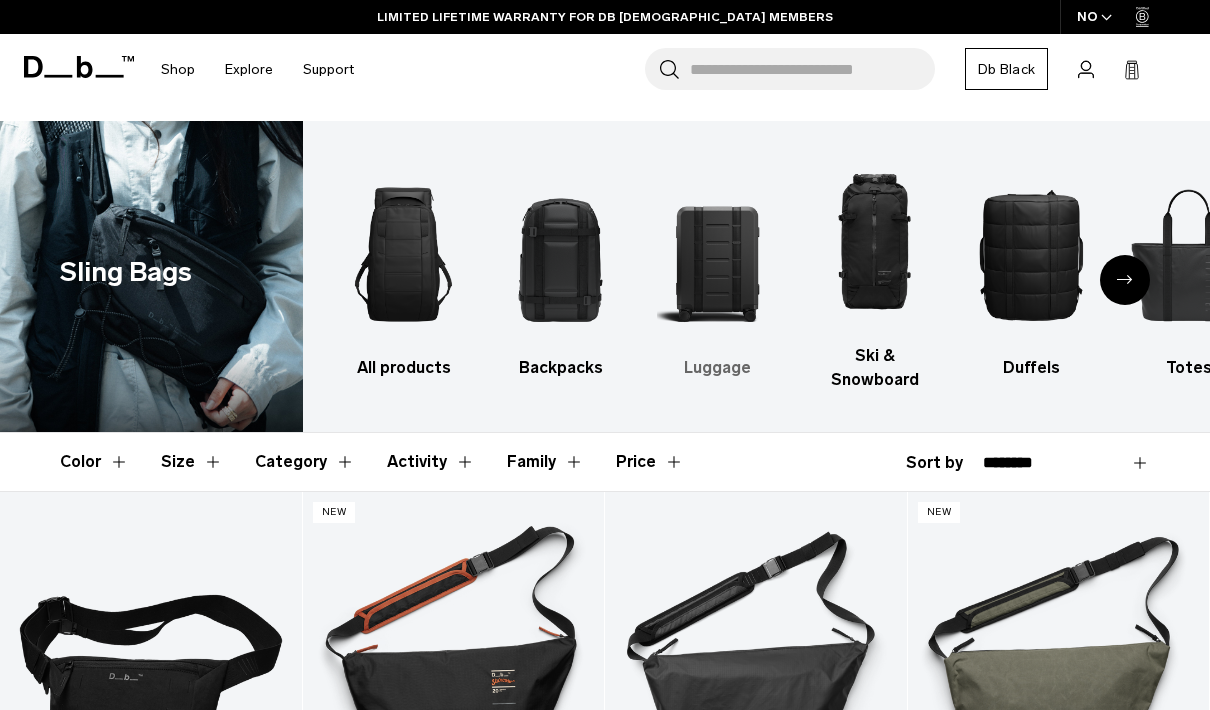 click at bounding box center (718, 254) 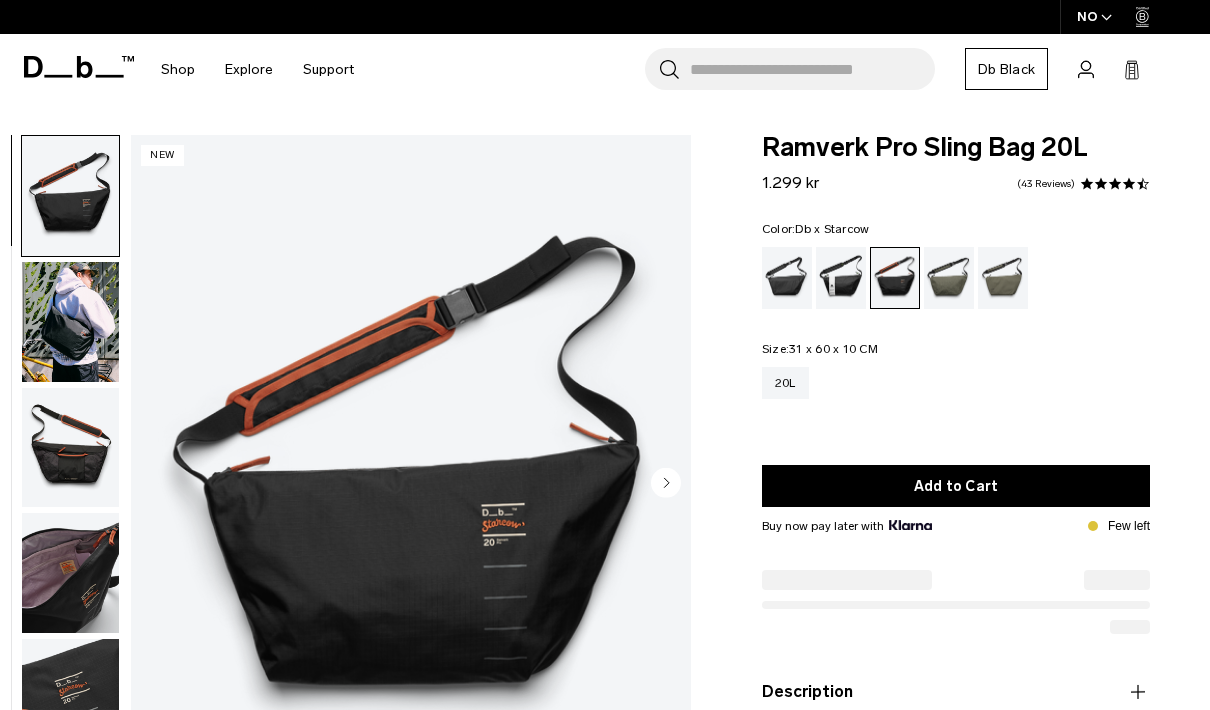 scroll, scrollTop: 0, scrollLeft: 0, axis: both 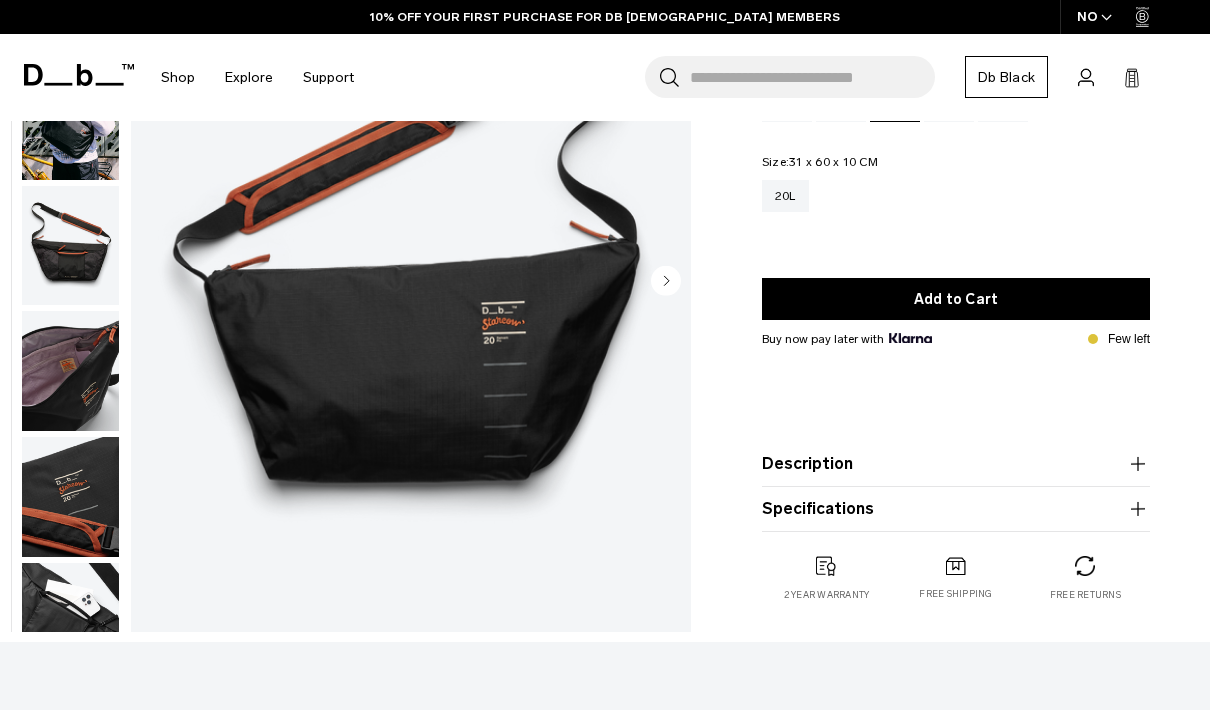 click on "Description" at bounding box center [956, 464] 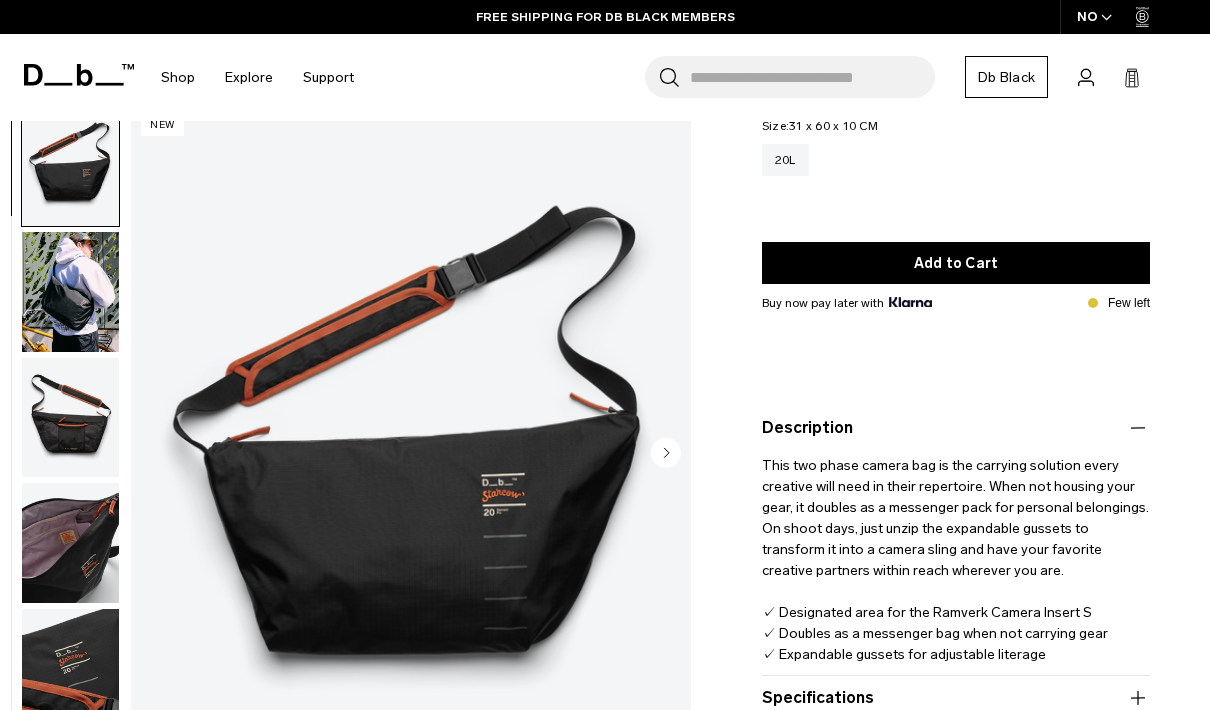 scroll, scrollTop: 228, scrollLeft: 0, axis: vertical 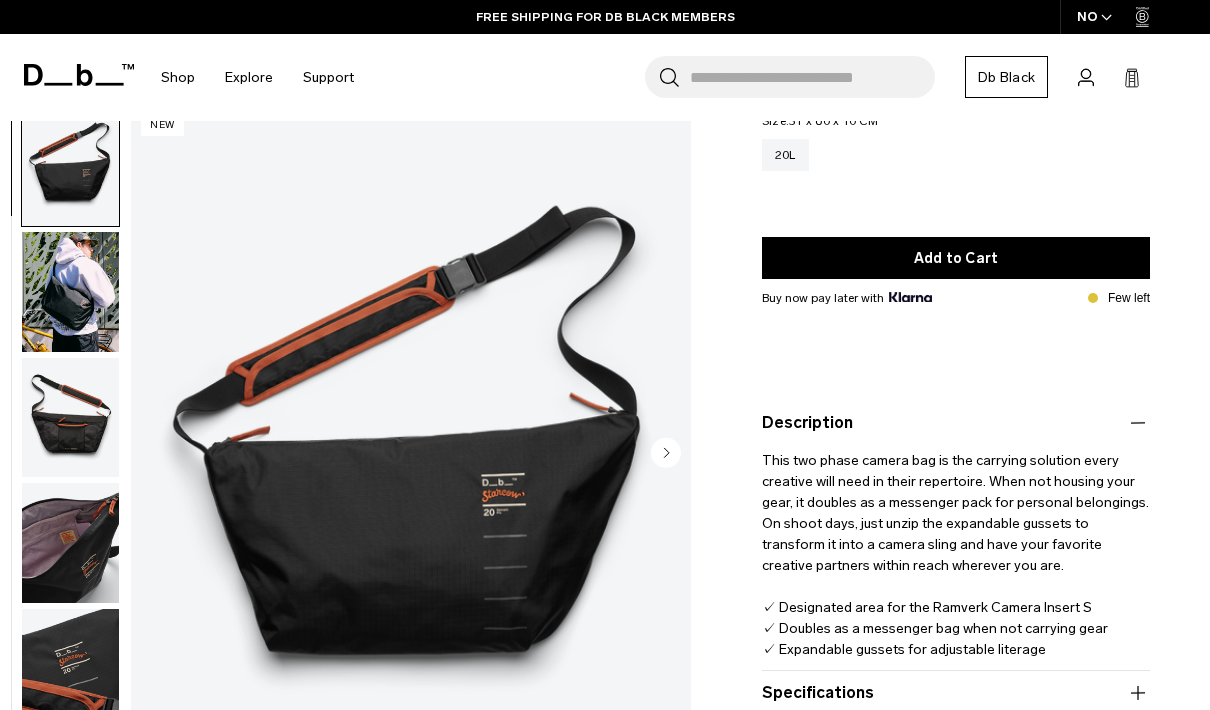 click 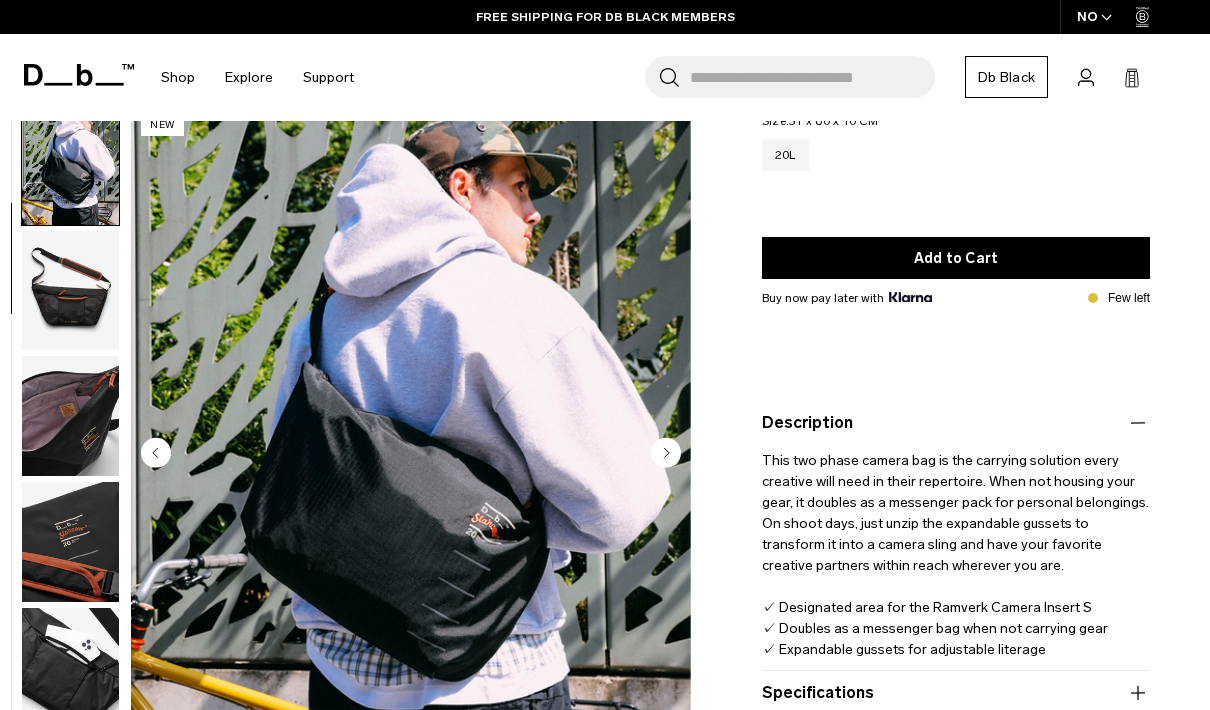 click 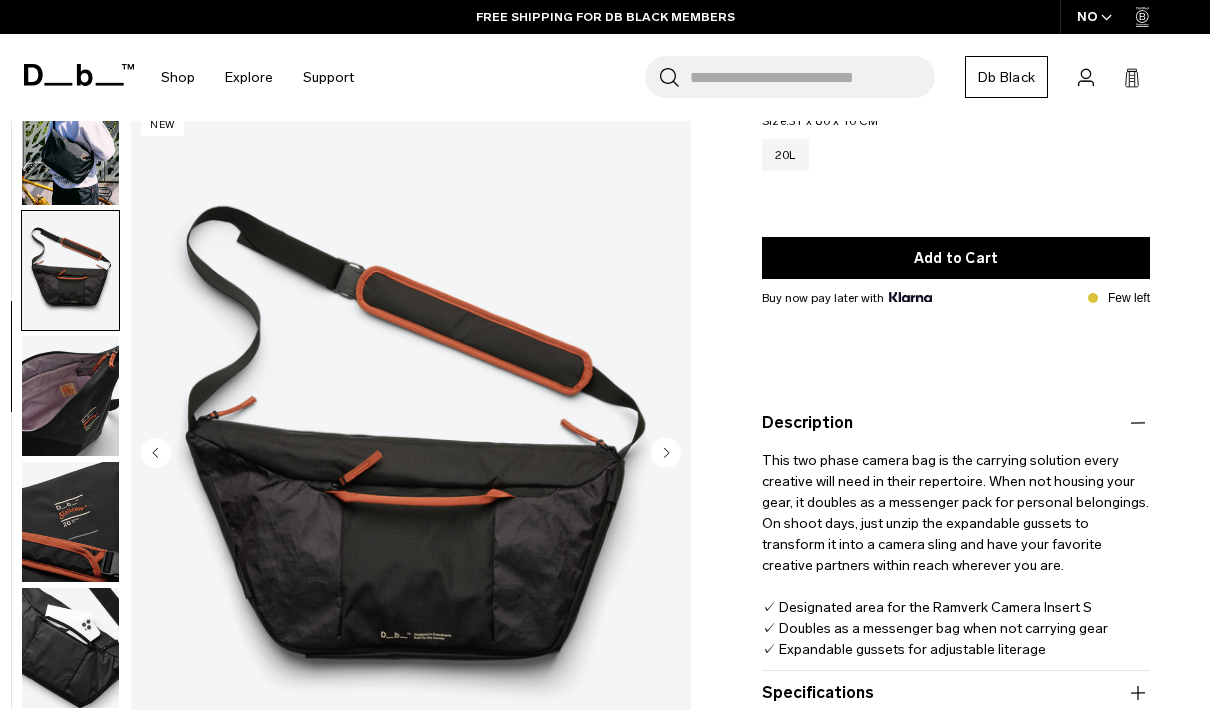 scroll, scrollTop: 182, scrollLeft: 0, axis: vertical 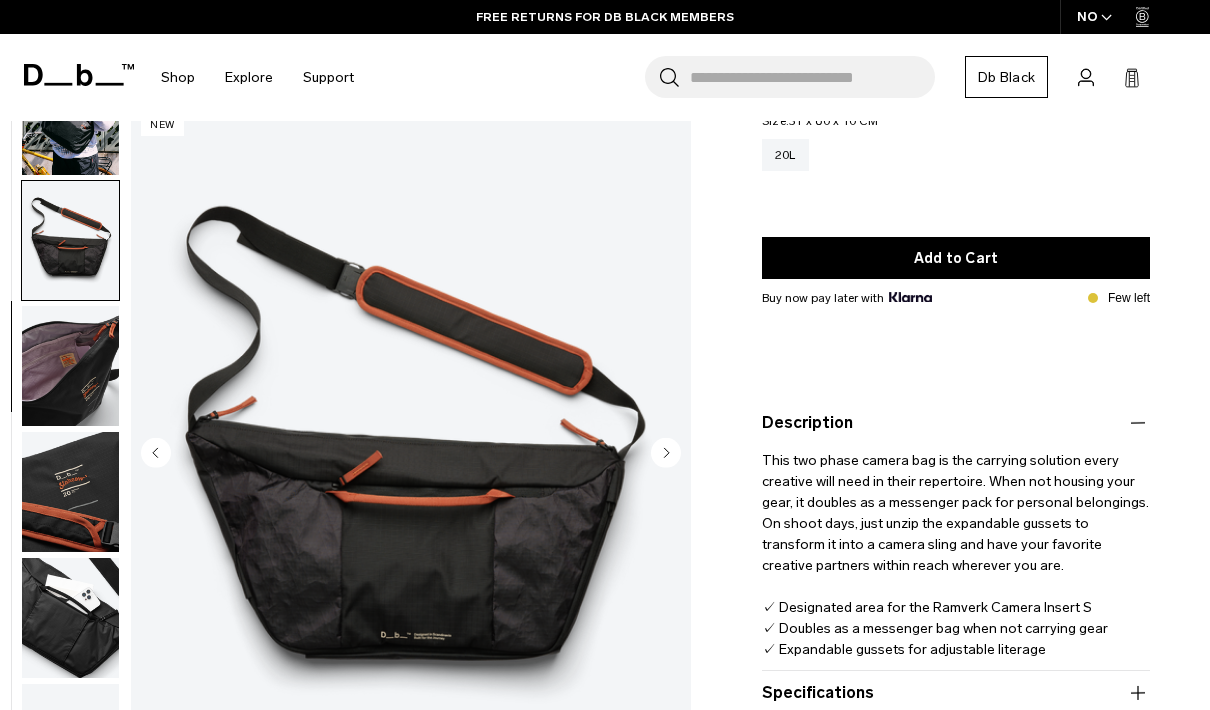 click 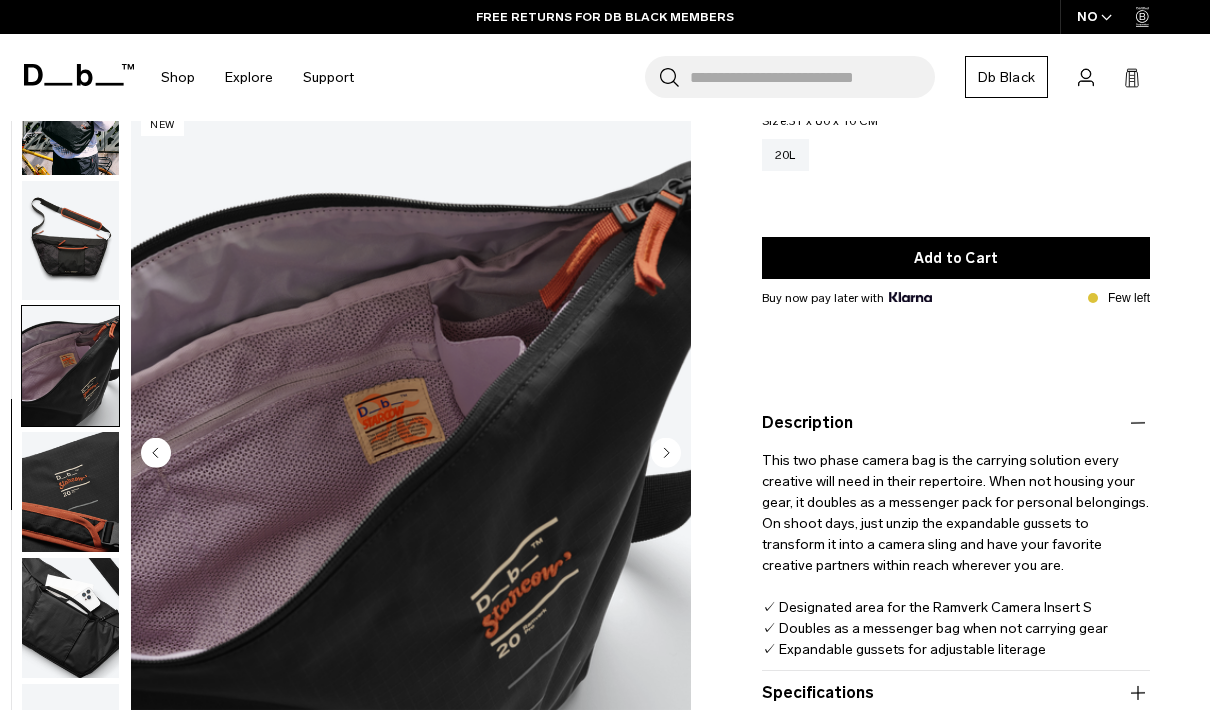 click 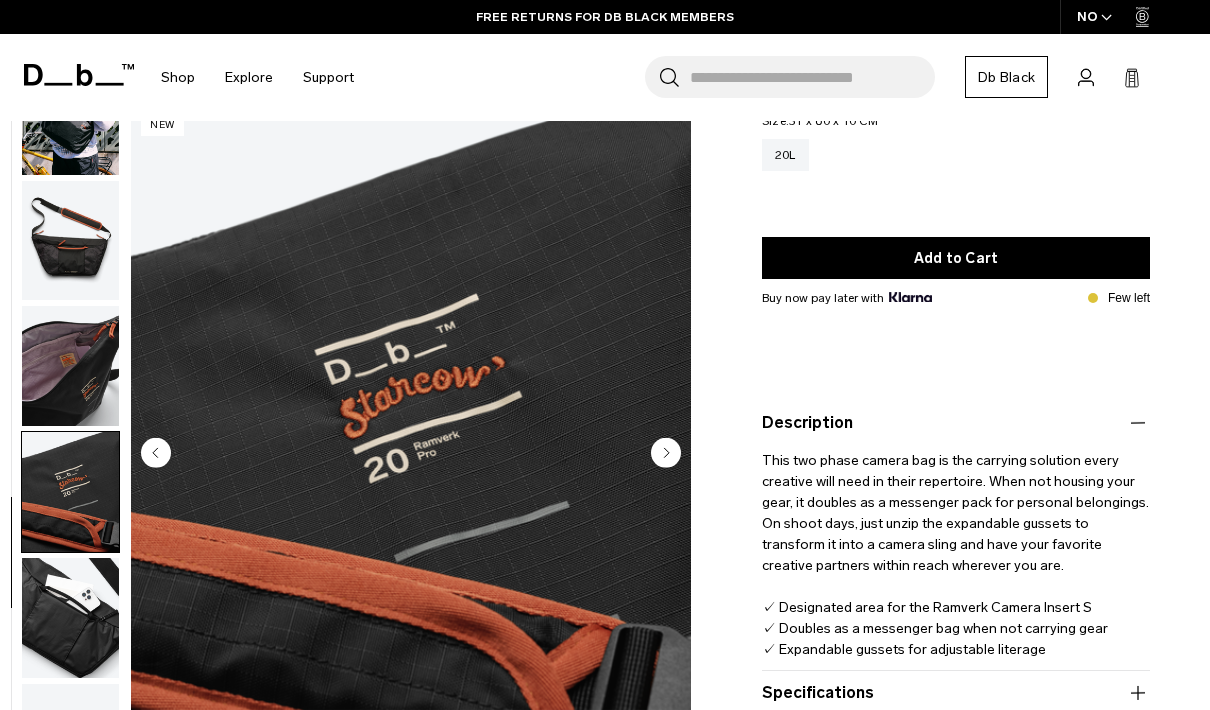 click 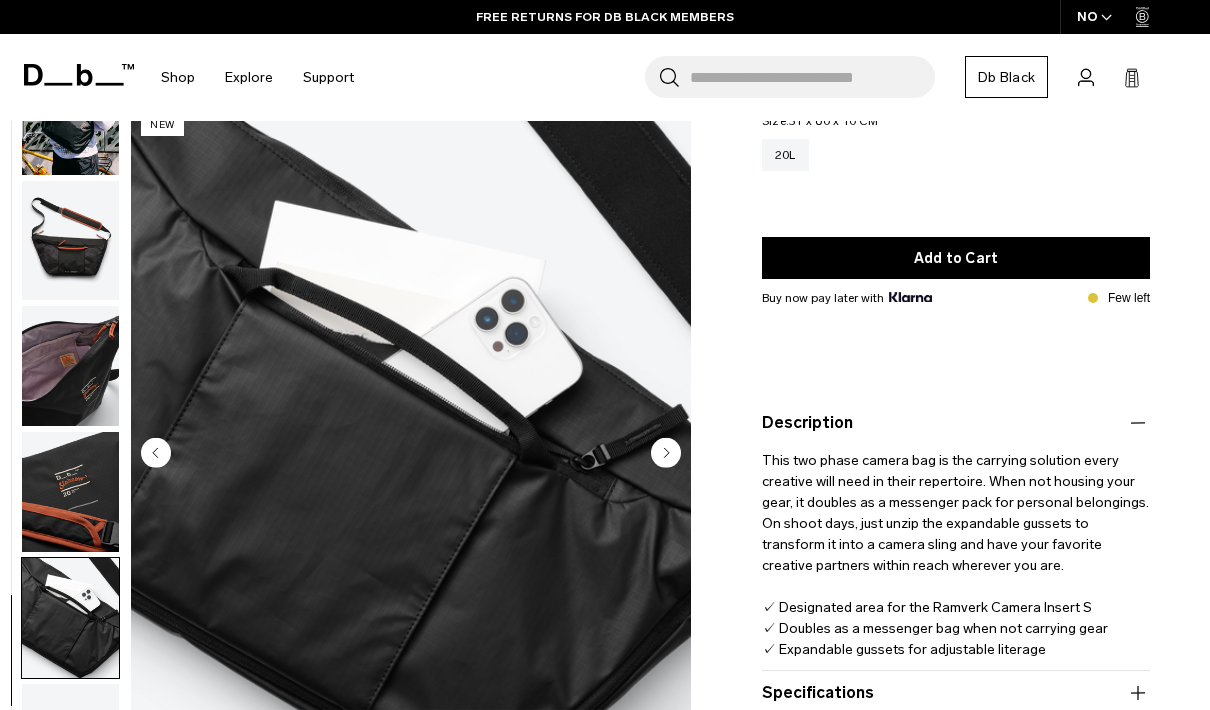 click 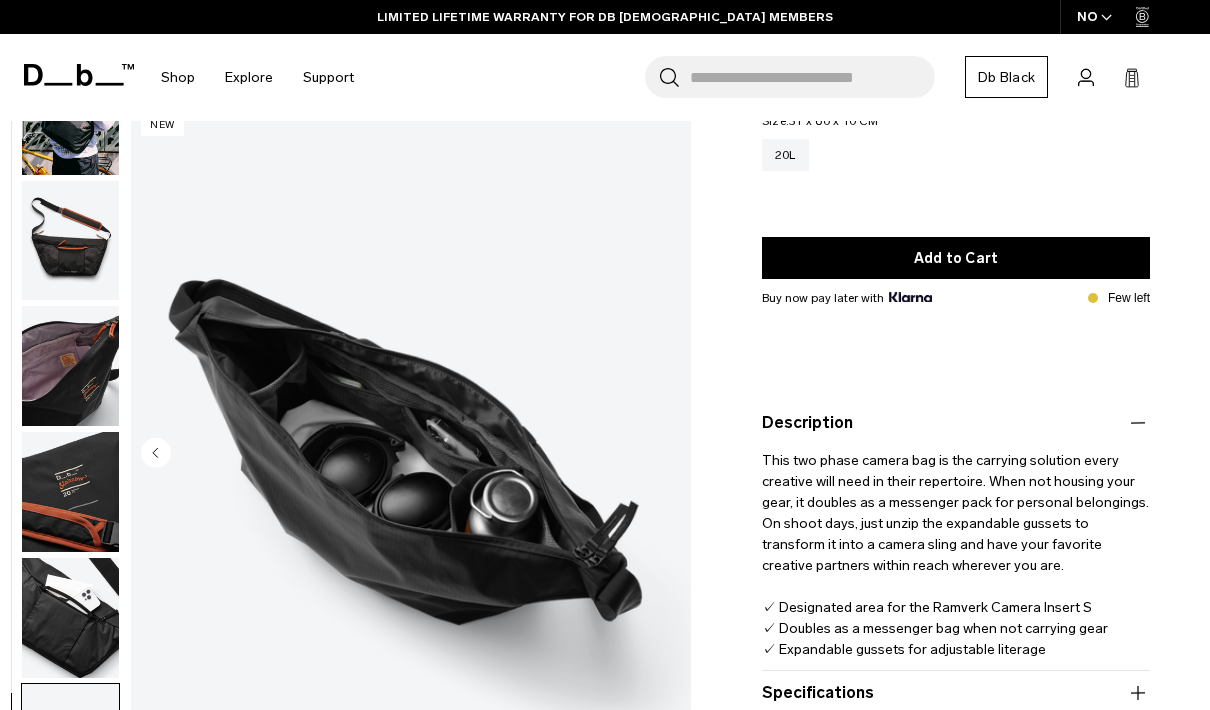 click at bounding box center (411, 454) 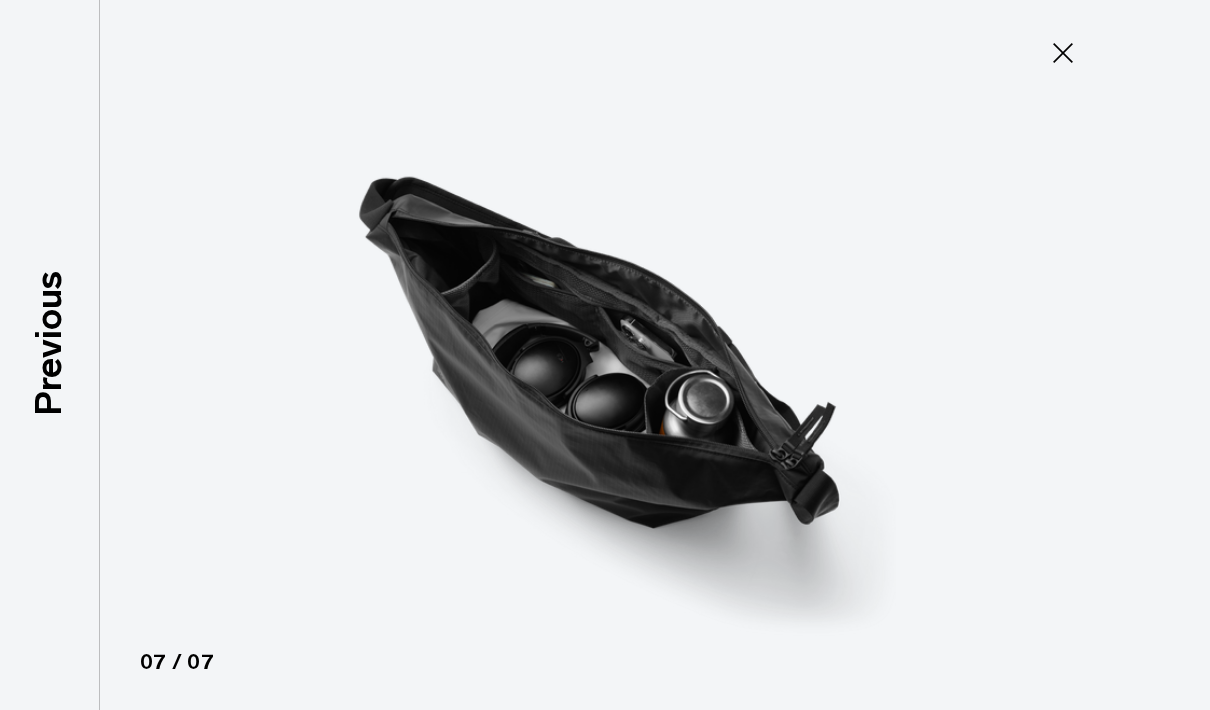 click 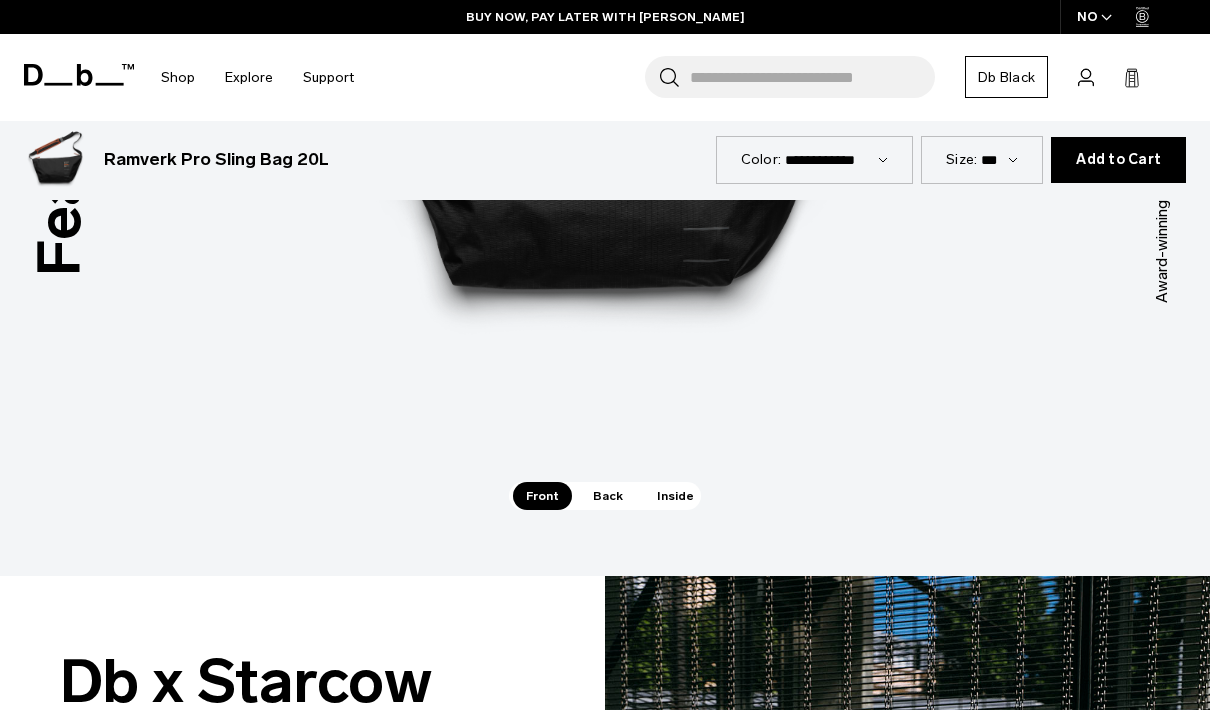 scroll, scrollTop: 1436, scrollLeft: 0, axis: vertical 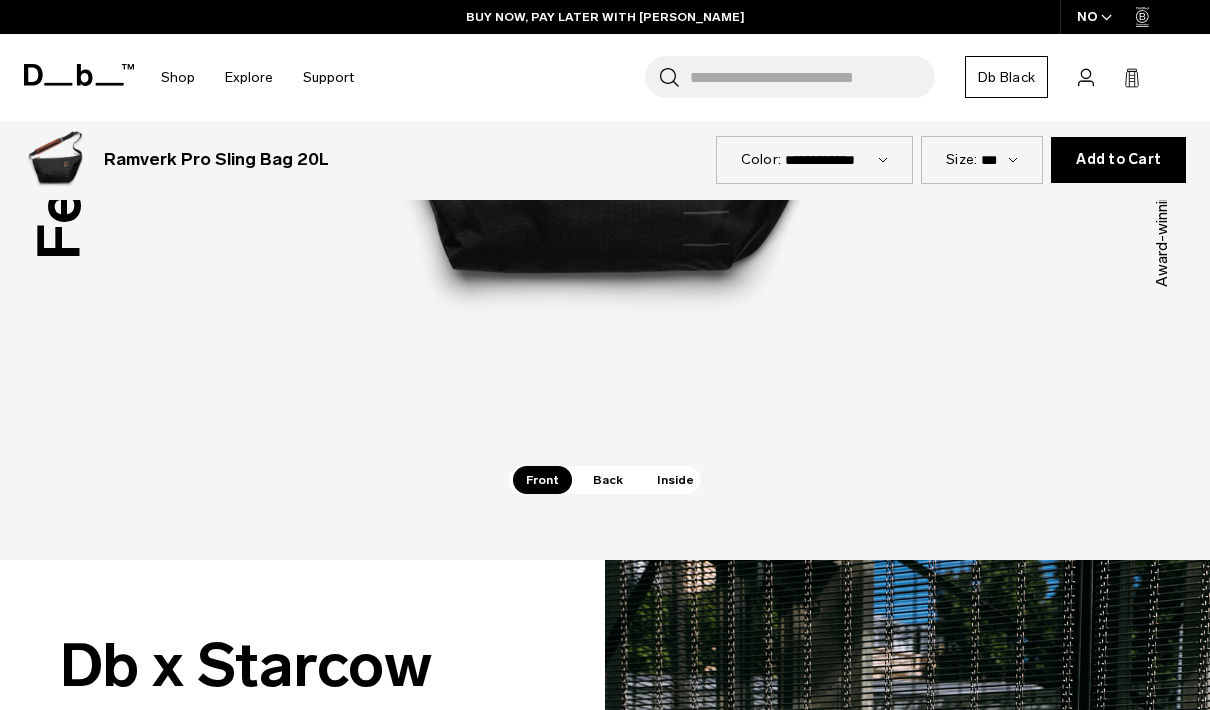 click on "Inside" at bounding box center (675, 480) 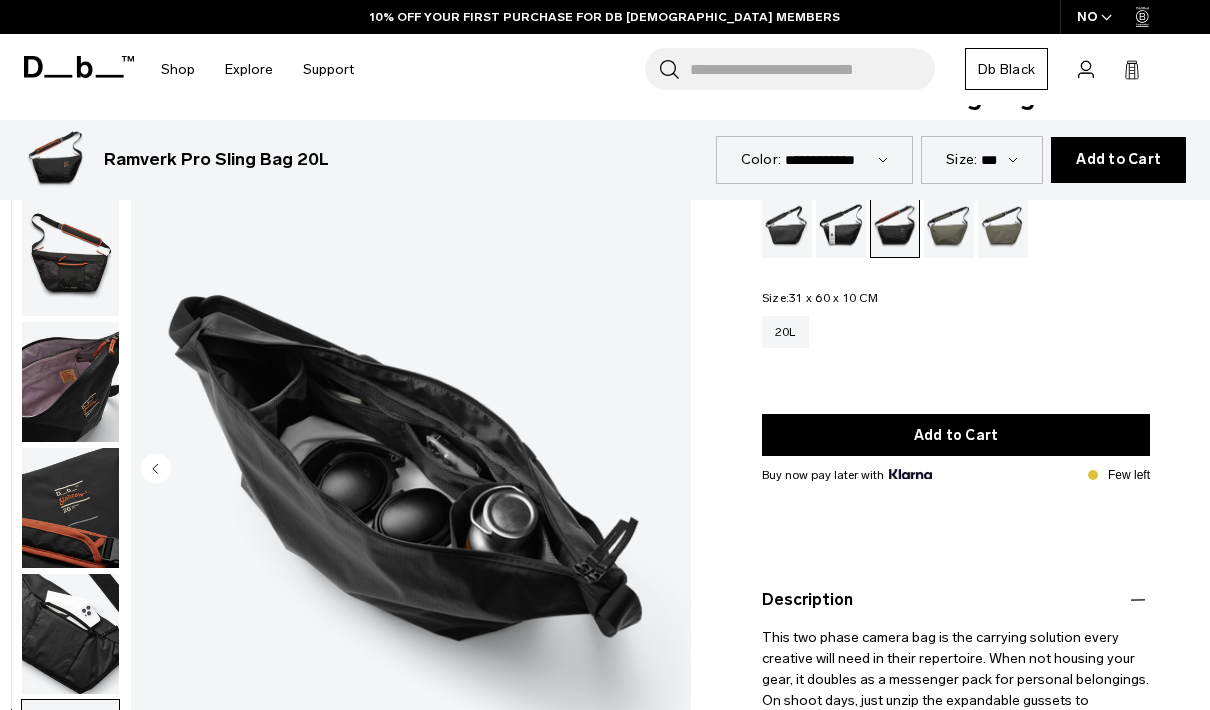 scroll, scrollTop: 0, scrollLeft: 0, axis: both 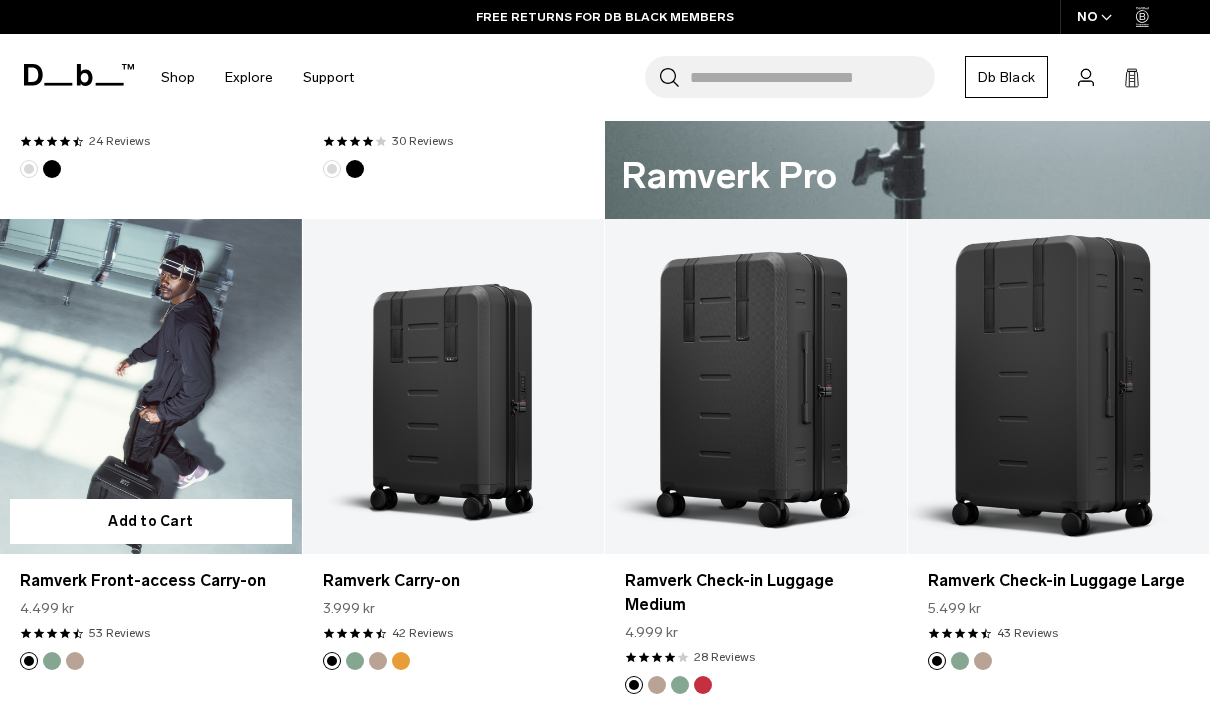 click at bounding box center (151, 386) 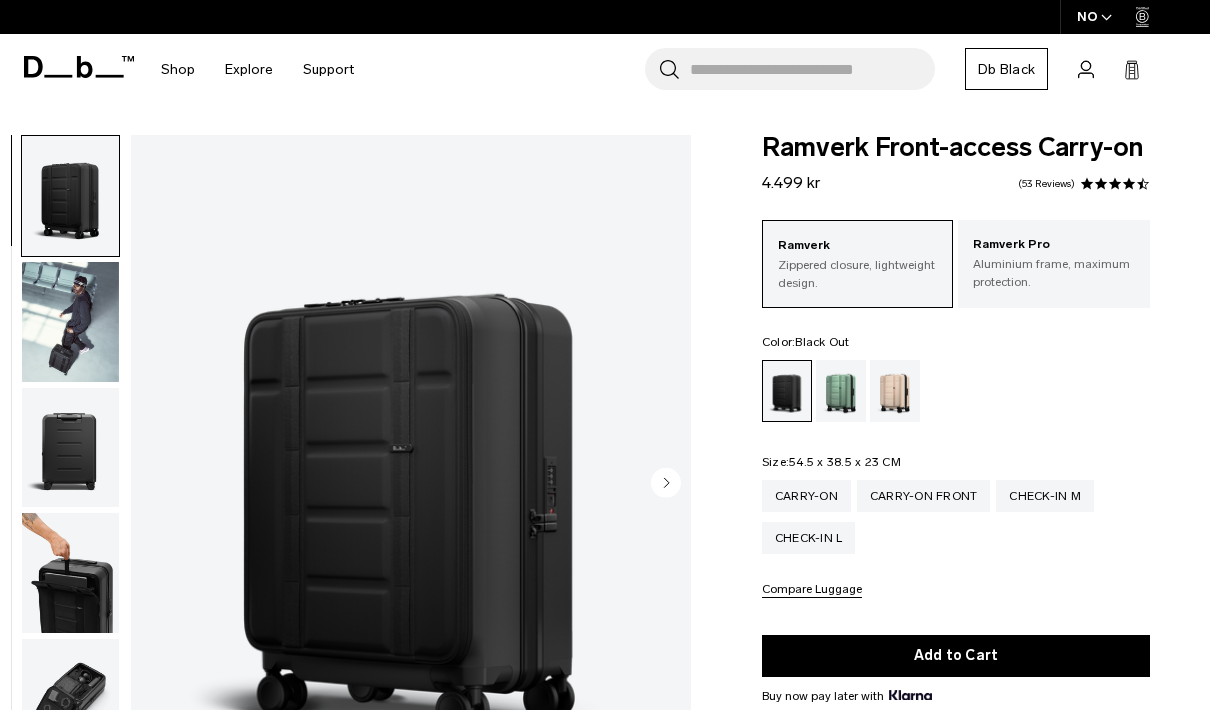 scroll, scrollTop: 0, scrollLeft: 0, axis: both 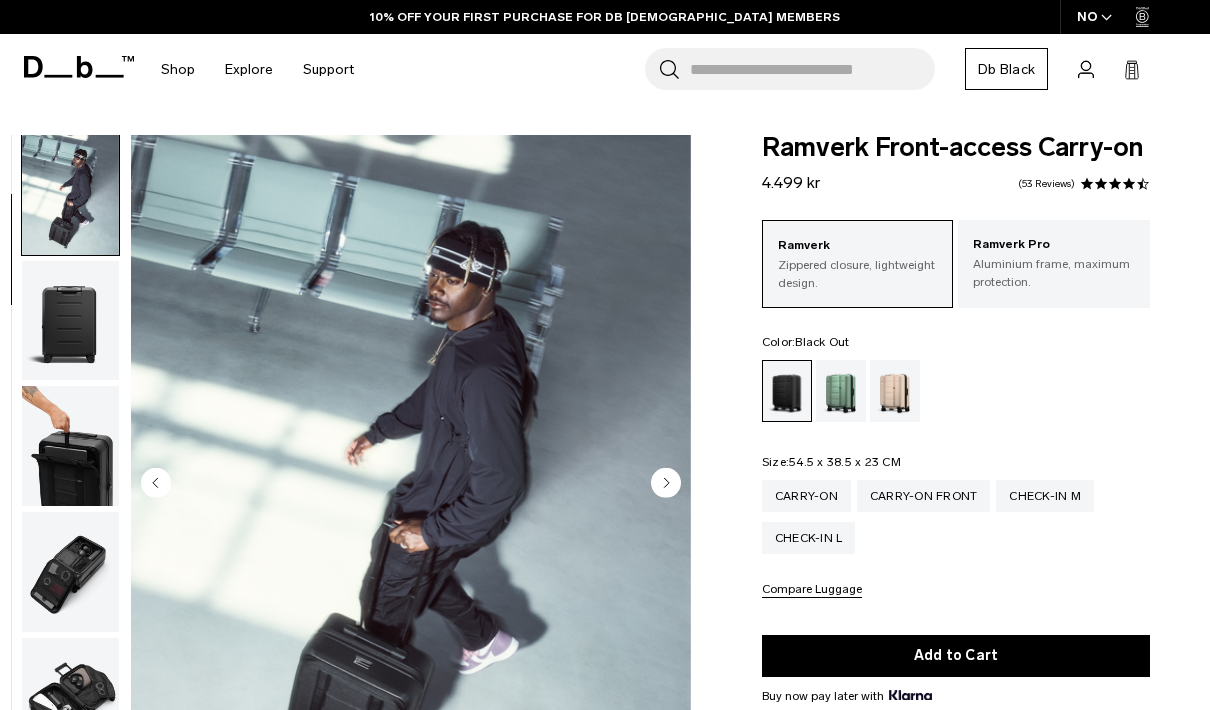 click 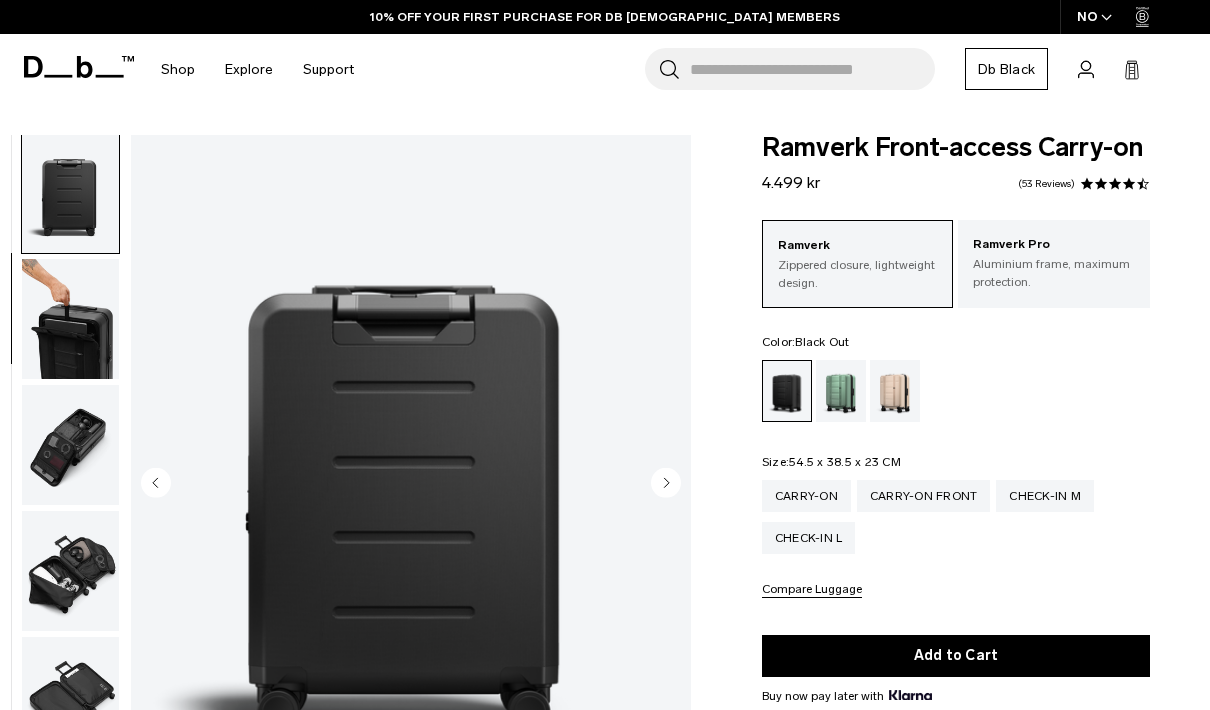 click 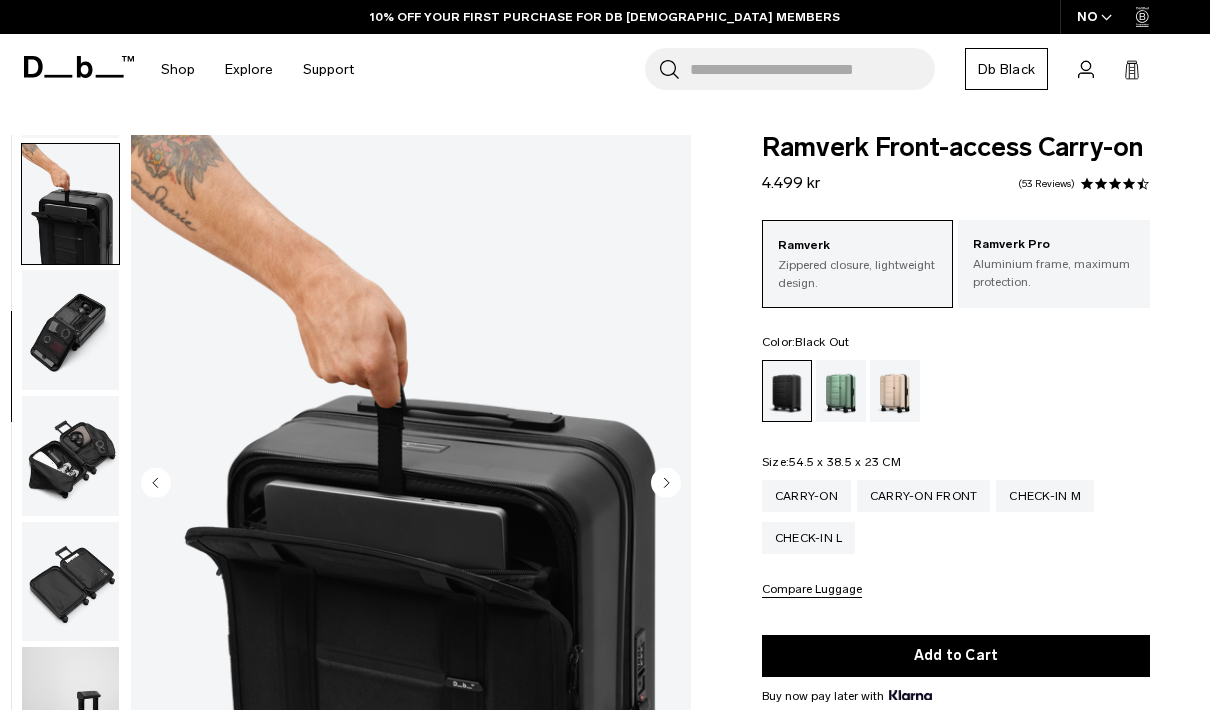 scroll, scrollTop: 382, scrollLeft: 0, axis: vertical 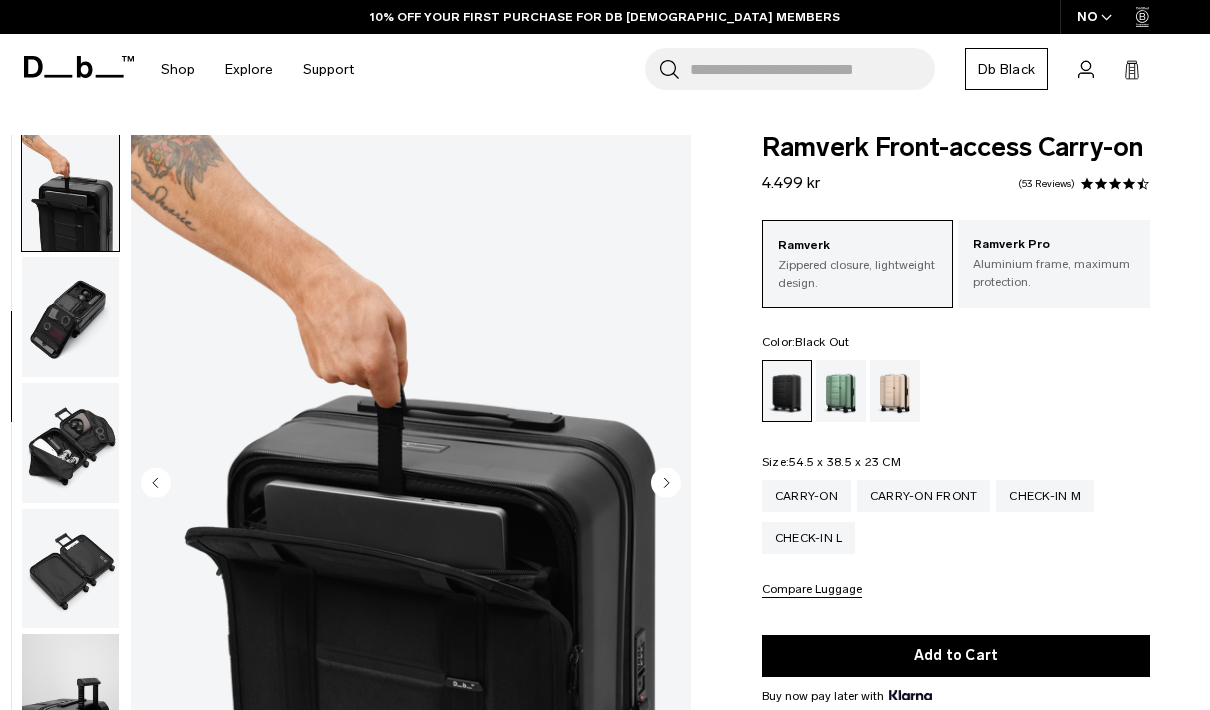 click 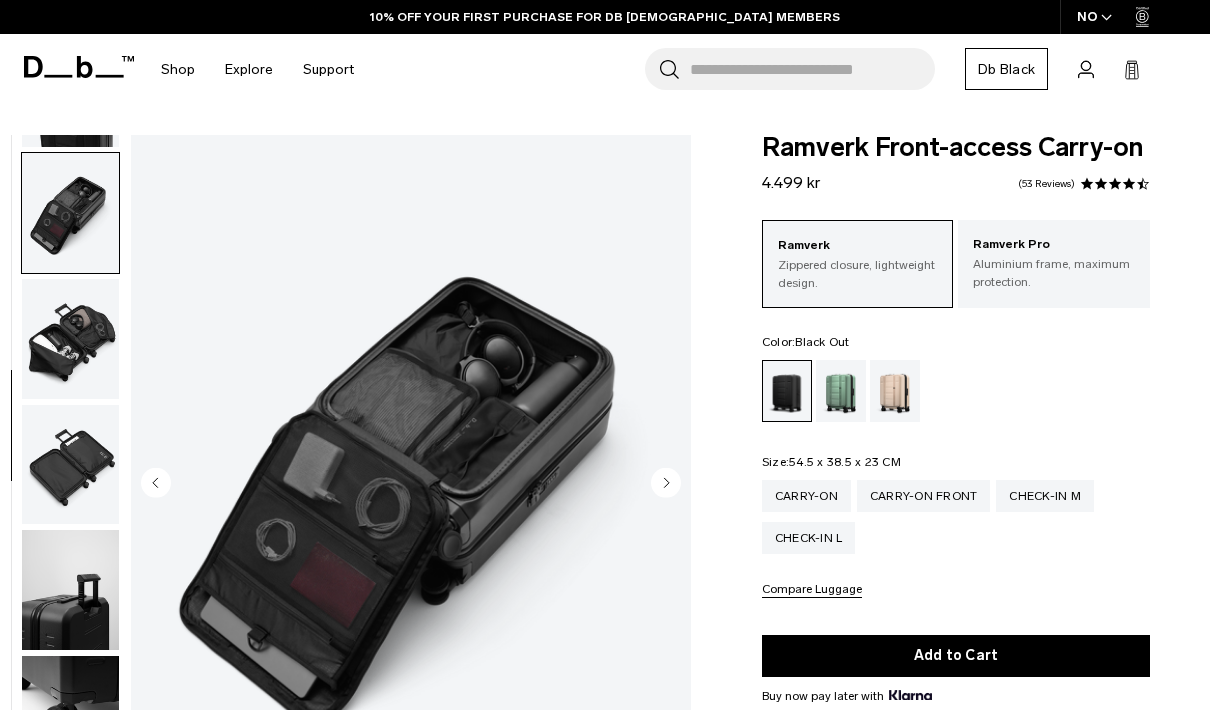 scroll, scrollTop: 509, scrollLeft: 0, axis: vertical 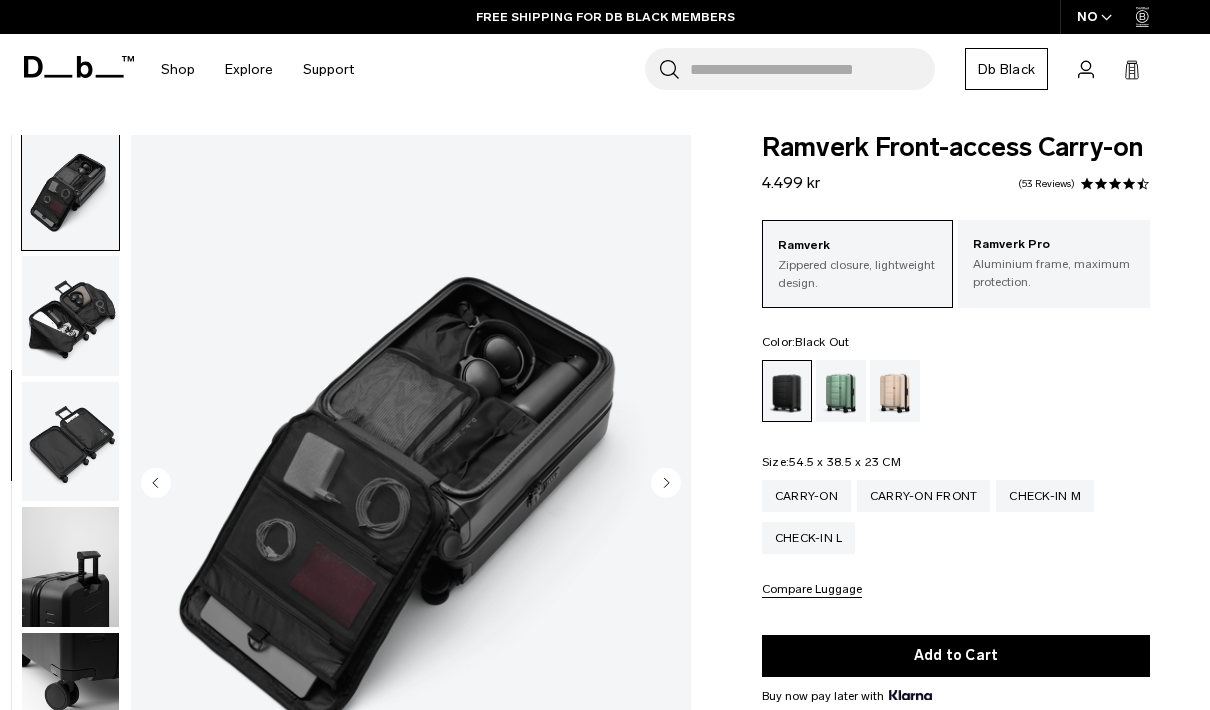 click 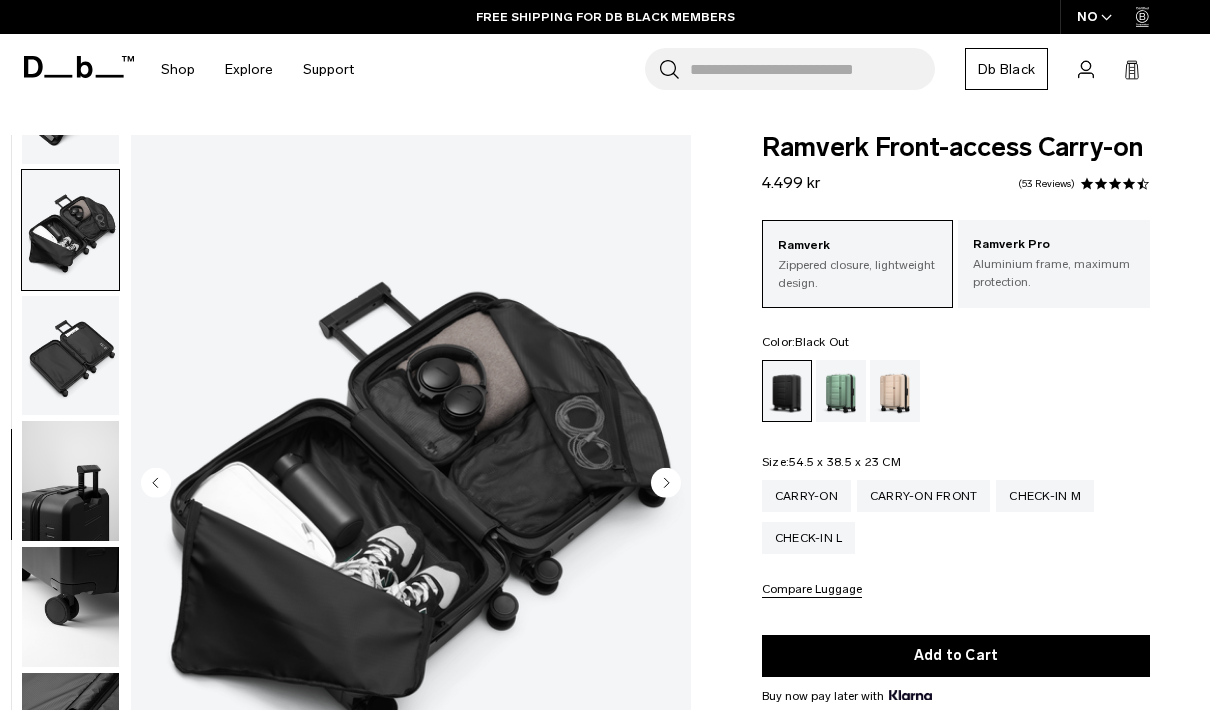 scroll, scrollTop: 636, scrollLeft: 0, axis: vertical 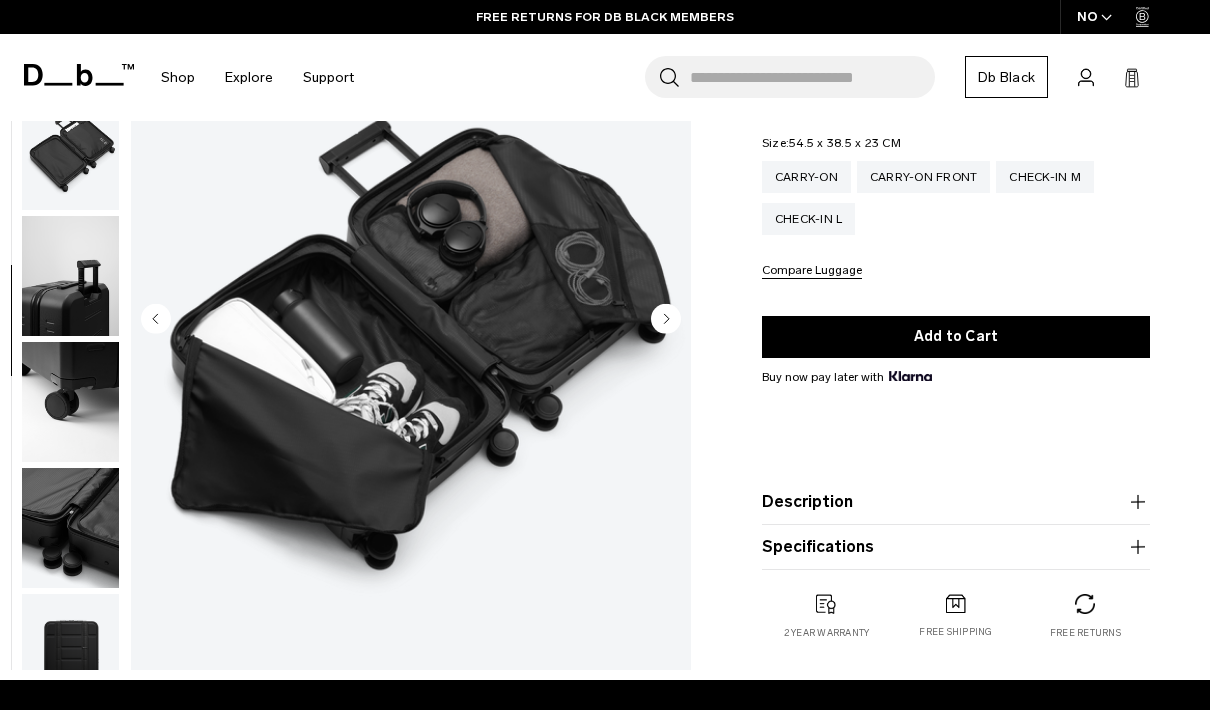 click on "Description" at bounding box center [956, 502] 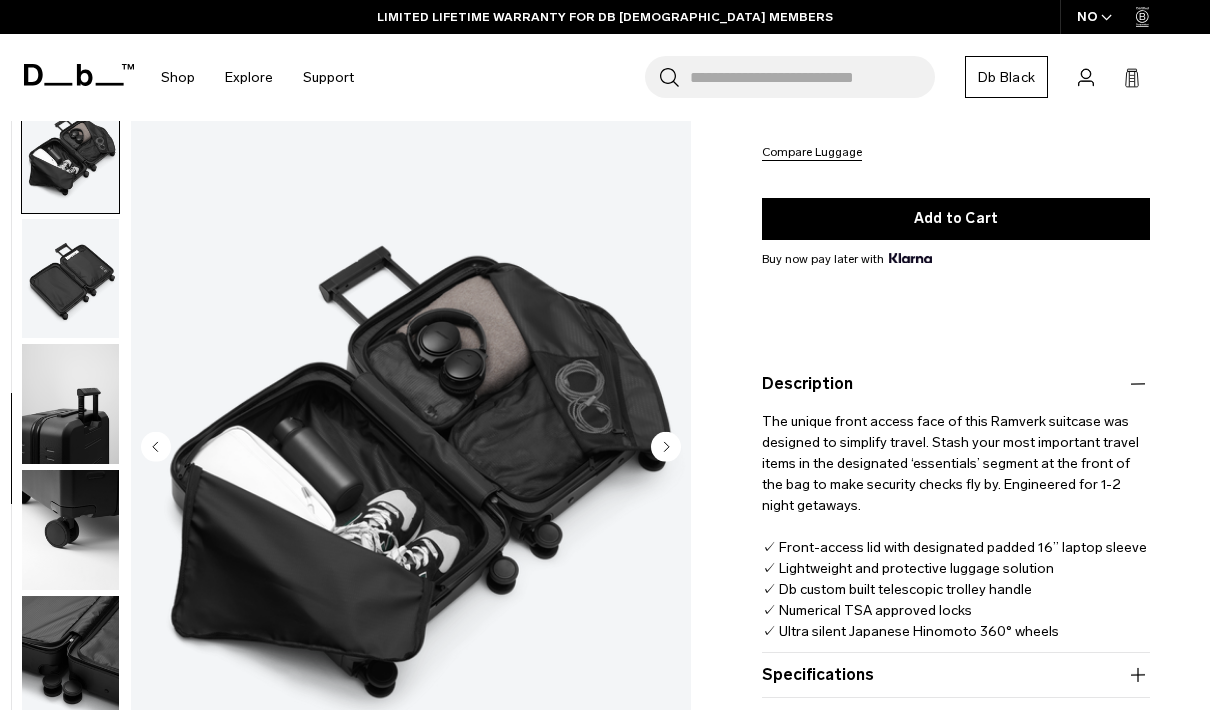 scroll, scrollTop: 435, scrollLeft: 0, axis: vertical 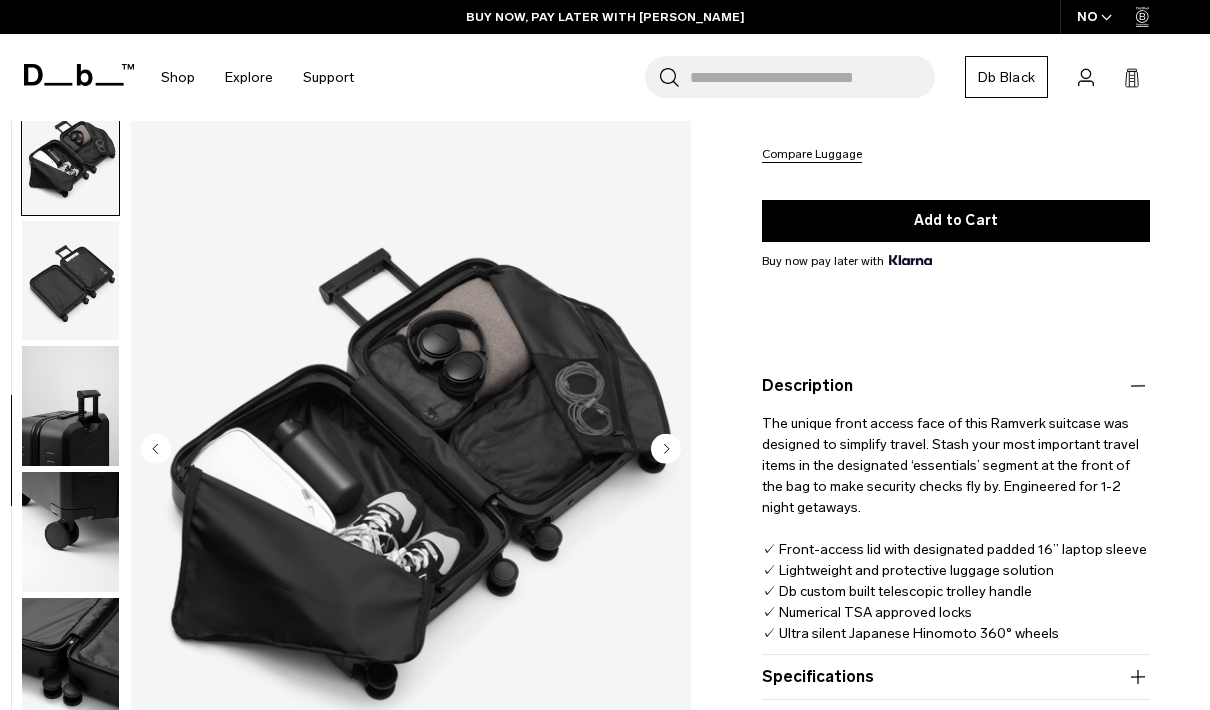 click on "Specifications" at bounding box center [956, 677] 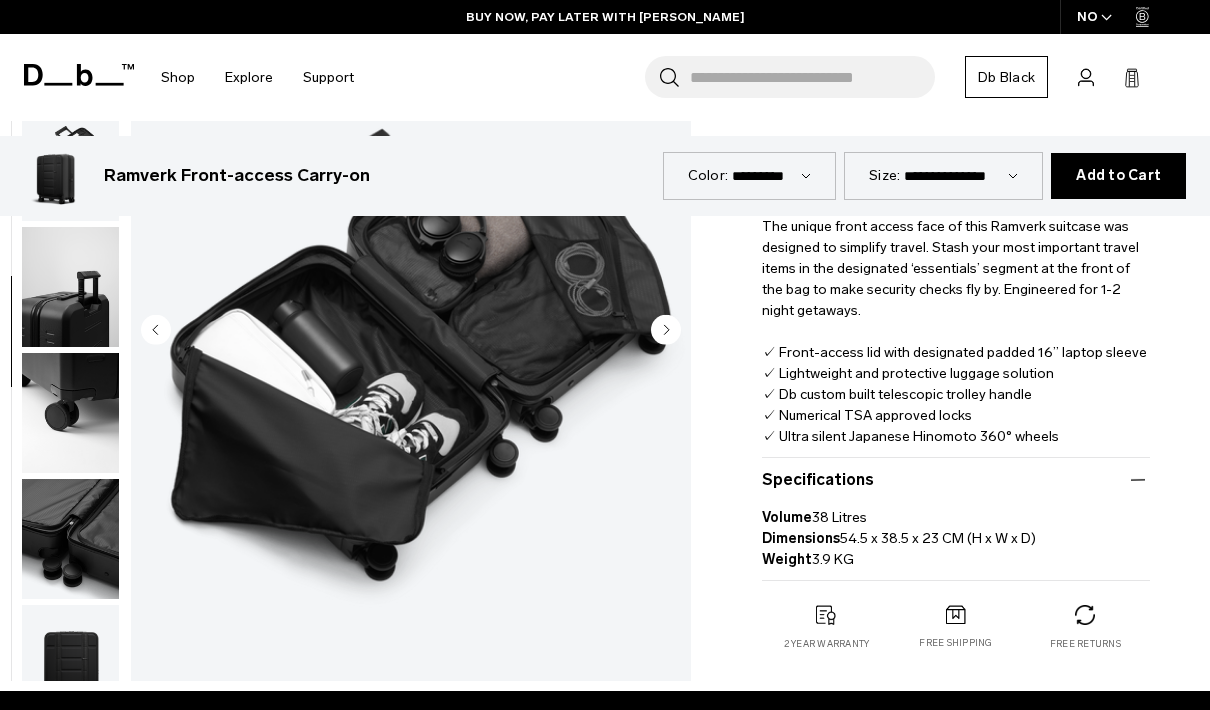 scroll, scrollTop: 621, scrollLeft: 0, axis: vertical 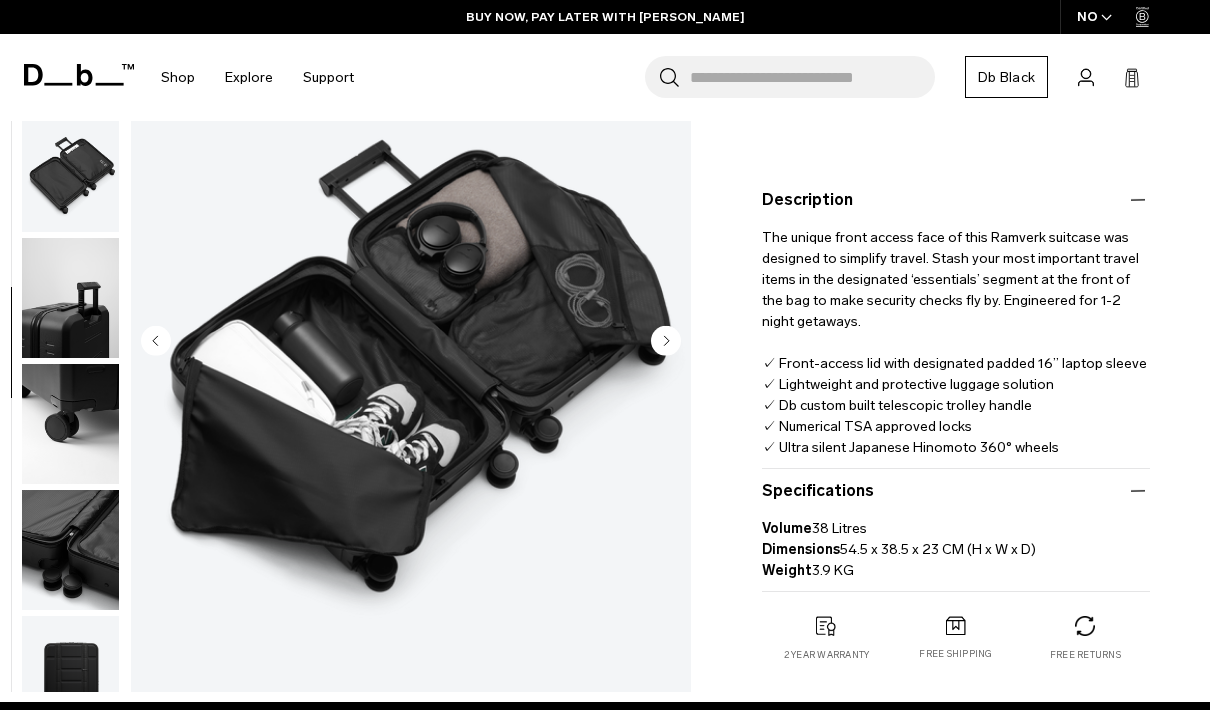 click on "Specifications" at bounding box center (956, 491) 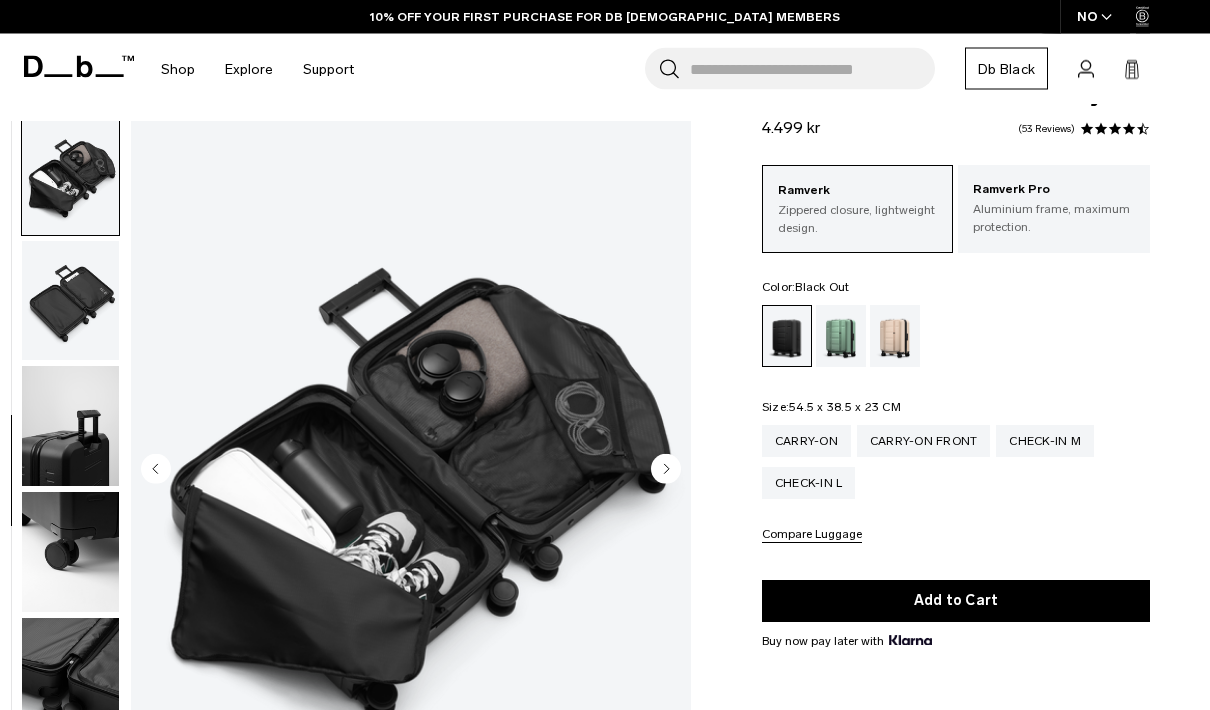 scroll, scrollTop: 0, scrollLeft: 0, axis: both 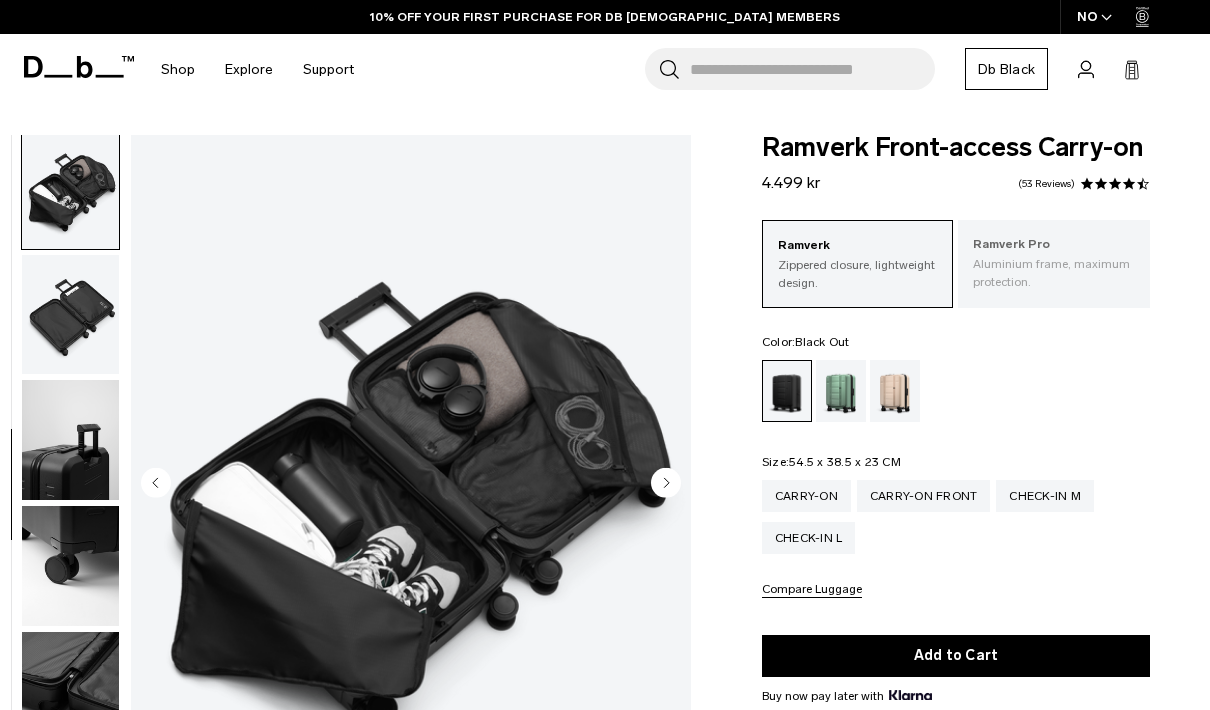 click on "Ramverk Pro" at bounding box center [1054, 245] 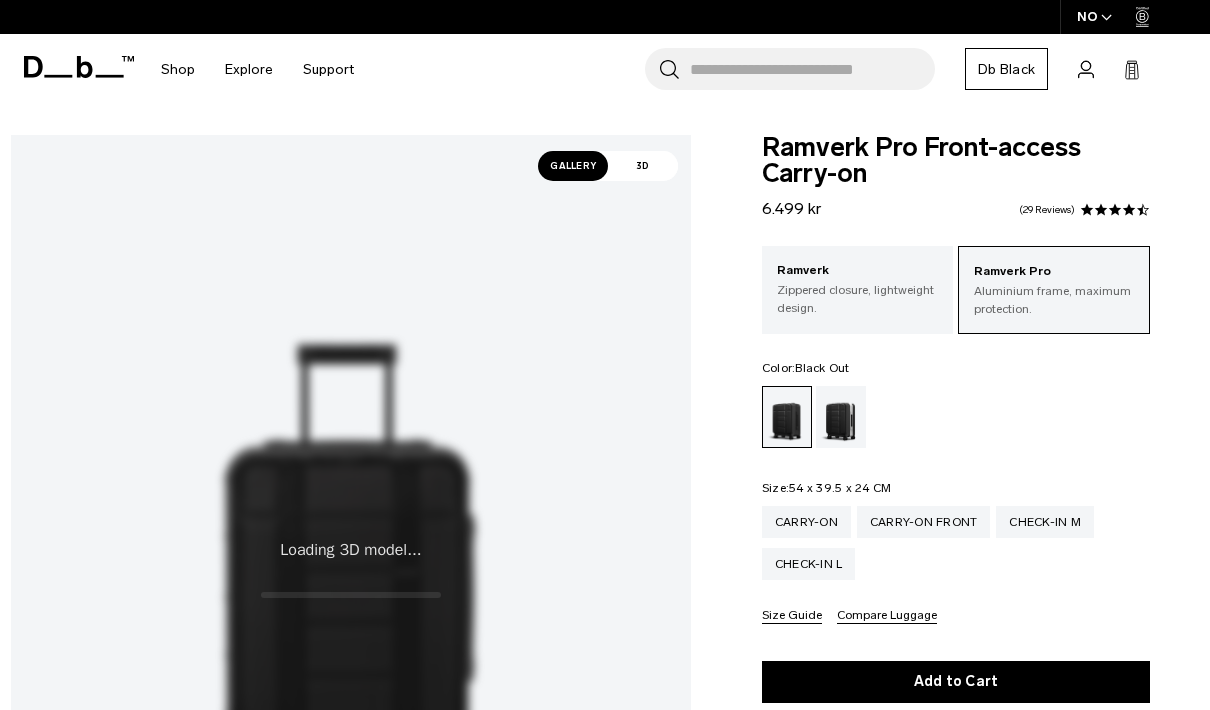 scroll, scrollTop: 0, scrollLeft: 0, axis: both 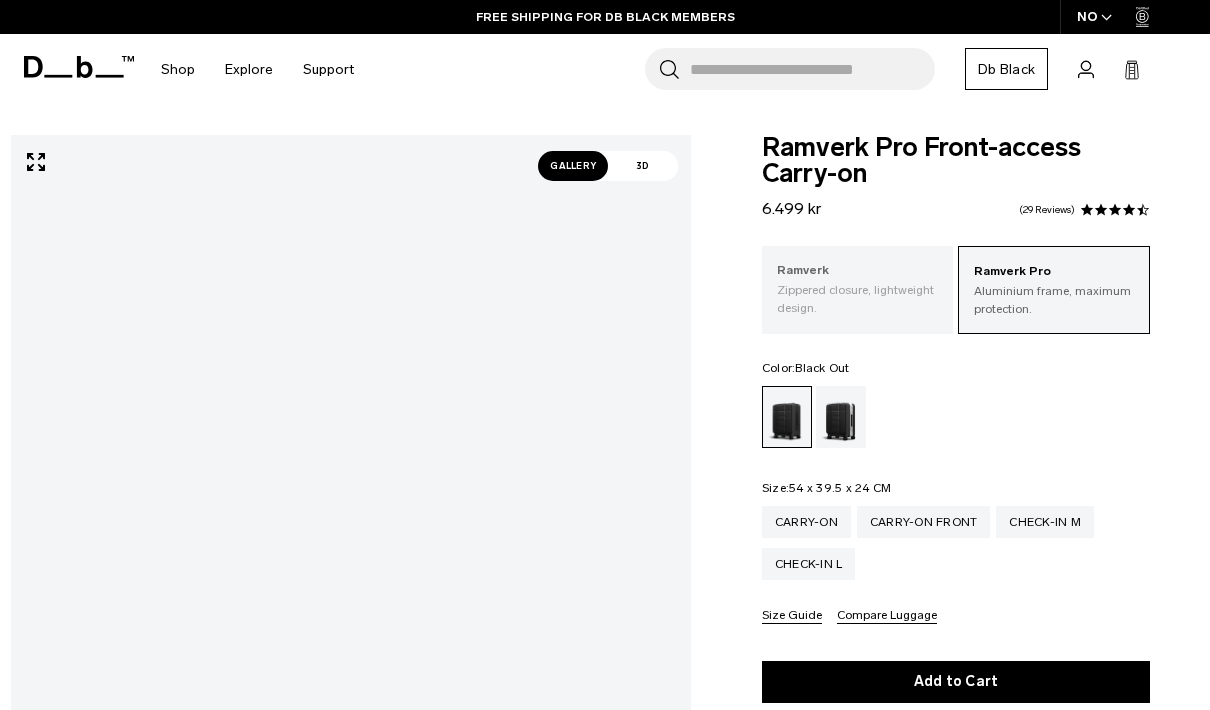 click on "Zippered closure, lightweight design." at bounding box center (858, 299) 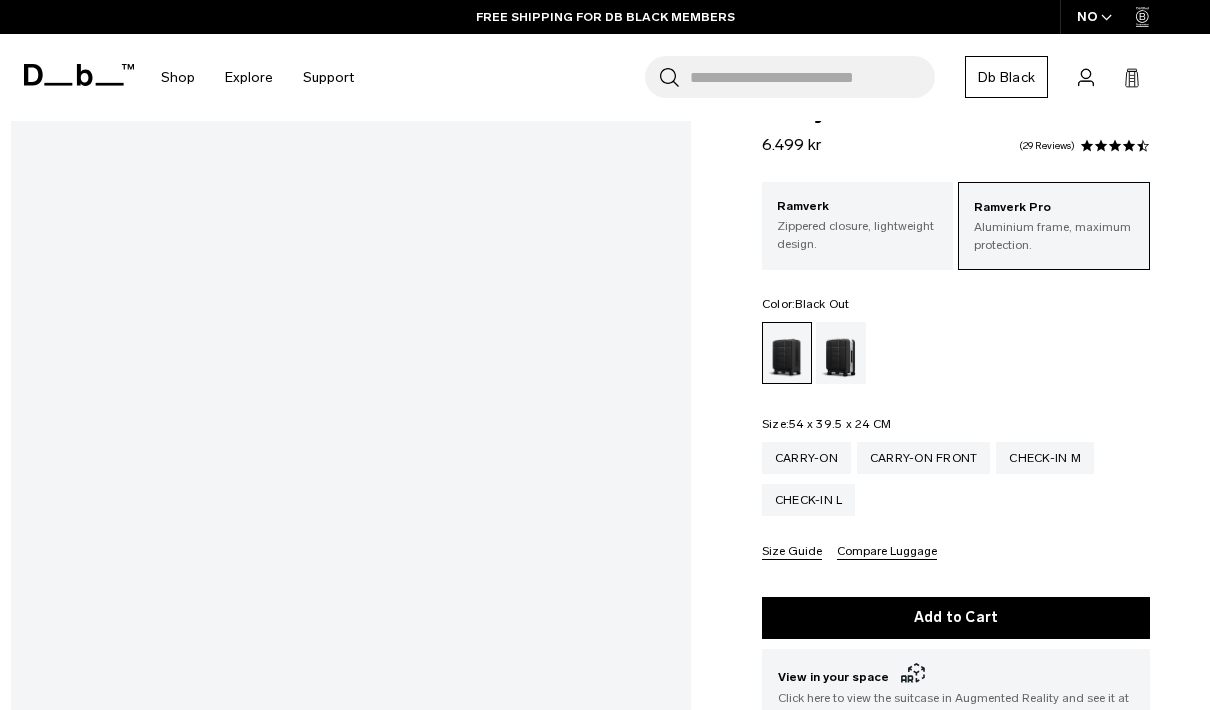 scroll, scrollTop: 36, scrollLeft: 0, axis: vertical 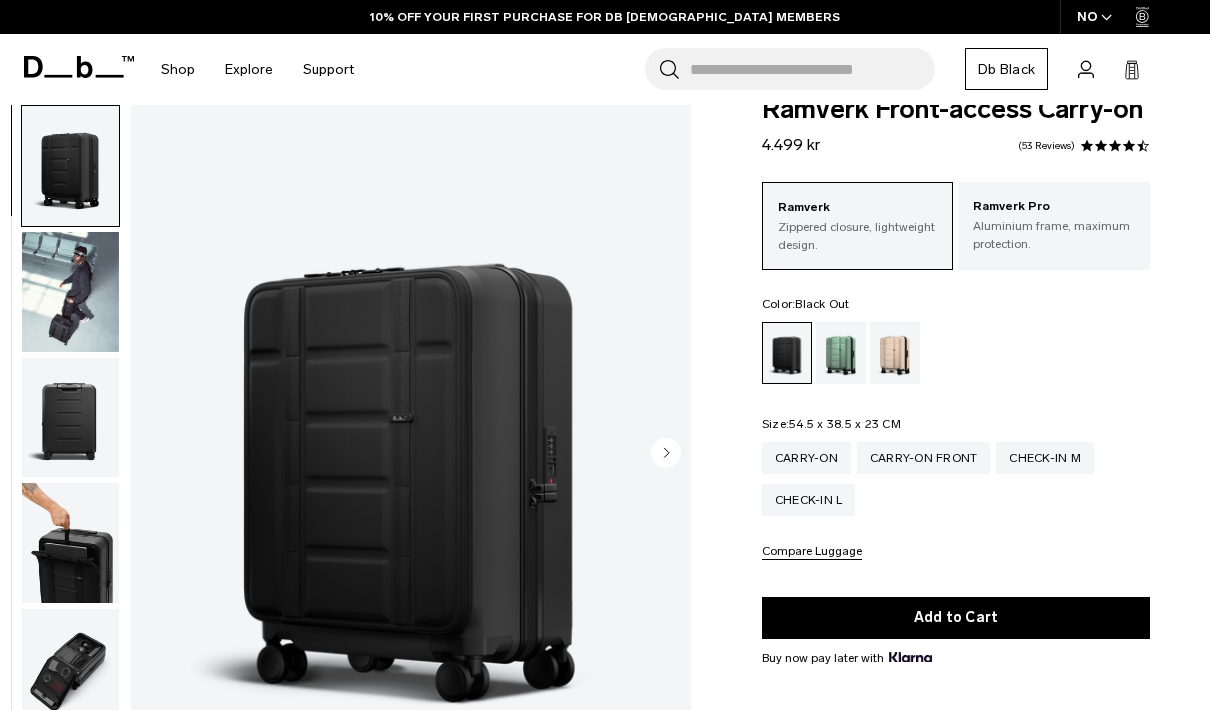 click 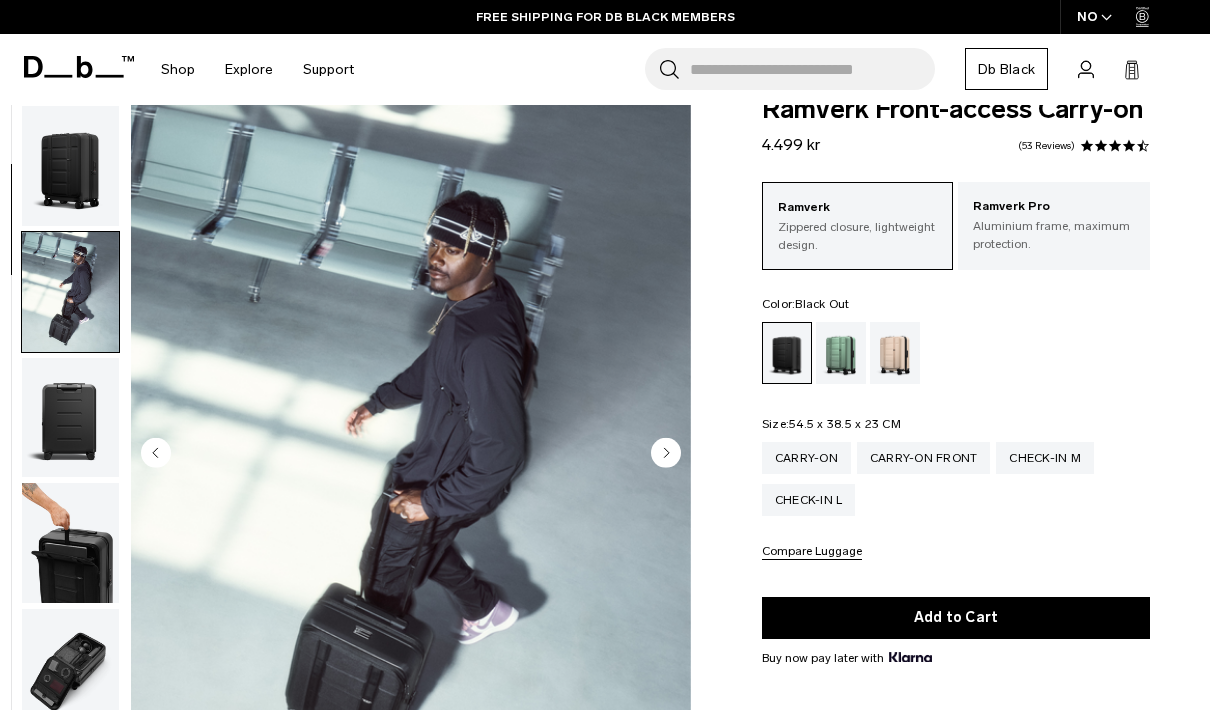 scroll, scrollTop: 0, scrollLeft: 0, axis: both 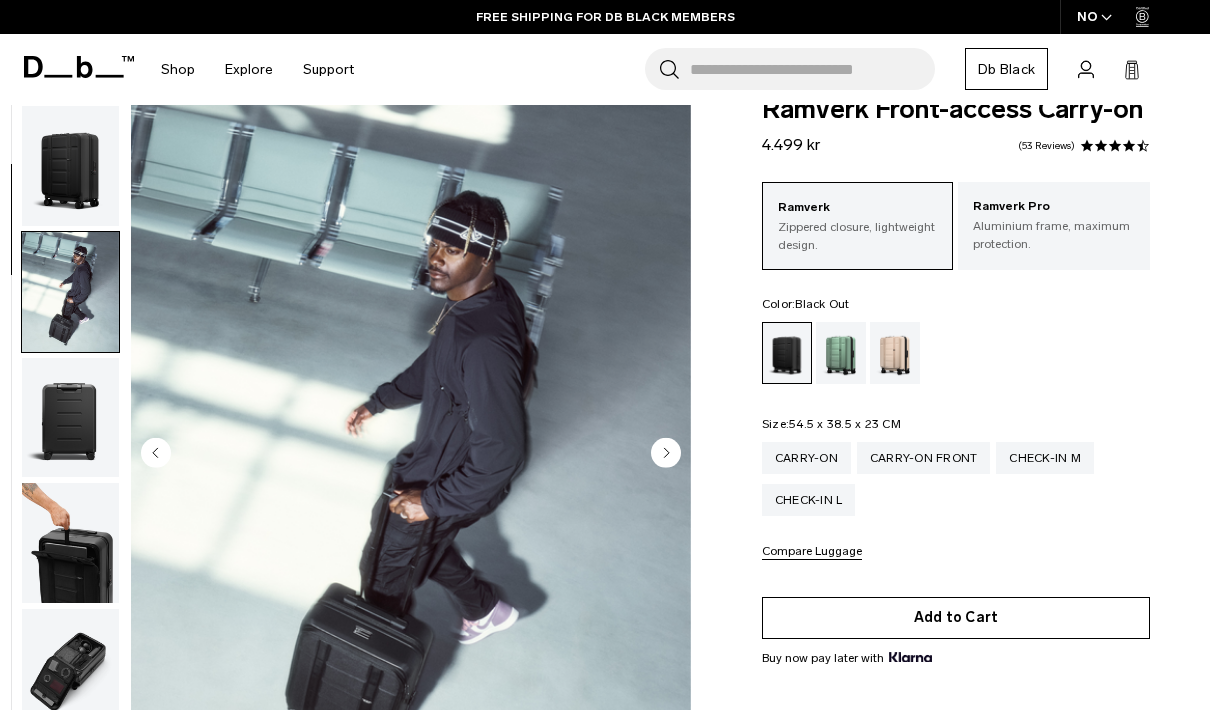 click on "Add to Cart" at bounding box center (956, 618) 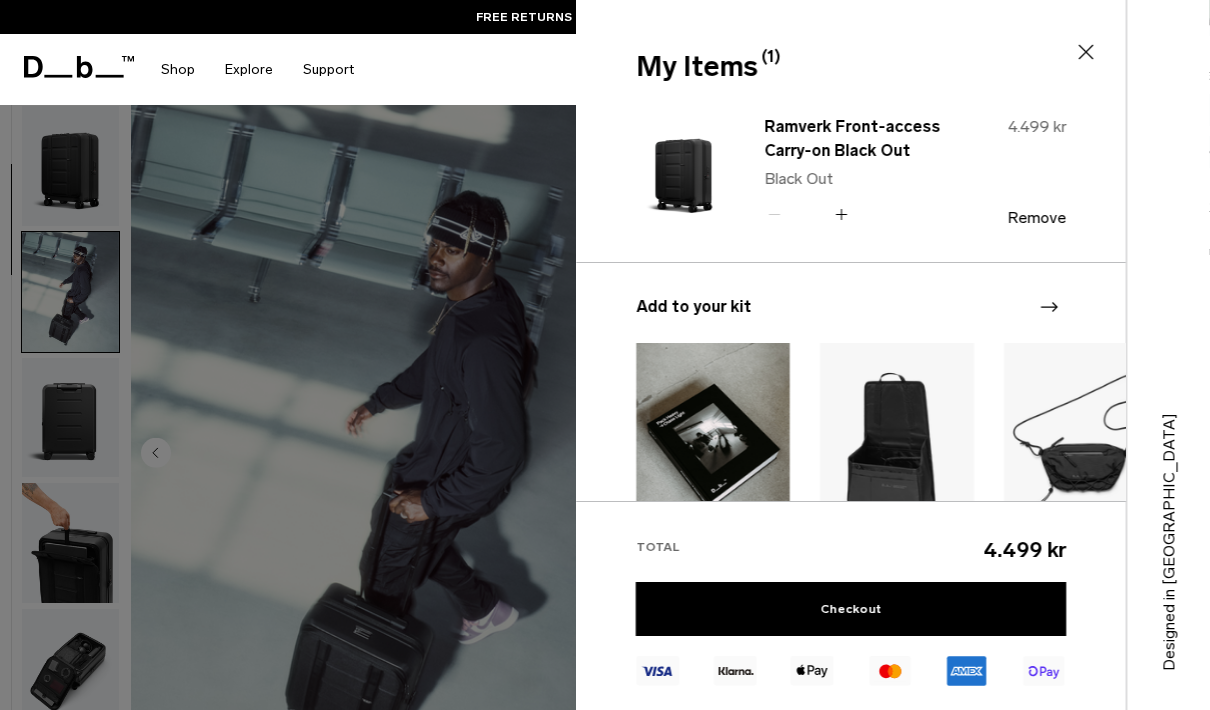 click on "Search for Bags, Luggage...
Search
Close
Trending Products
All Products
Hugger Backpack 30L Black Out
2.299 kr
Ramverk Front-access Carry-on Black Out" at bounding box center [781, 69] 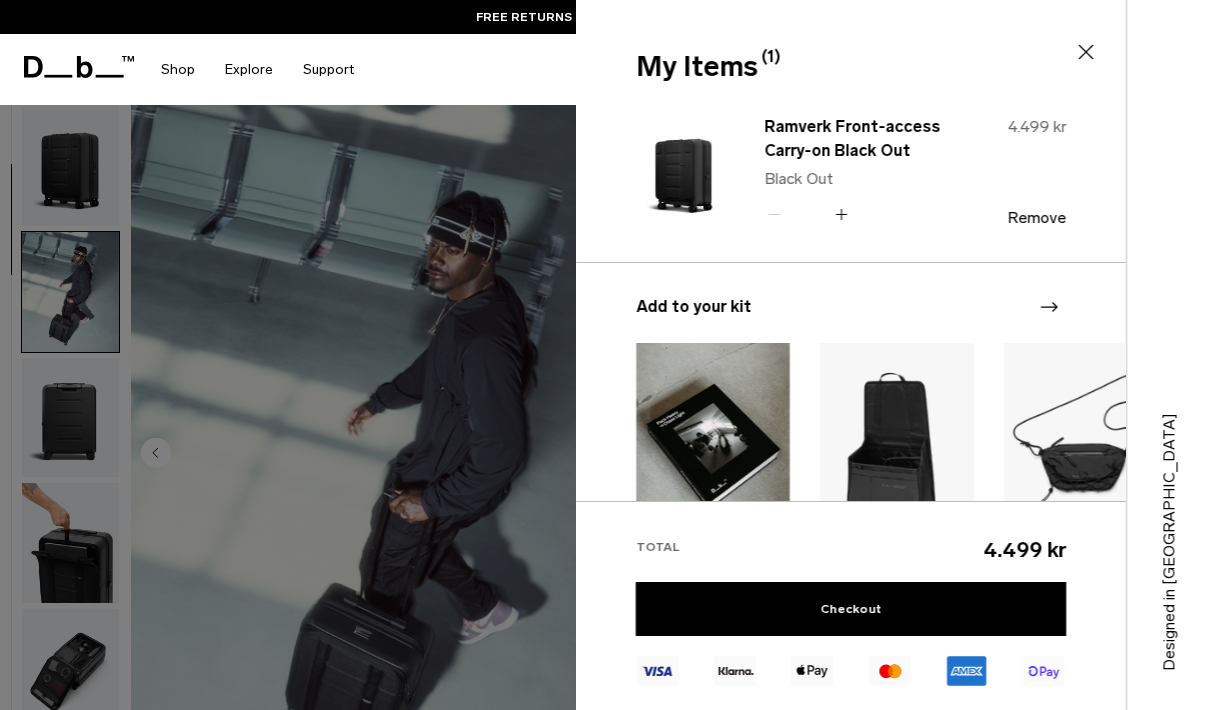click 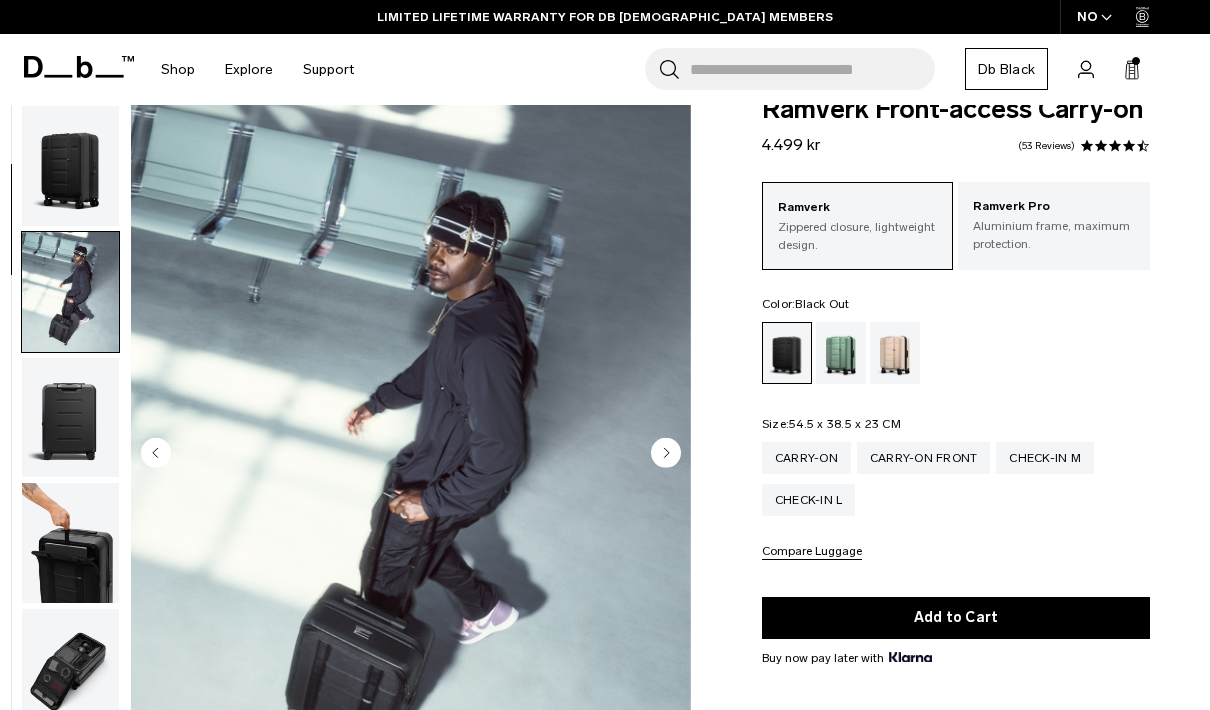 scroll, scrollTop: 0, scrollLeft: 0, axis: both 